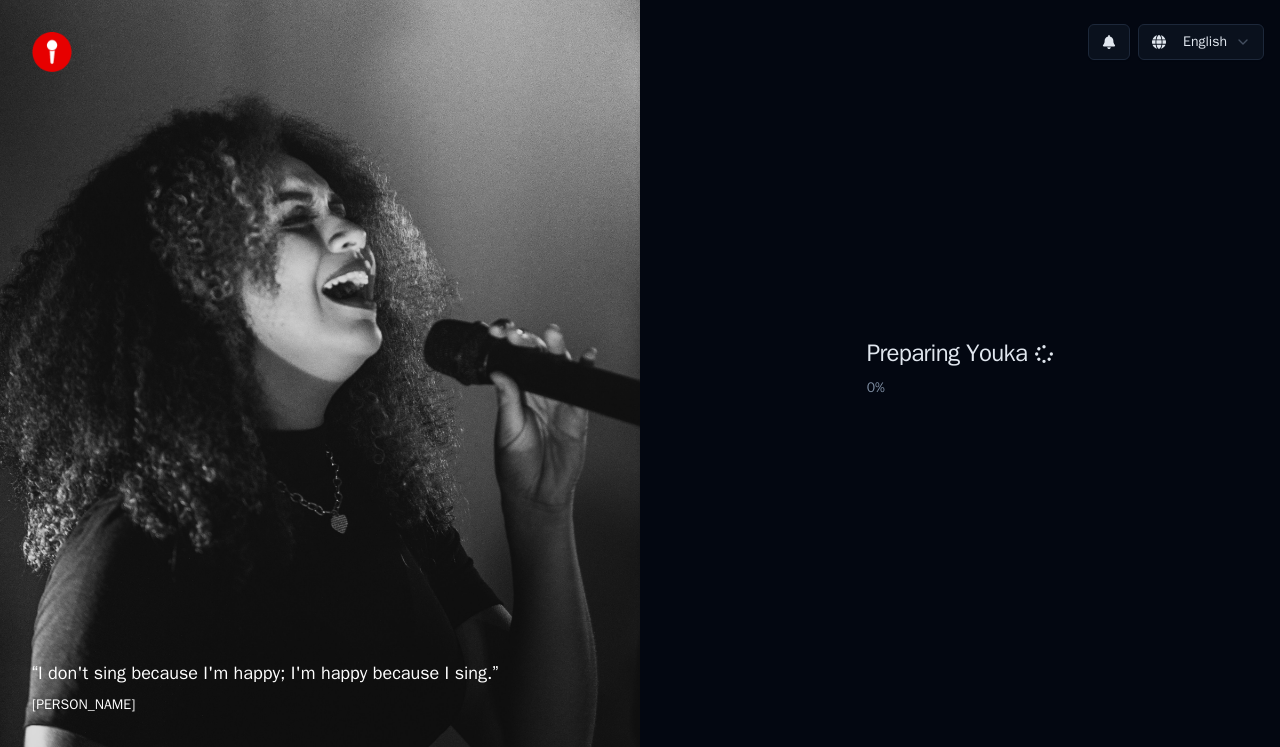 scroll, scrollTop: 0, scrollLeft: 0, axis: both 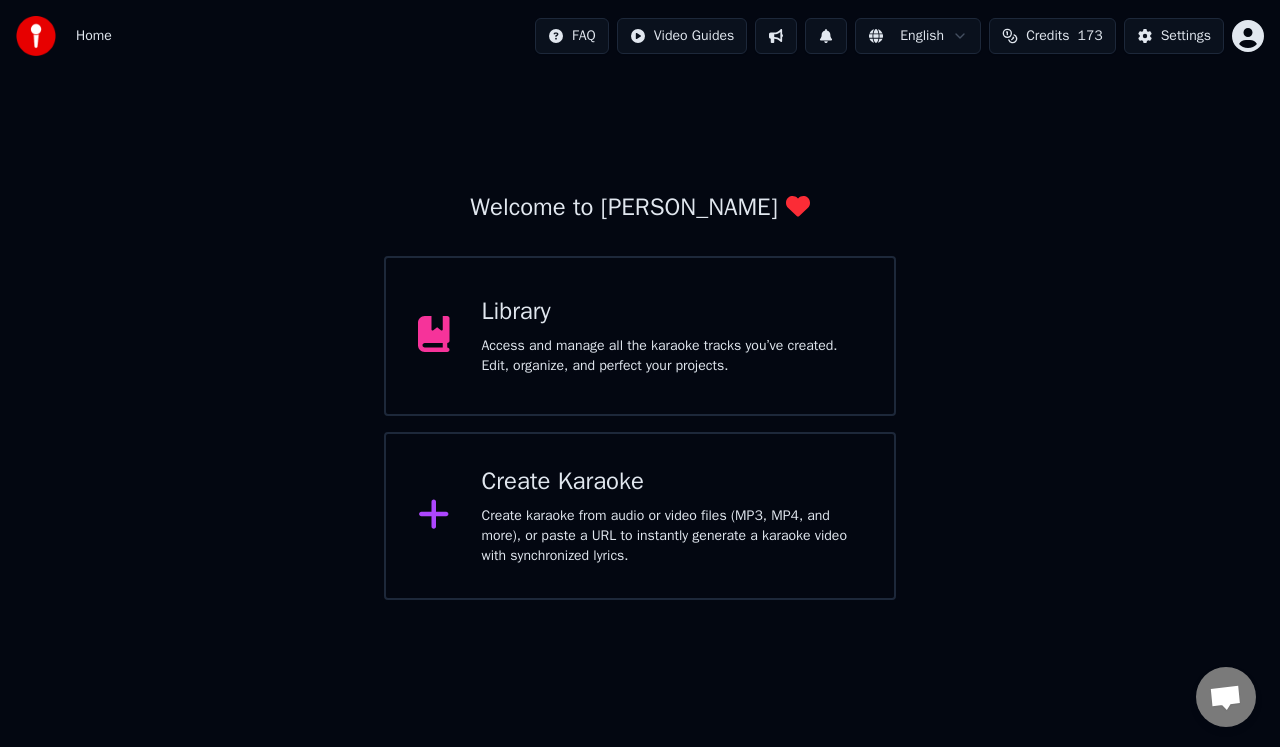 click on "Create karaoke from audio or video files (MP3, MP4, and more), or paste a URL to instantly generate a karaoke video with synchronized lyrics." at bounding box center (672, 536) 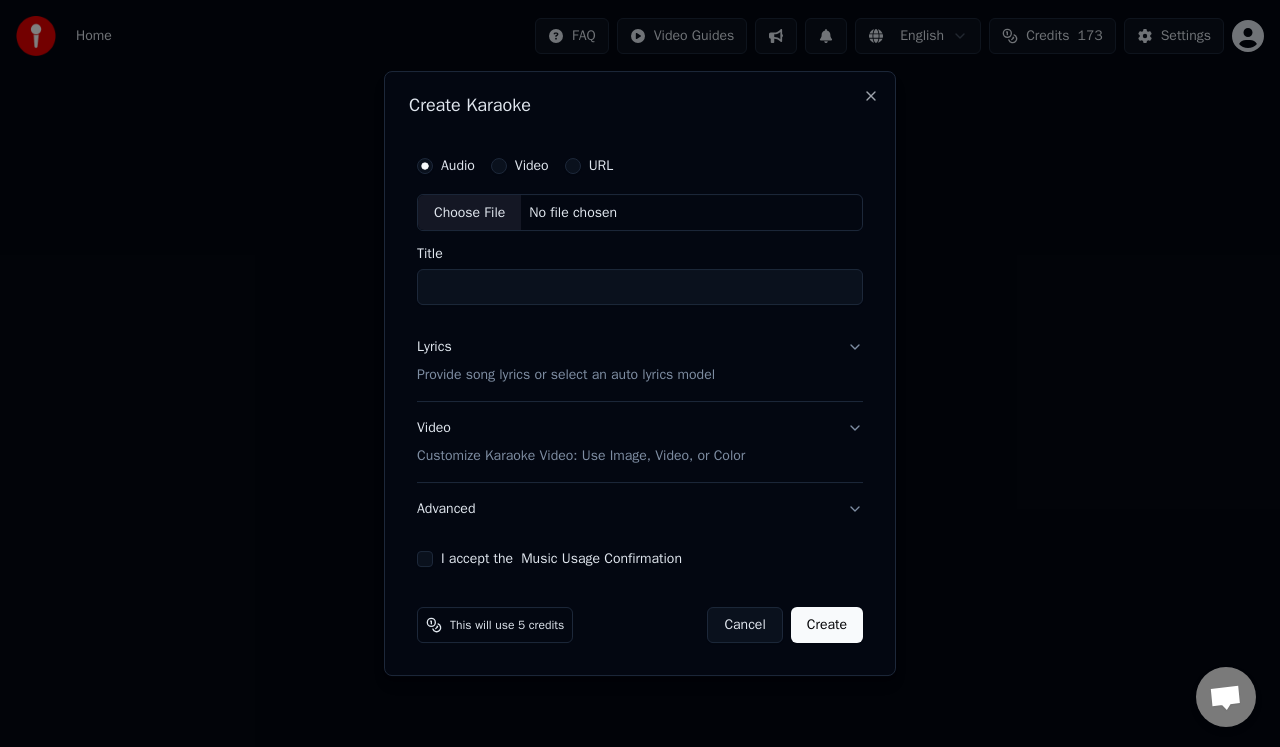 click on "Audio" at bounding box center [458, 166] 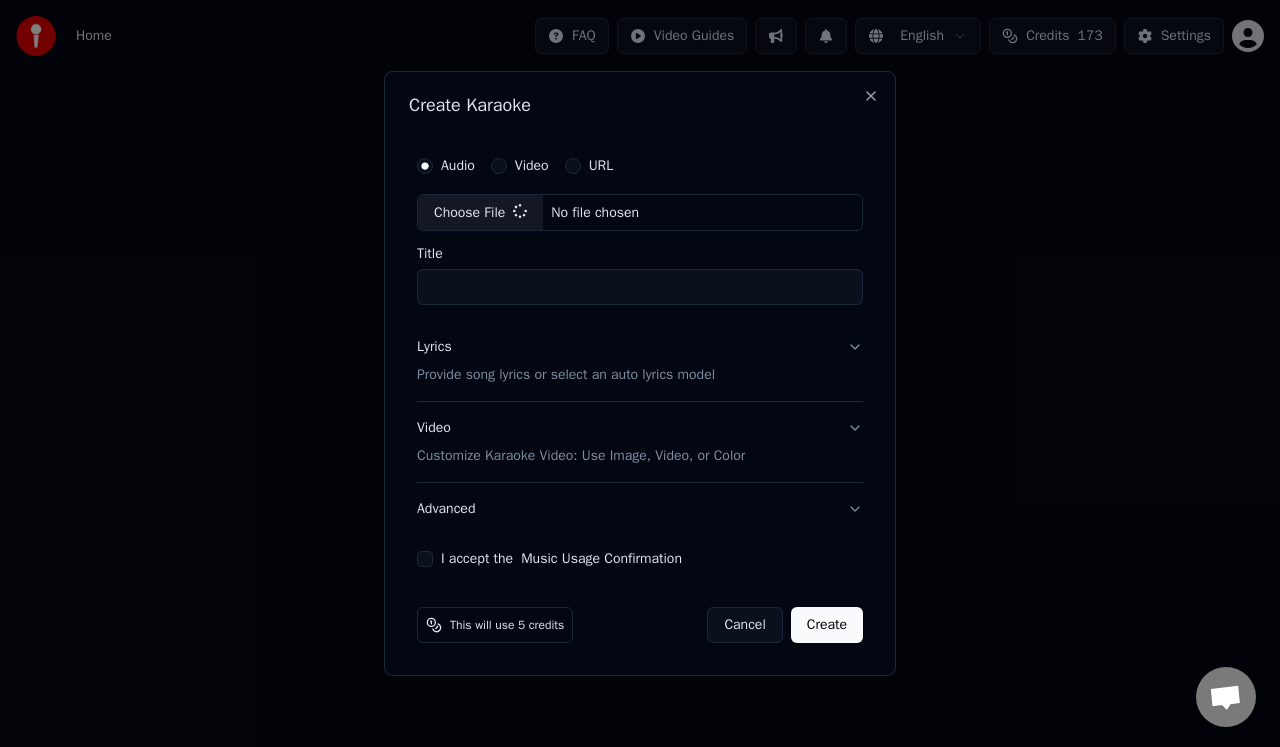 type on "**********" 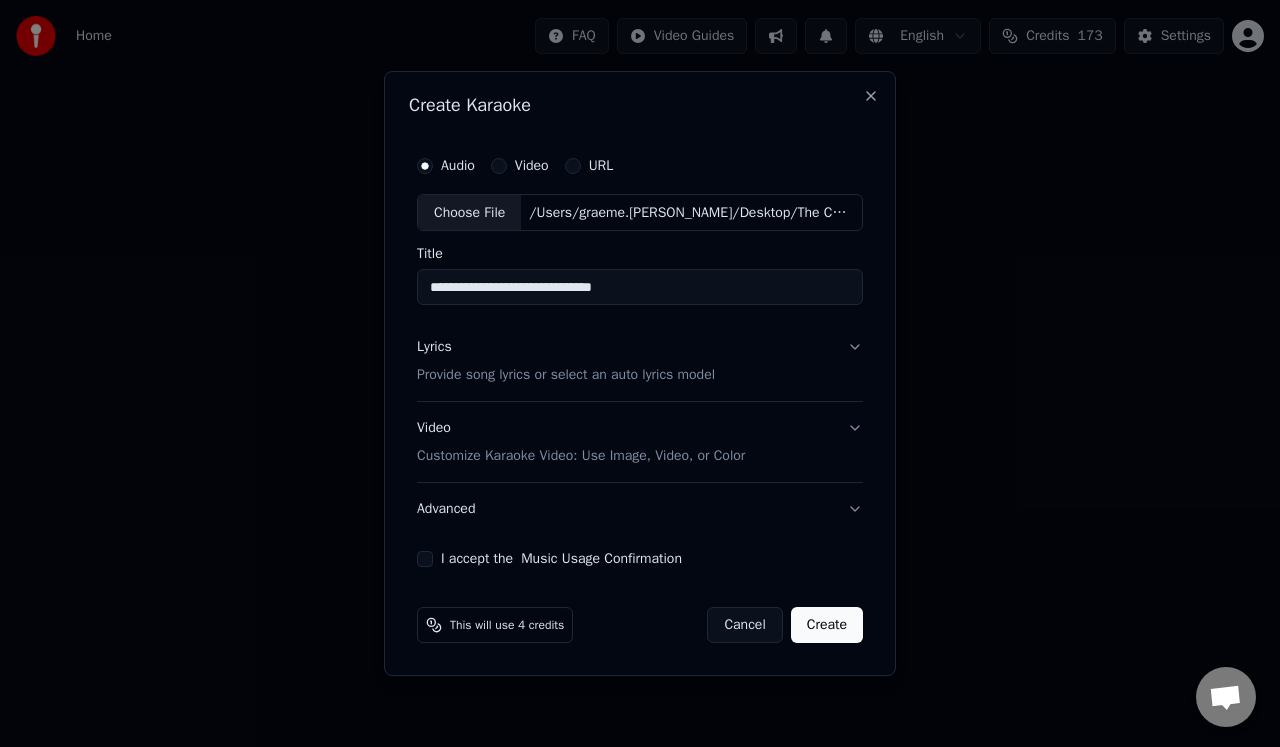 click on "Provide song lyrics or select an auto lyrics model" at bounding box center (566, 376) 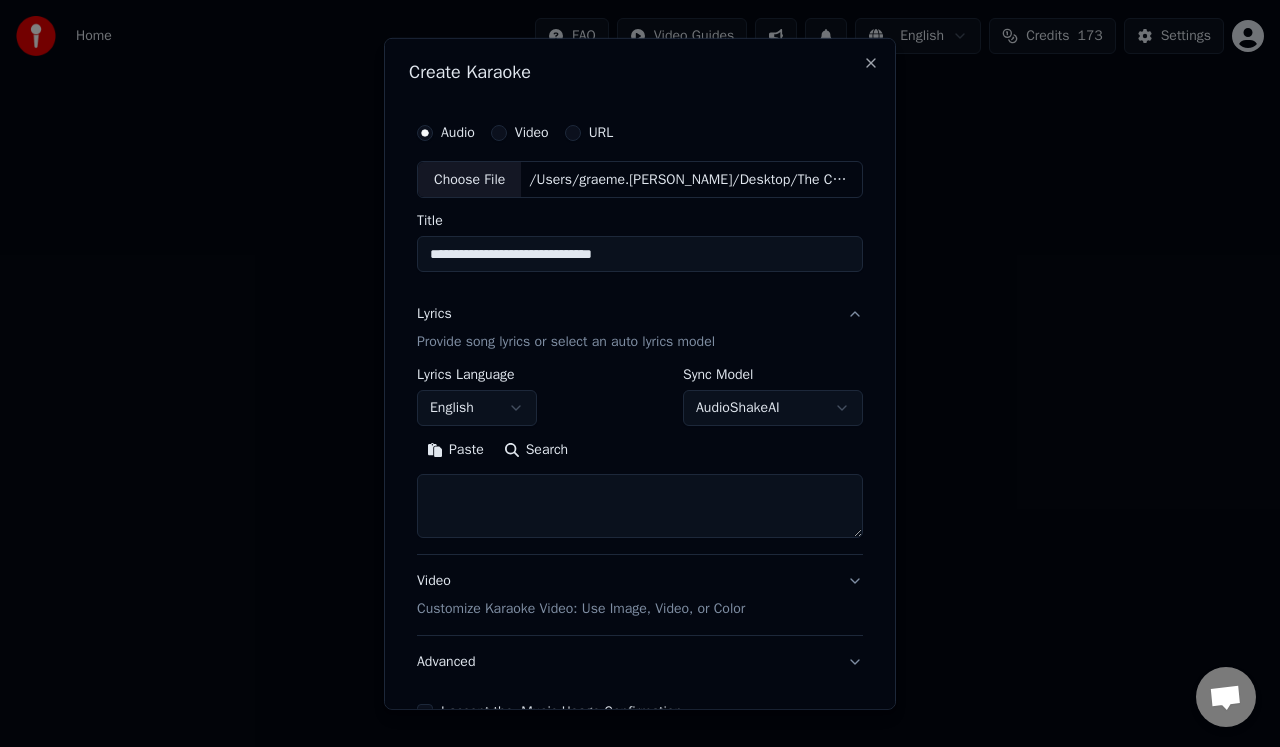 click at bounding box center (640, 506) 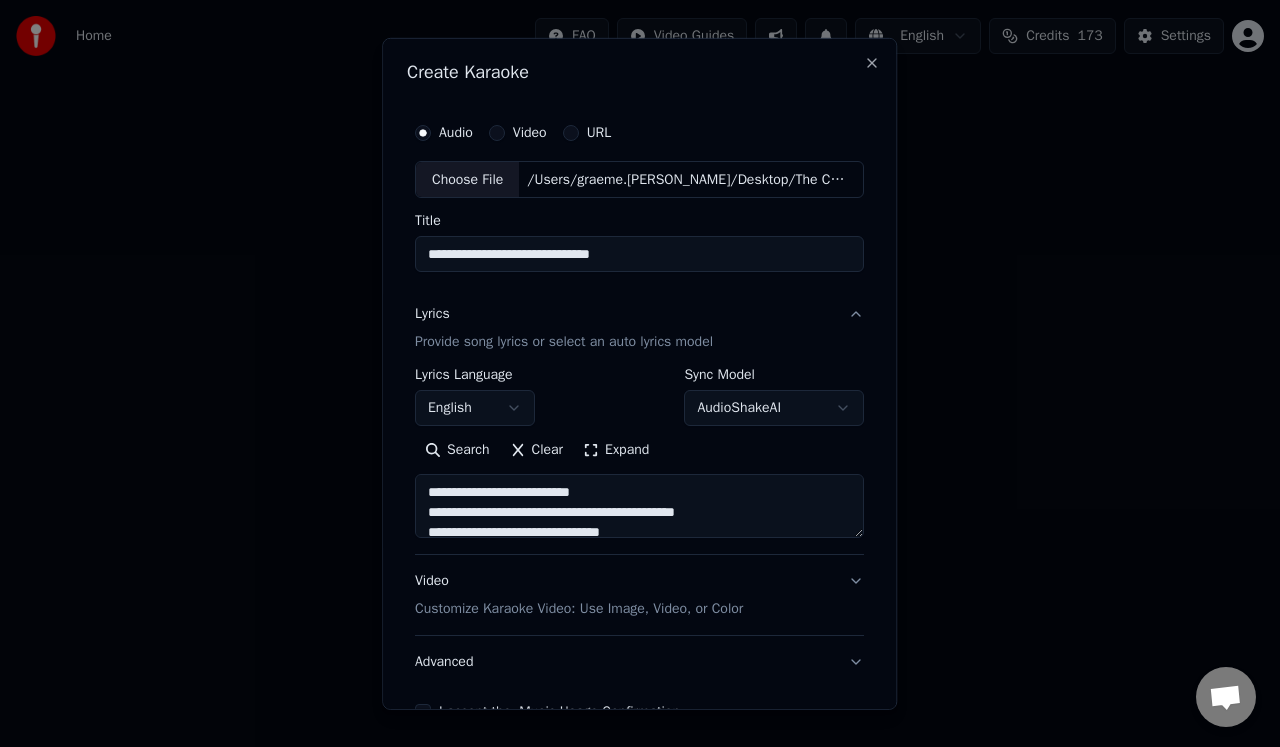 scroll, scrollTop: 504, scrollLeft: 0, axis: vertical 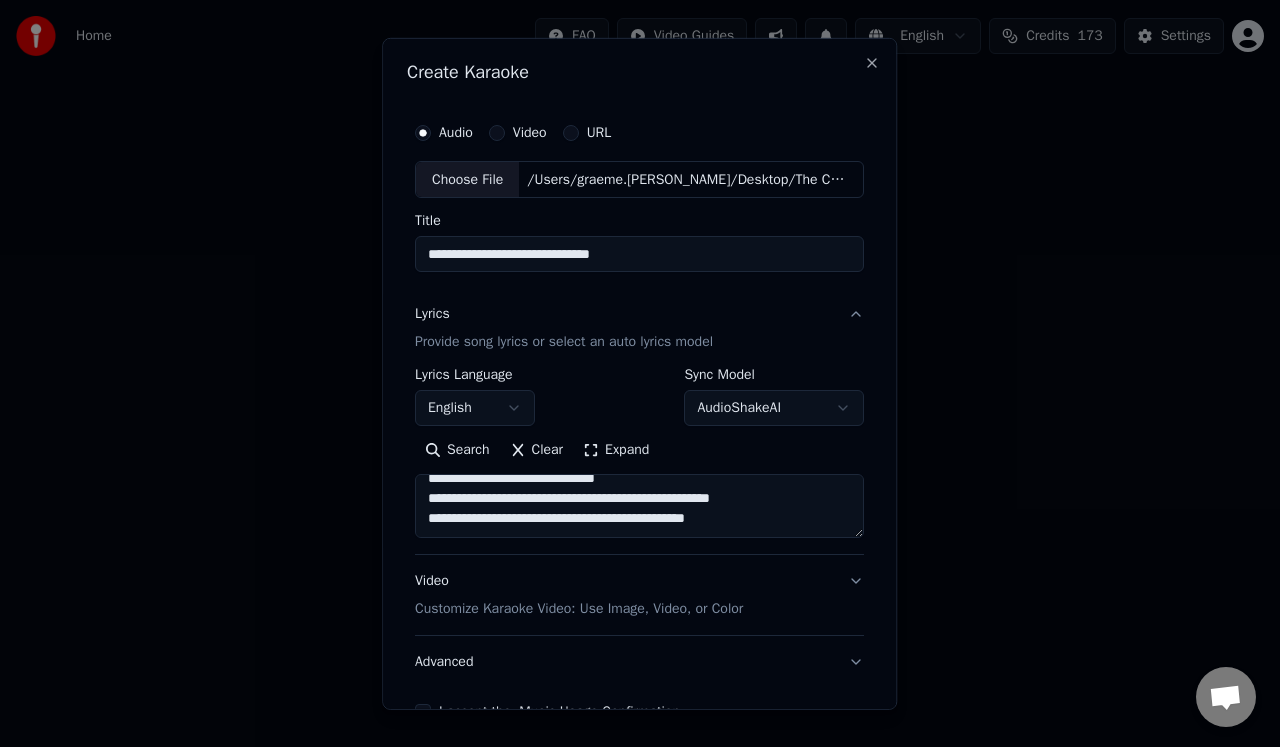 type on "**********" 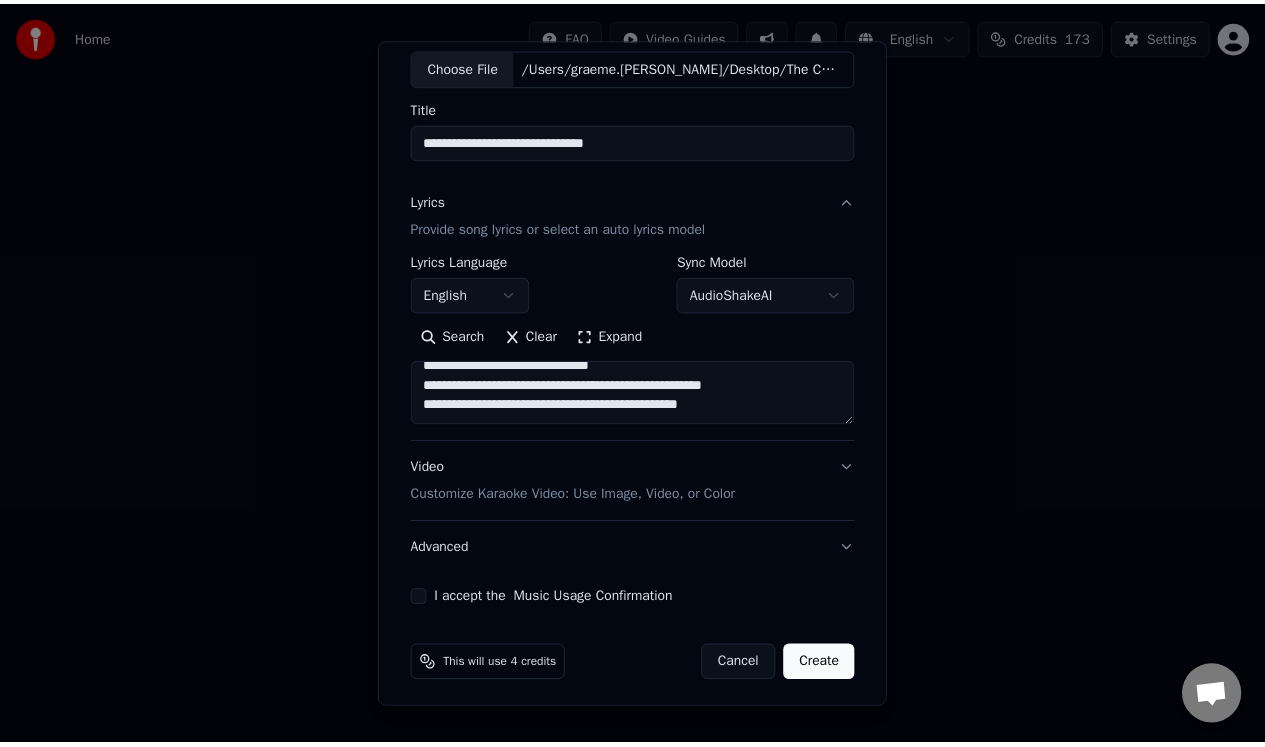 scroll, scrollTop: 119, scrollLeft: 0, axis: vertical 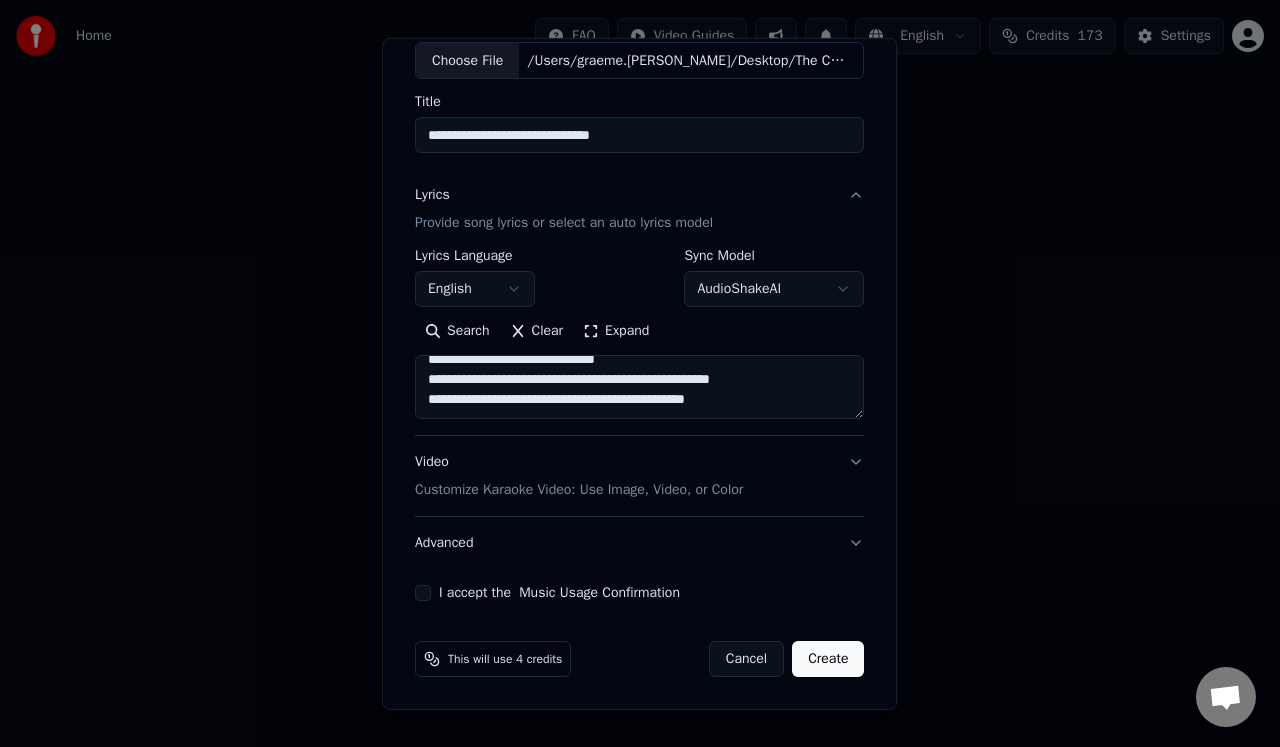 click on "I accept the   Music Usage Confirmation" at bounding box center (423, 593) 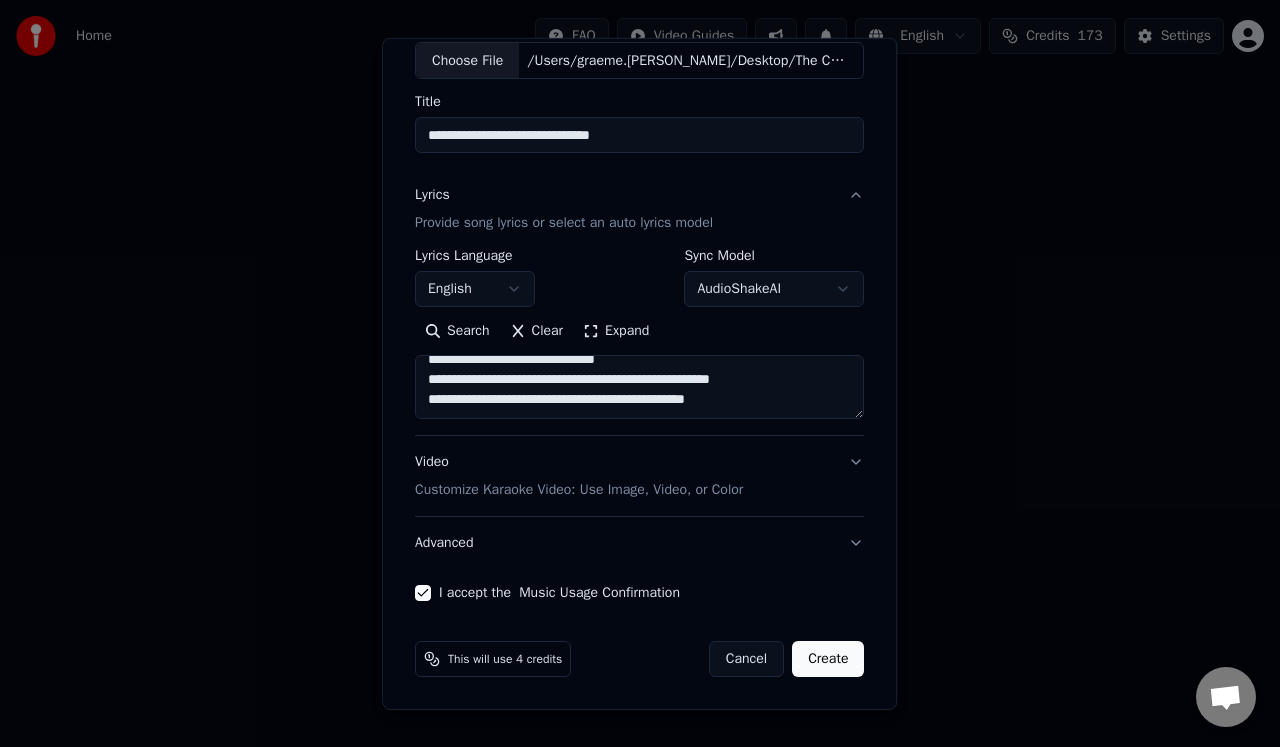 click on "Create" at bounding box center (828, 659) 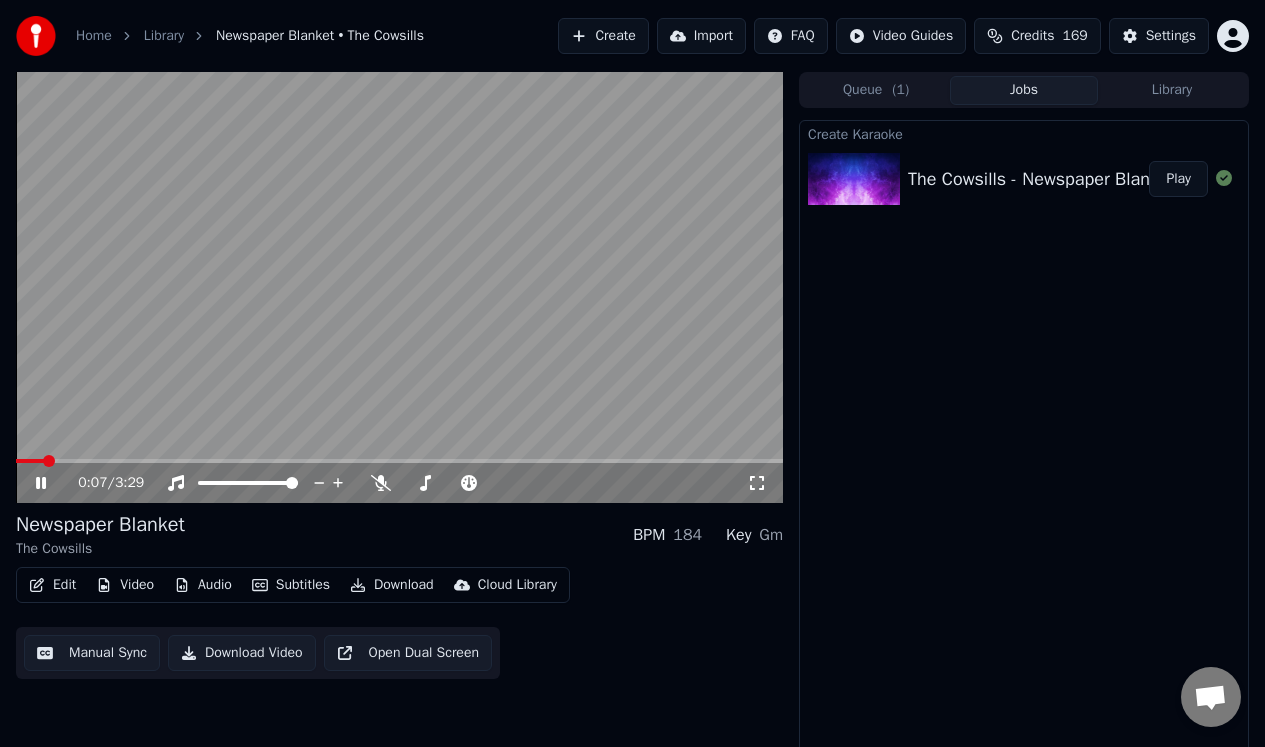 click 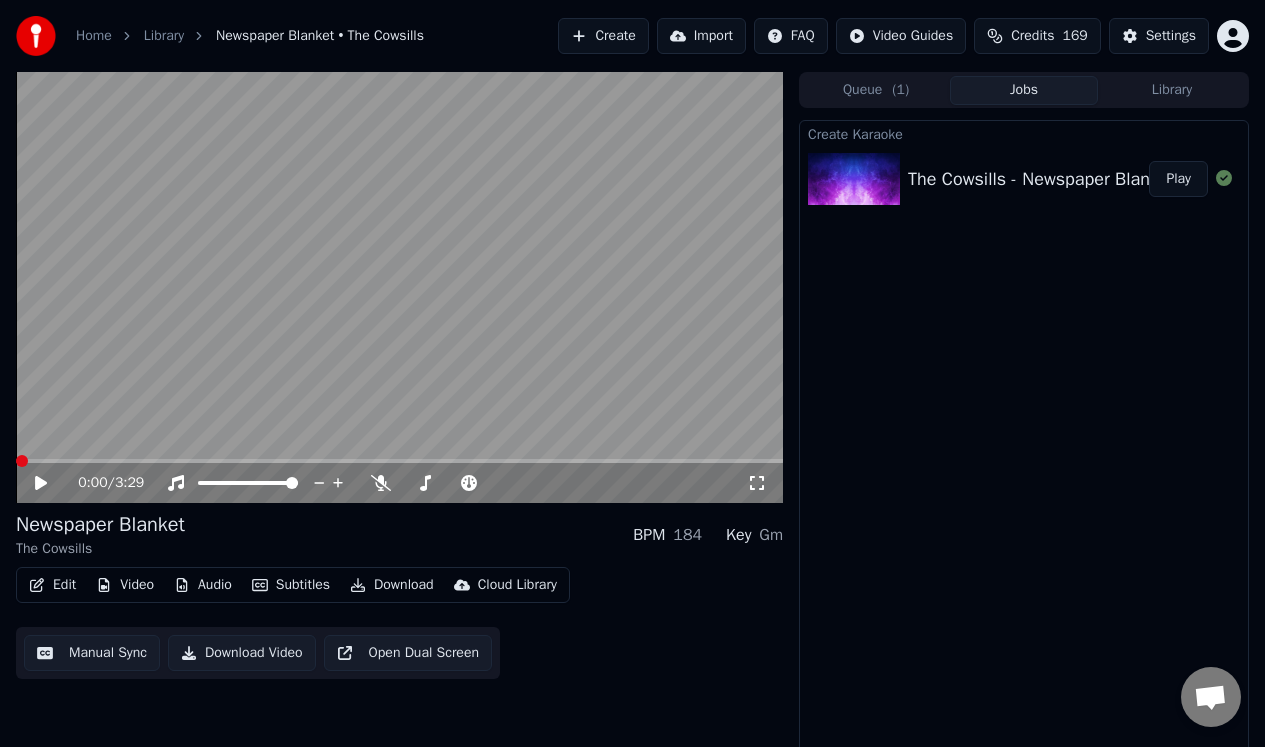 click at bounding box center [22, 461] 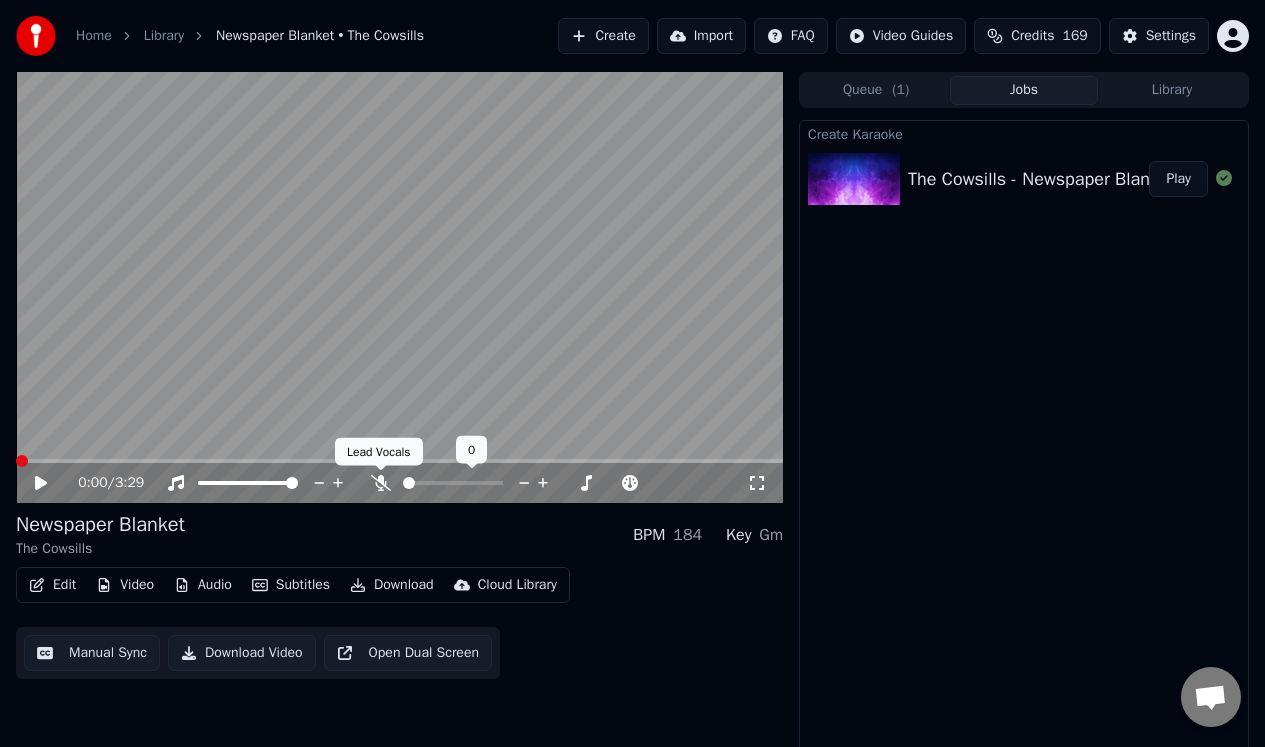 click 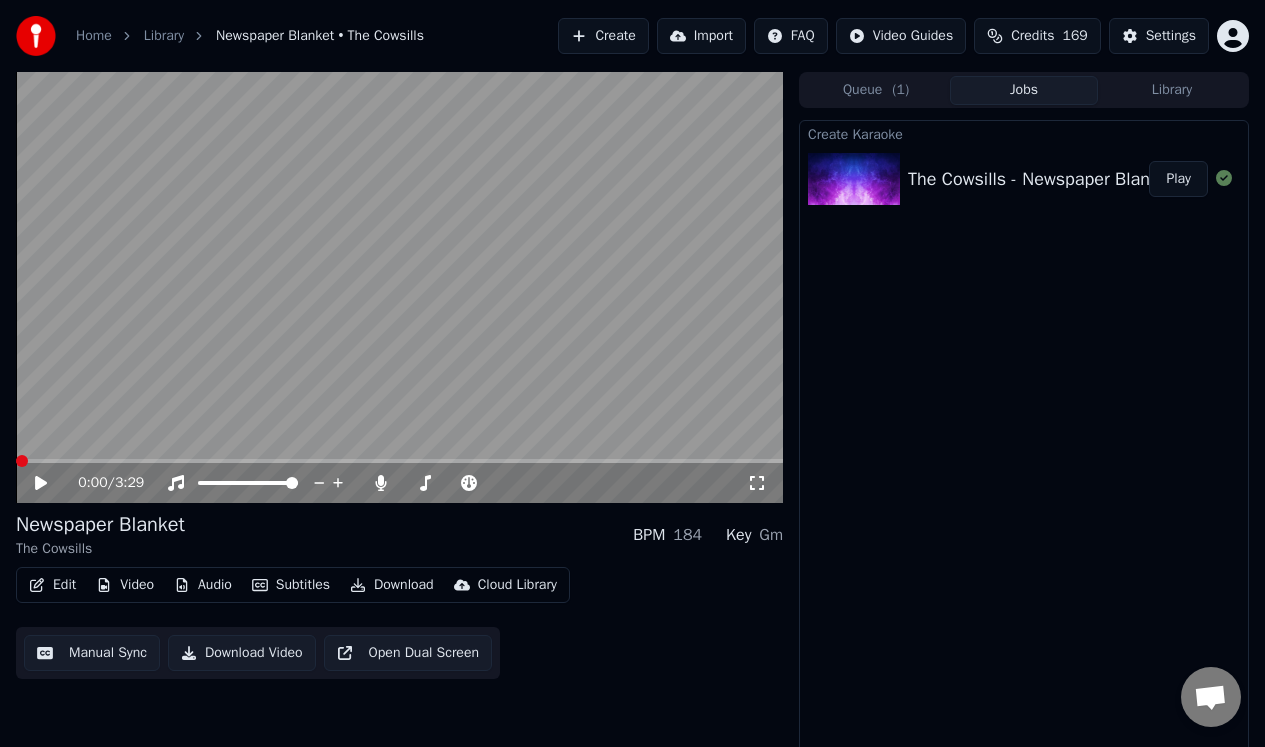 click 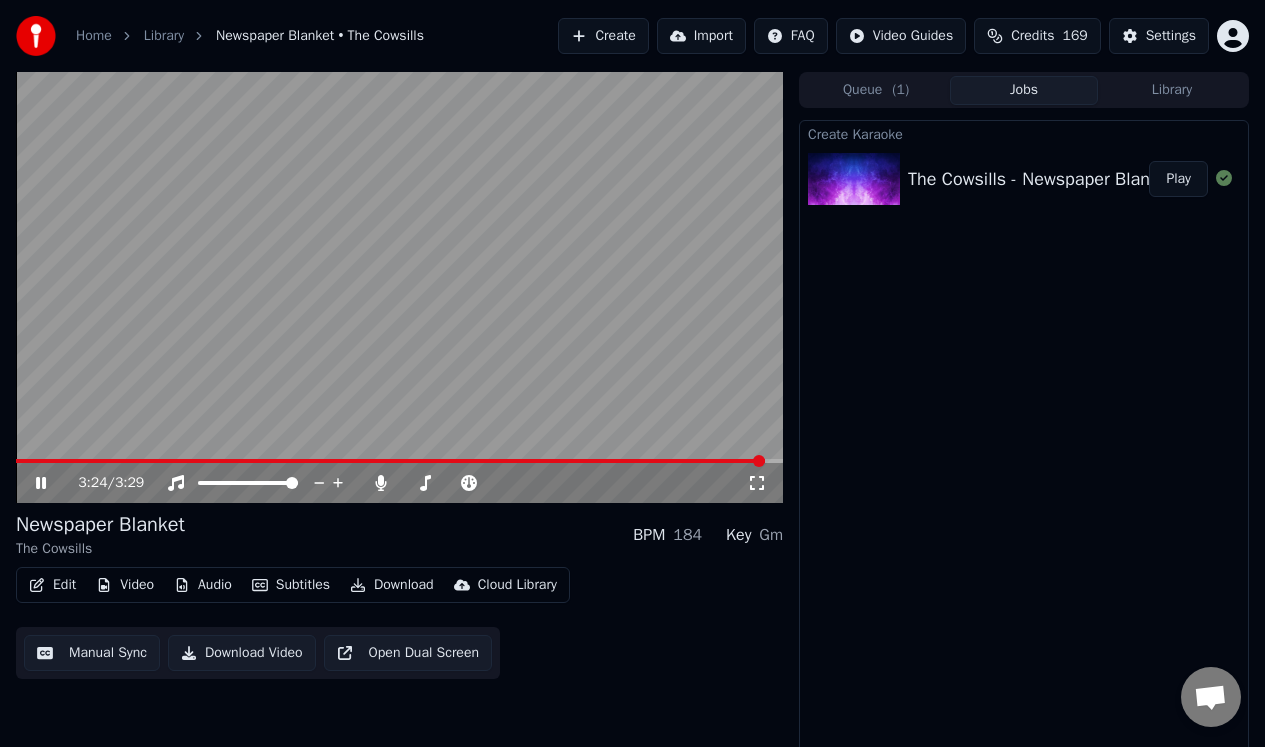click 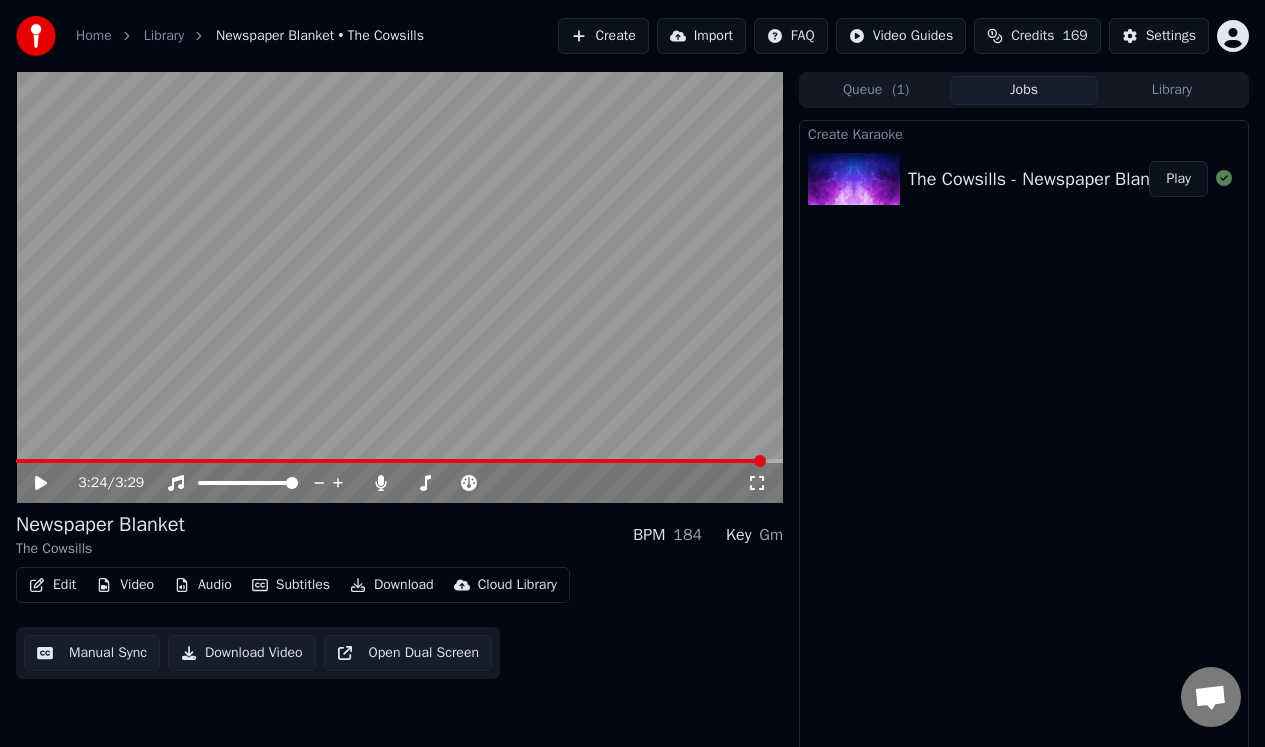click on "Edit" at bounding box center (52, 585) 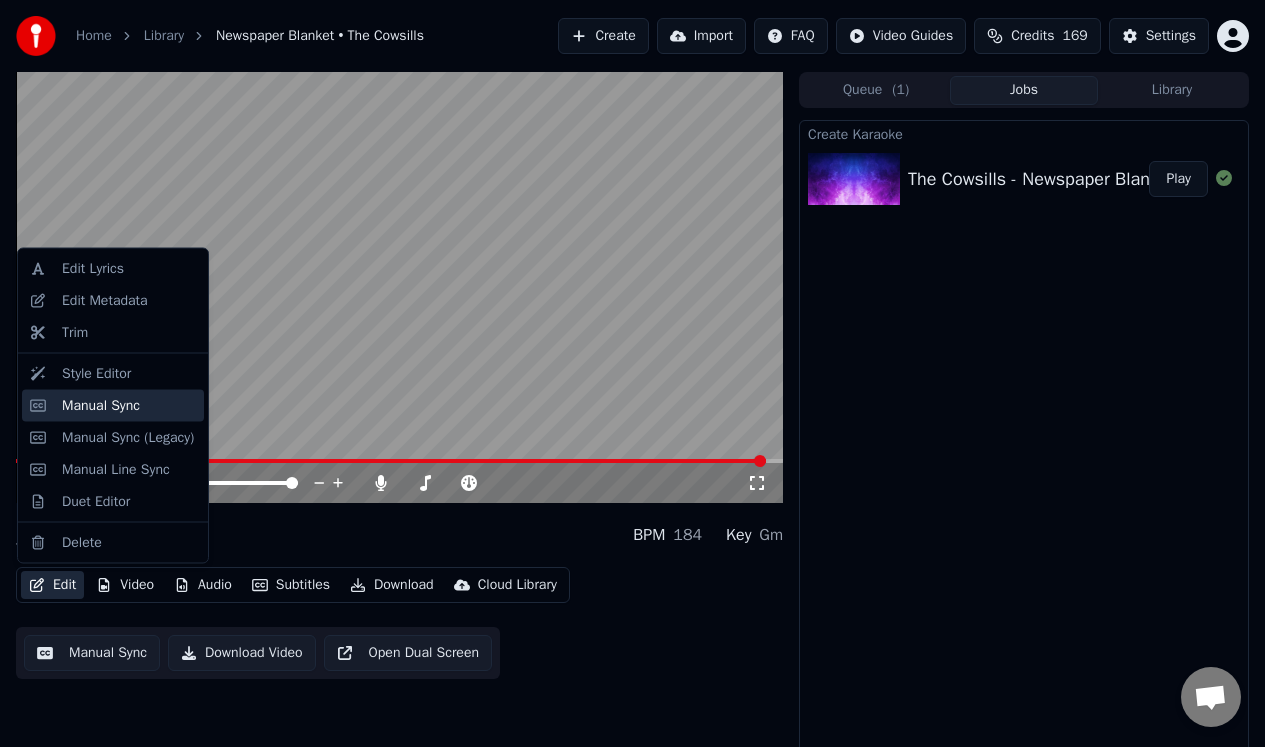 click on "Manual Sync" at bounding box center [101, 405] 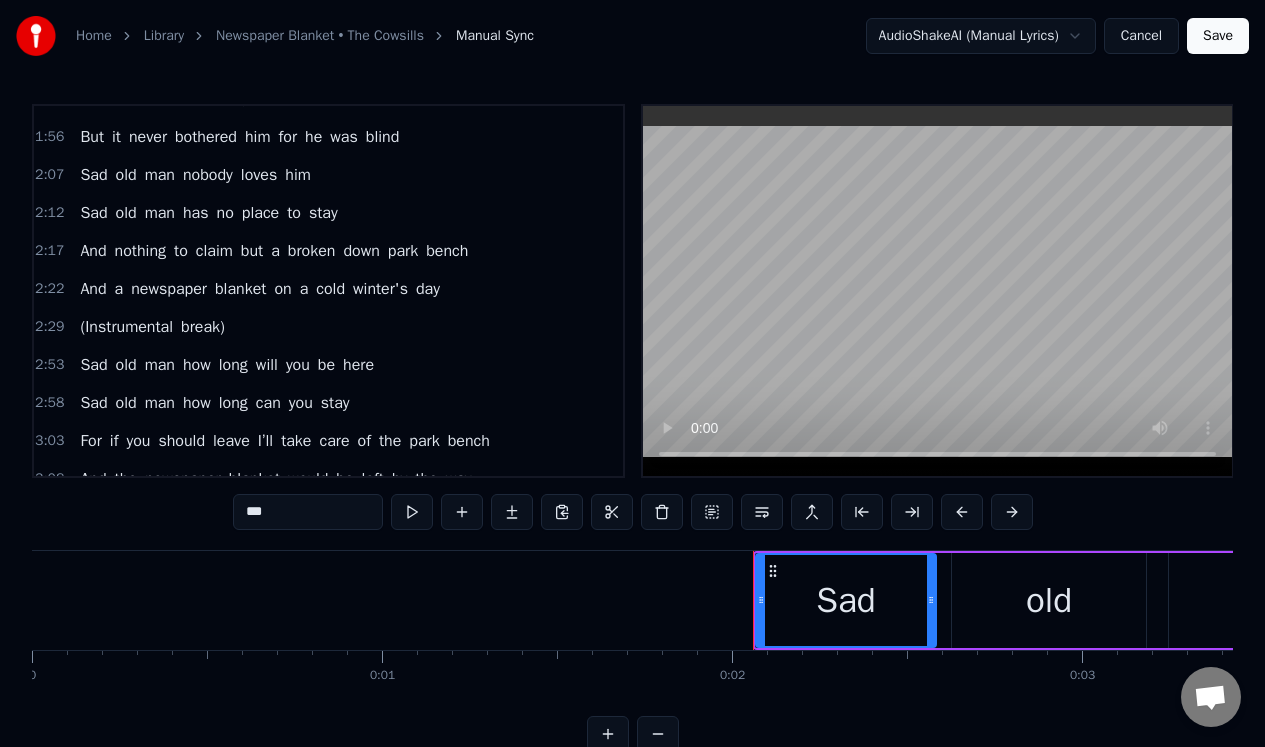 scroll, scrollTop: 466, scrollLeft: 0, axis: vertical 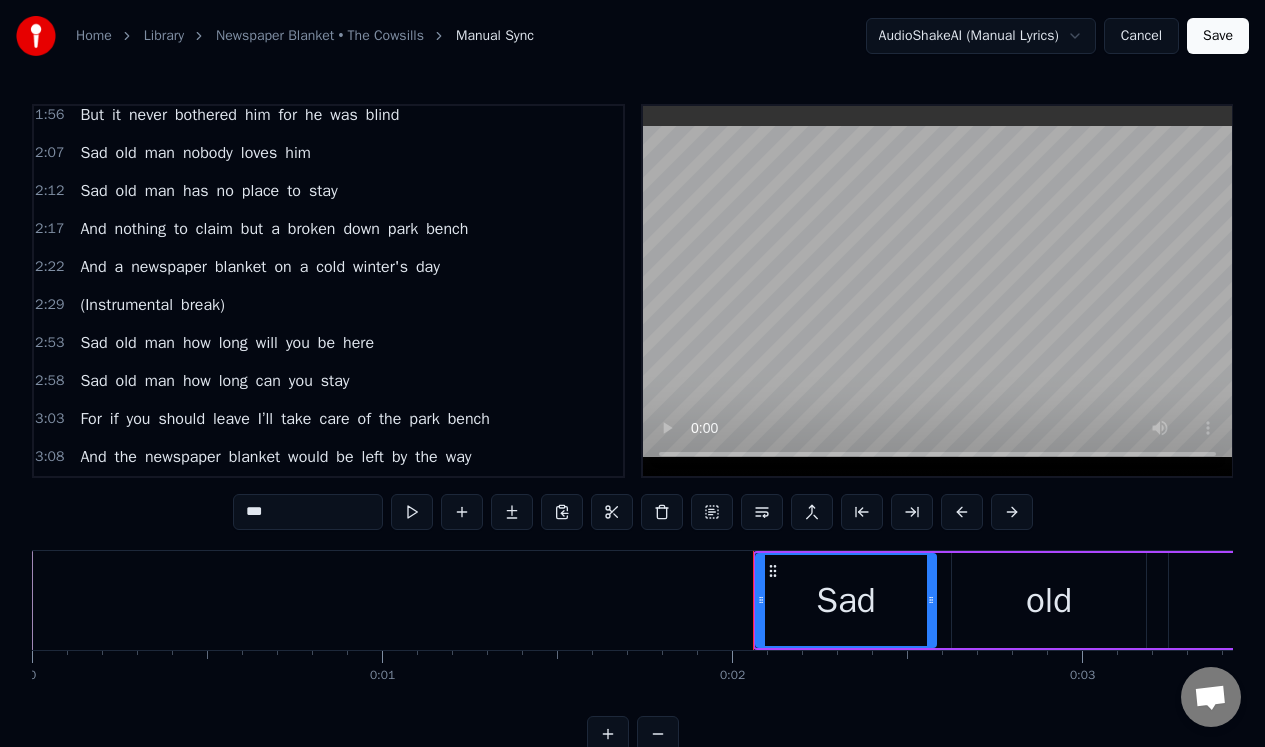 click on "2:29 (Instrumental break)" at bounding box center [328, 305] 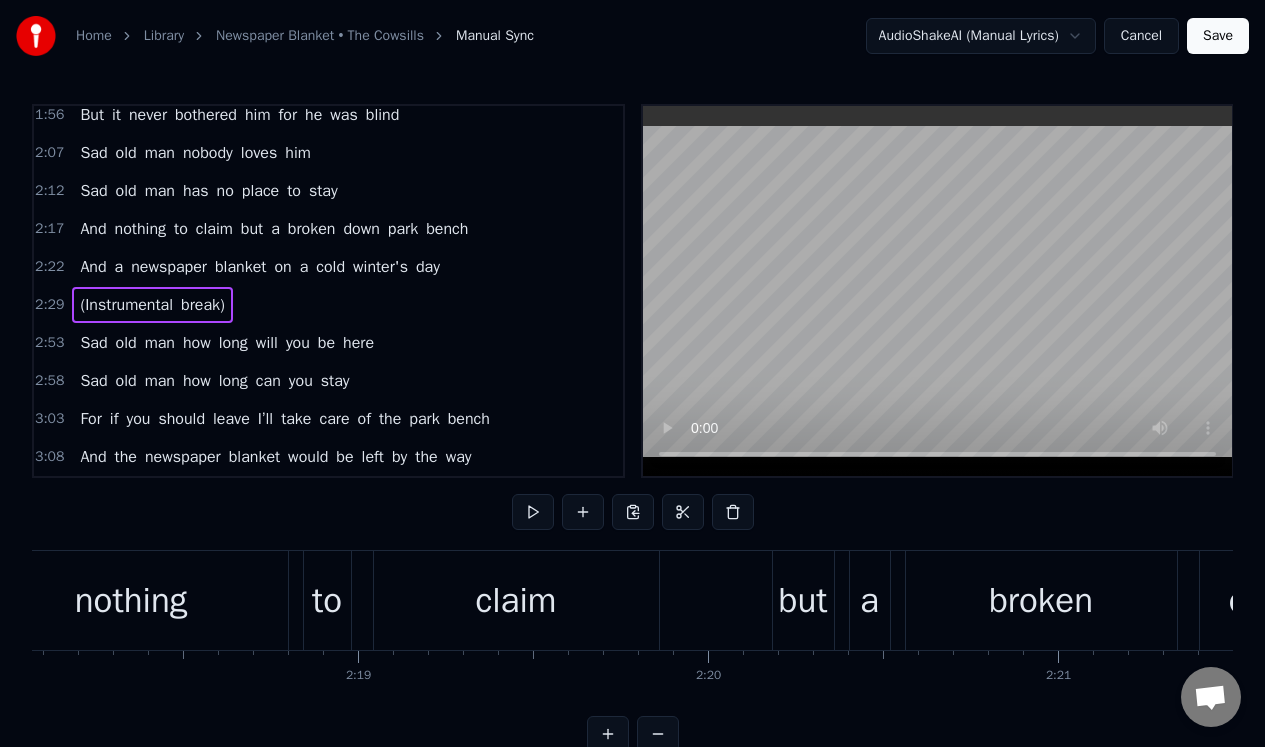 scroll, scrollTop: 0, scrollLeft: 52162, axis: horizontal 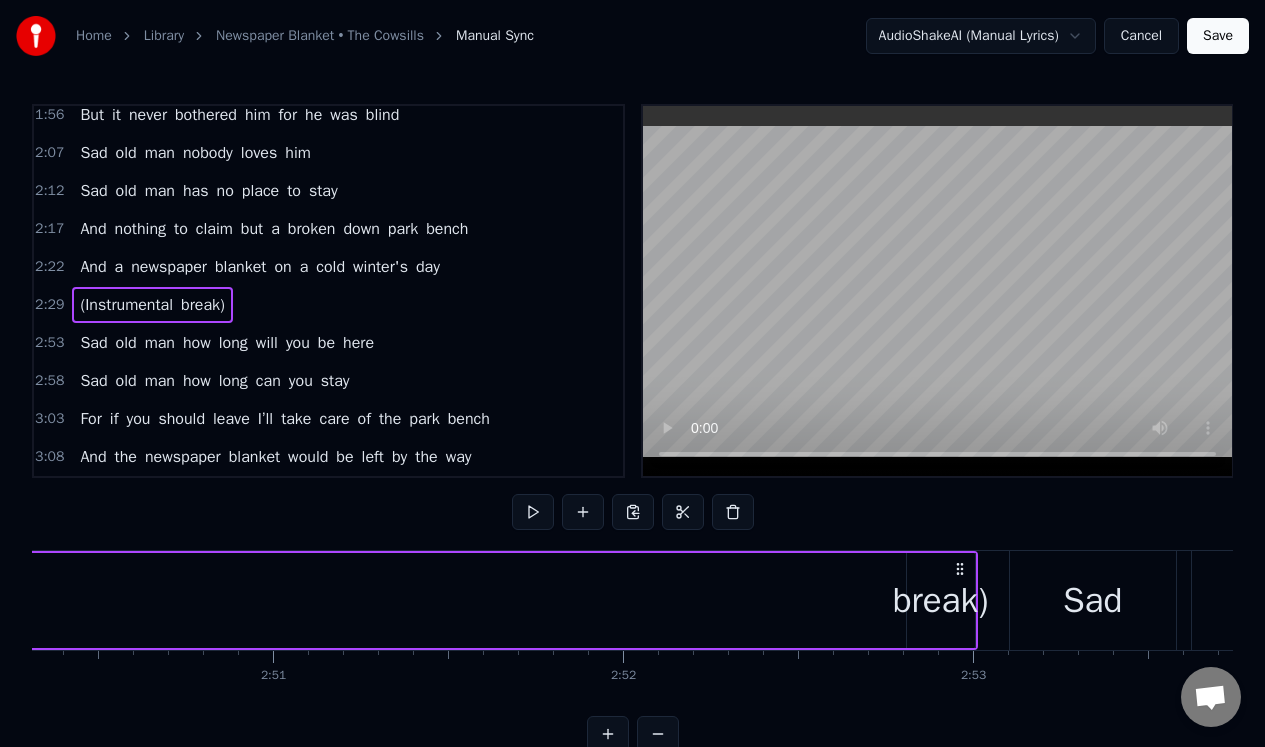 click on "(Instrumental break)" at bounding box center (-3168, 600) 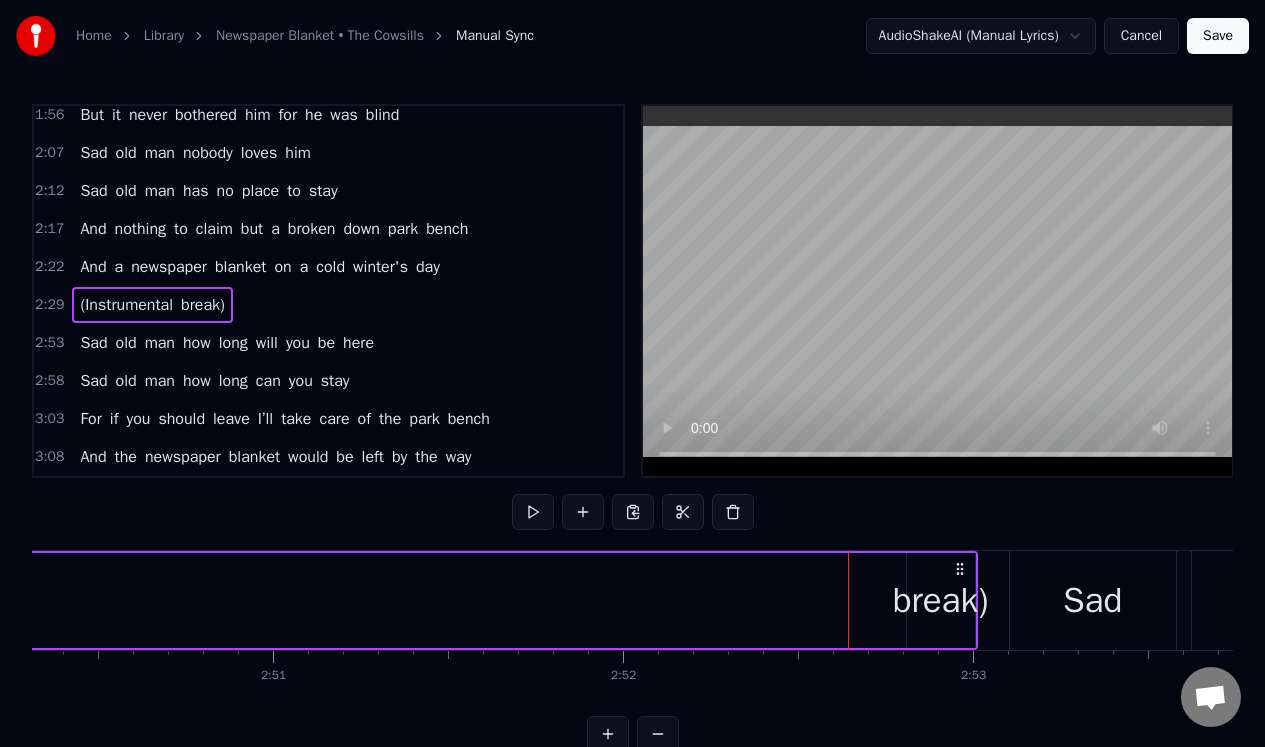 click on "break)" at bounding box center (941, 600) 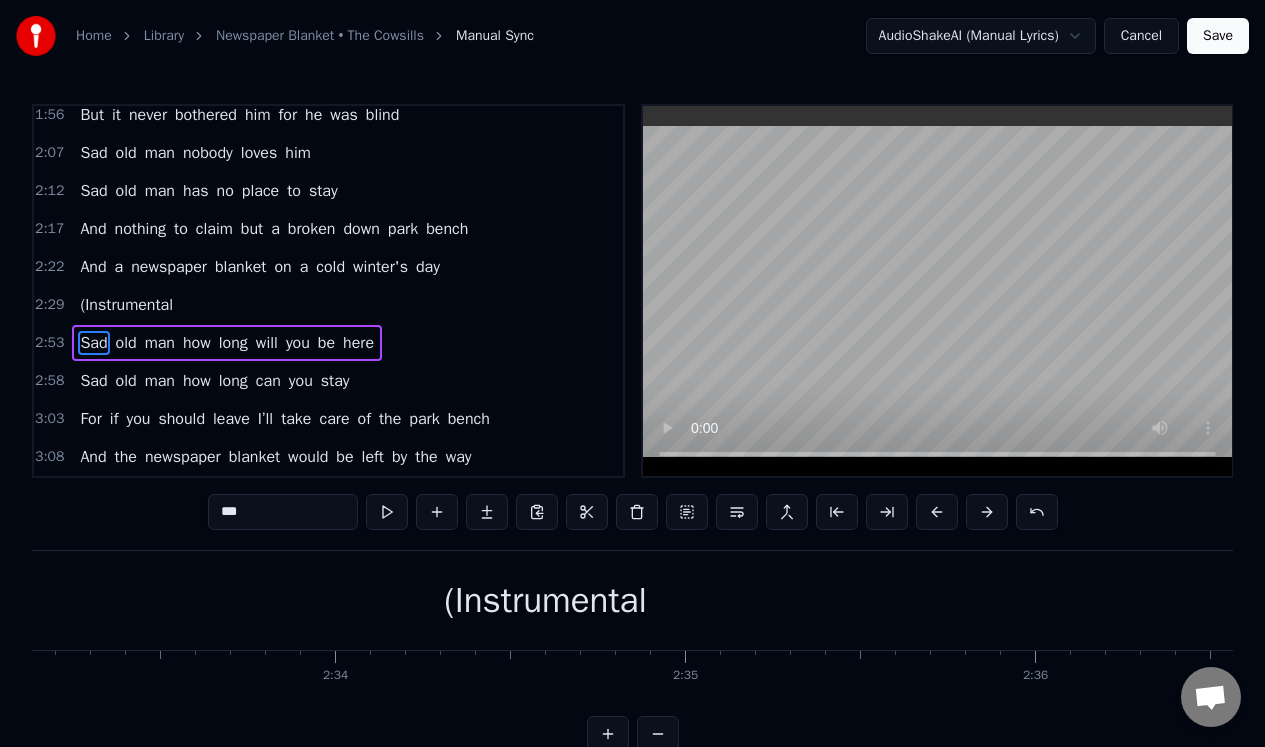 click on "(Instrumental" at bounding box center [546, 600] 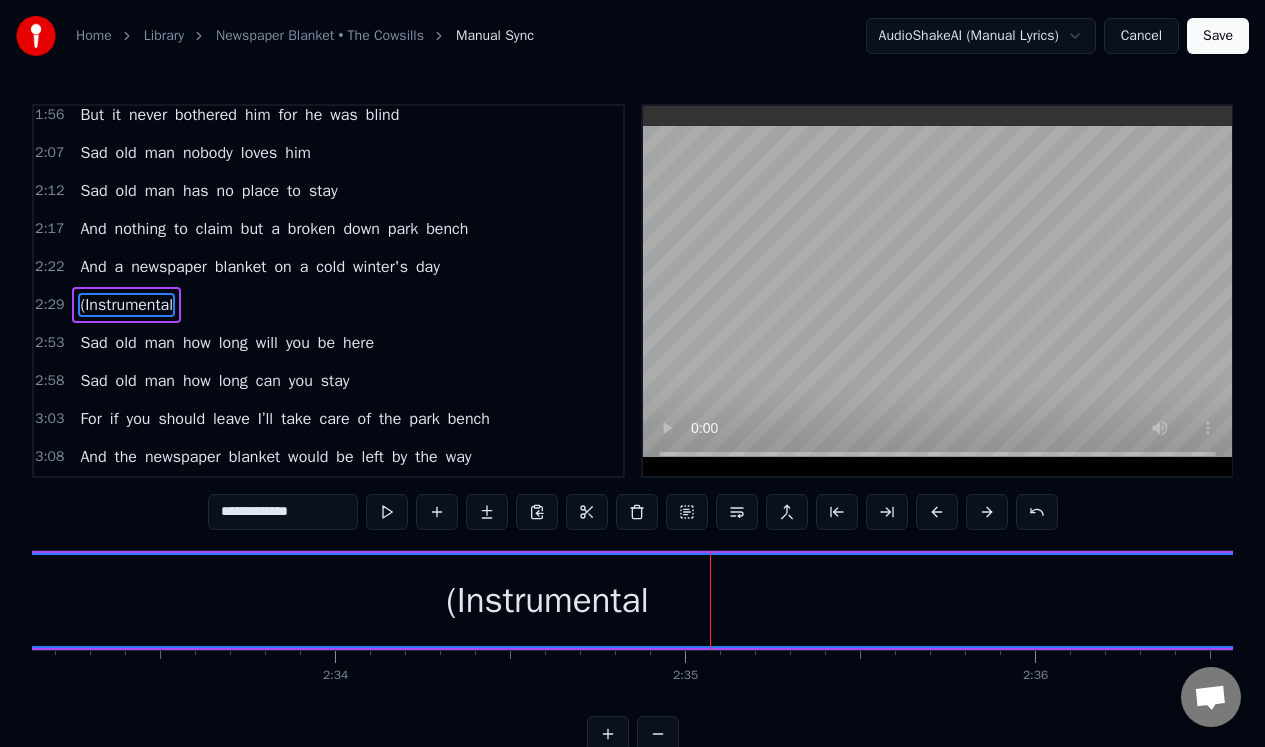 click on "**********" at bounding box center [283, 512] 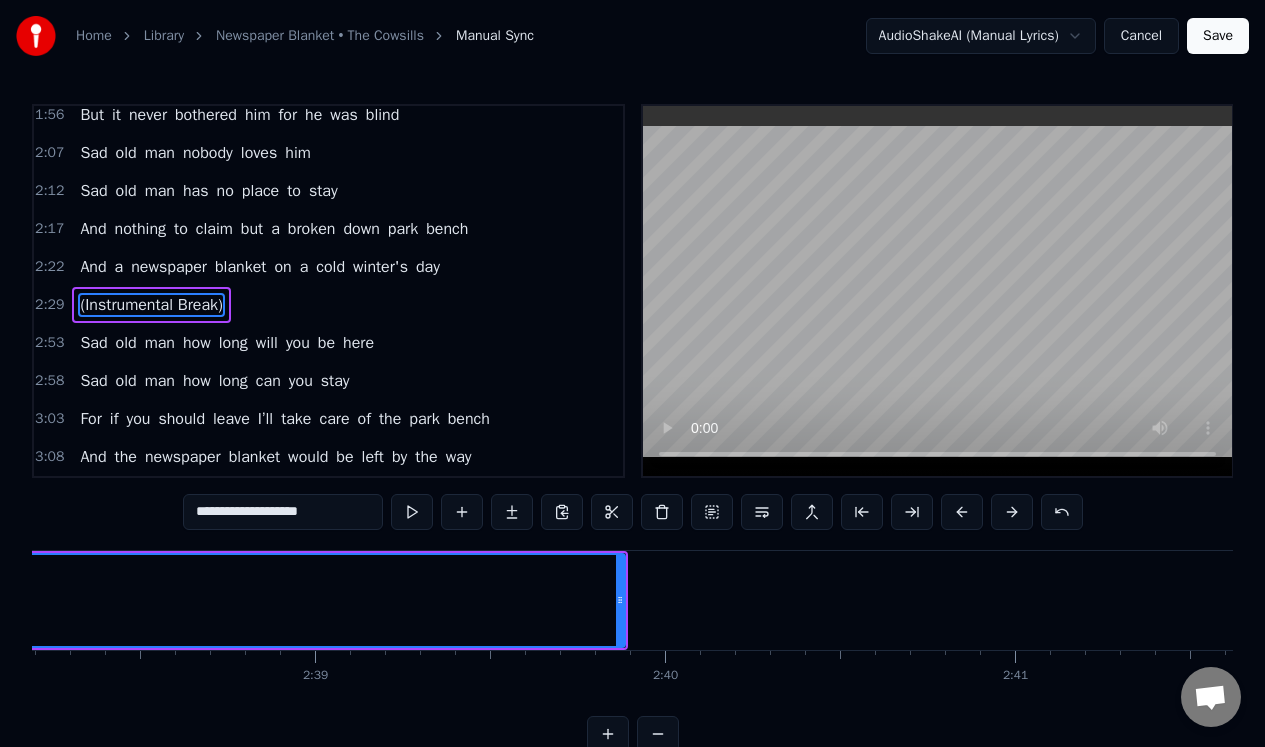 scroll, scrollTop: 0, scrollLeft: 55703, axis: horizontal 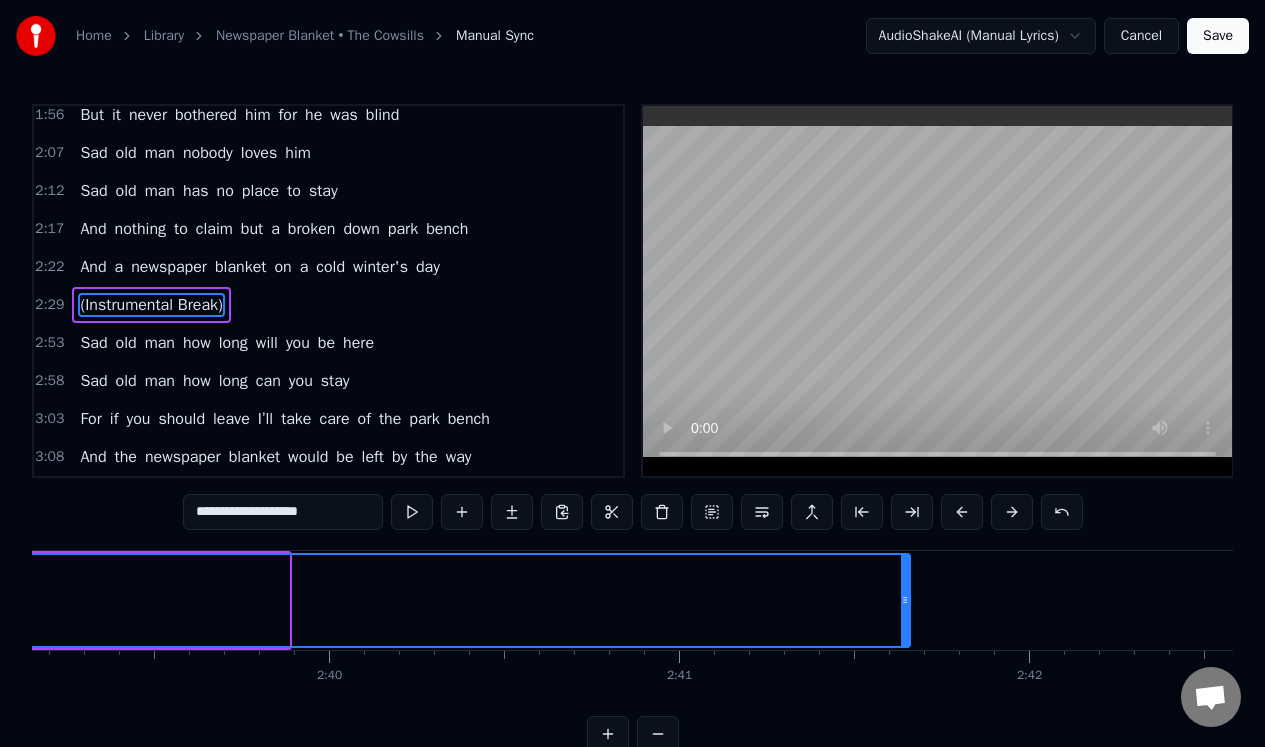 drag, startPoint x: 284, startPoint y: 579, endPoint x: 905, endPoint y: 617, distance: 622.16156 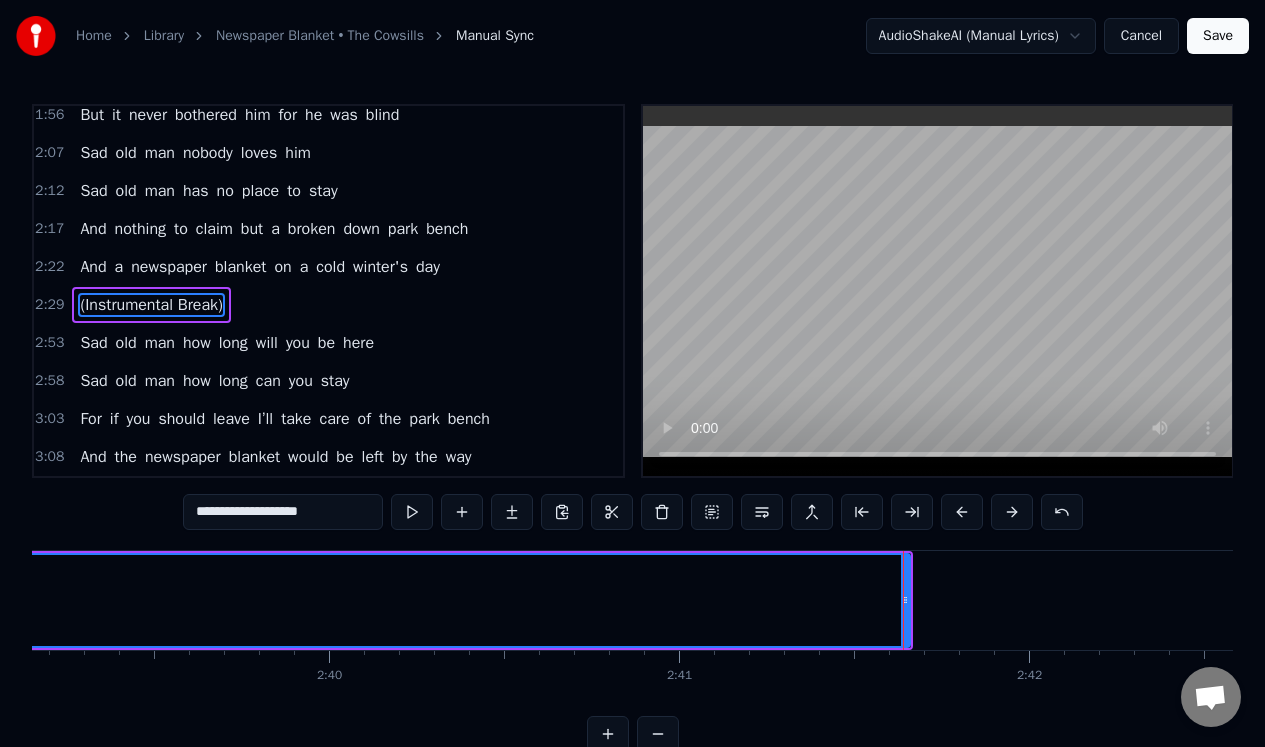 type on "**********" 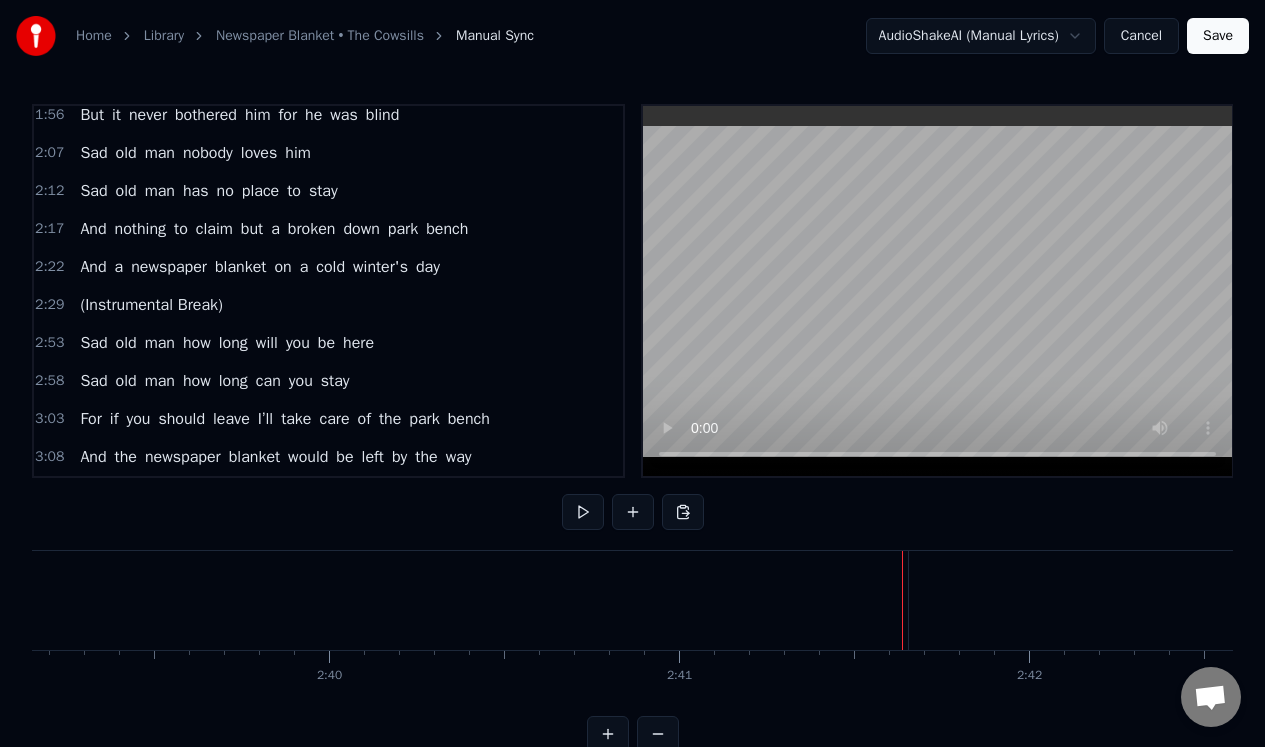 click on "(Instrumental Break)" at bounding box center (-1250, 600) 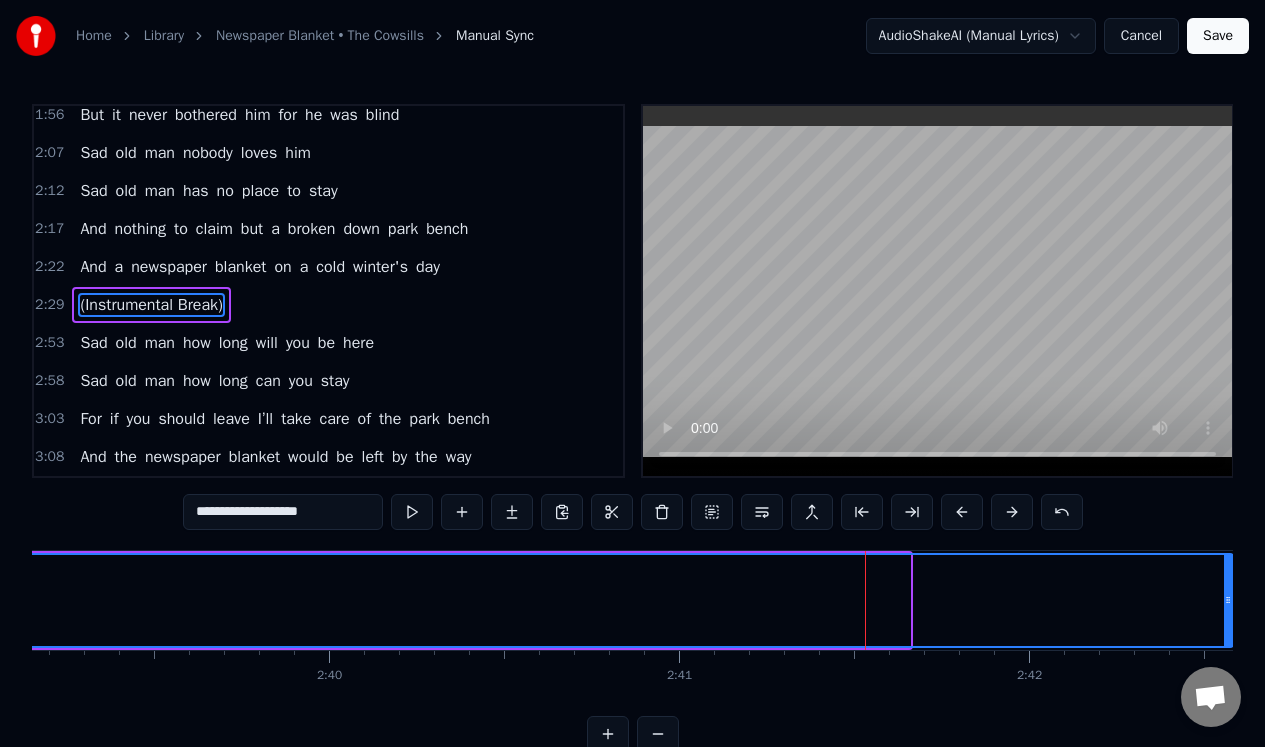 drag, startPoint x: 904, startPoint y: 575, endPoint x: 1227, endPoint y: 574, distance: 323.00156 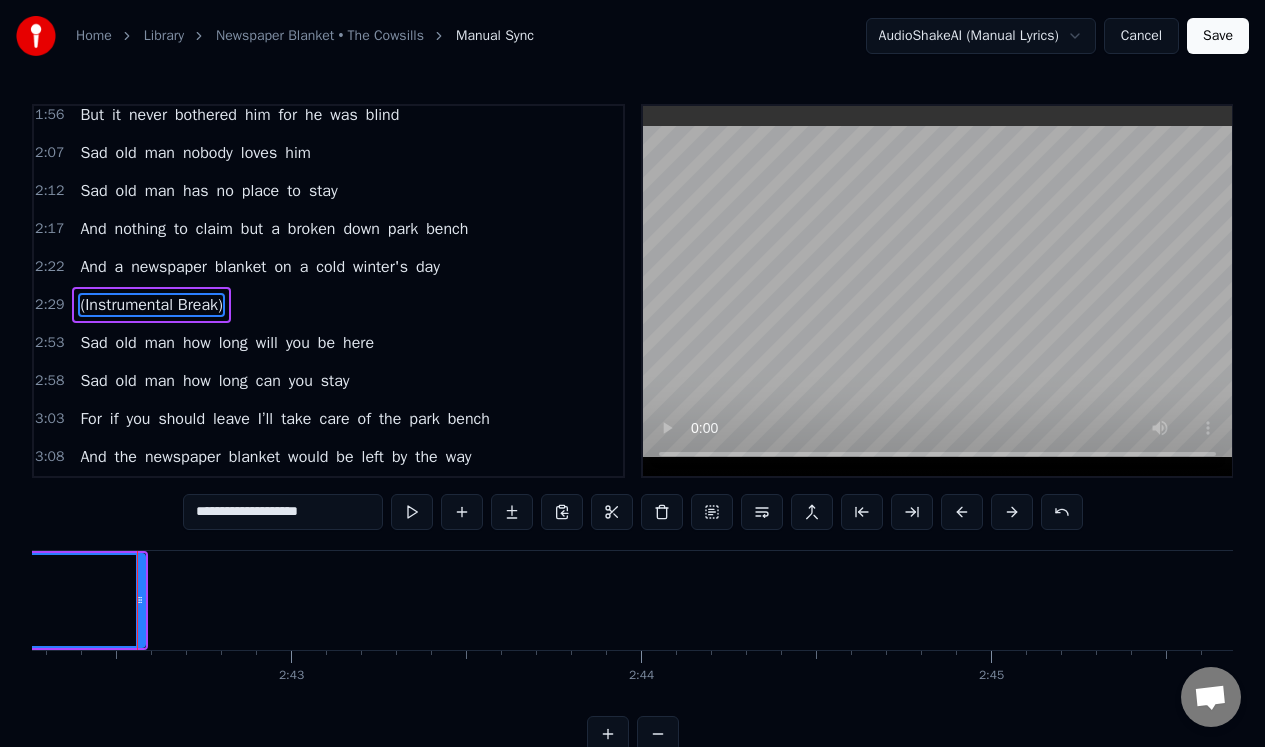 scroll, scrollTop: 0, scrollLeft: 56796, axis: horizontal 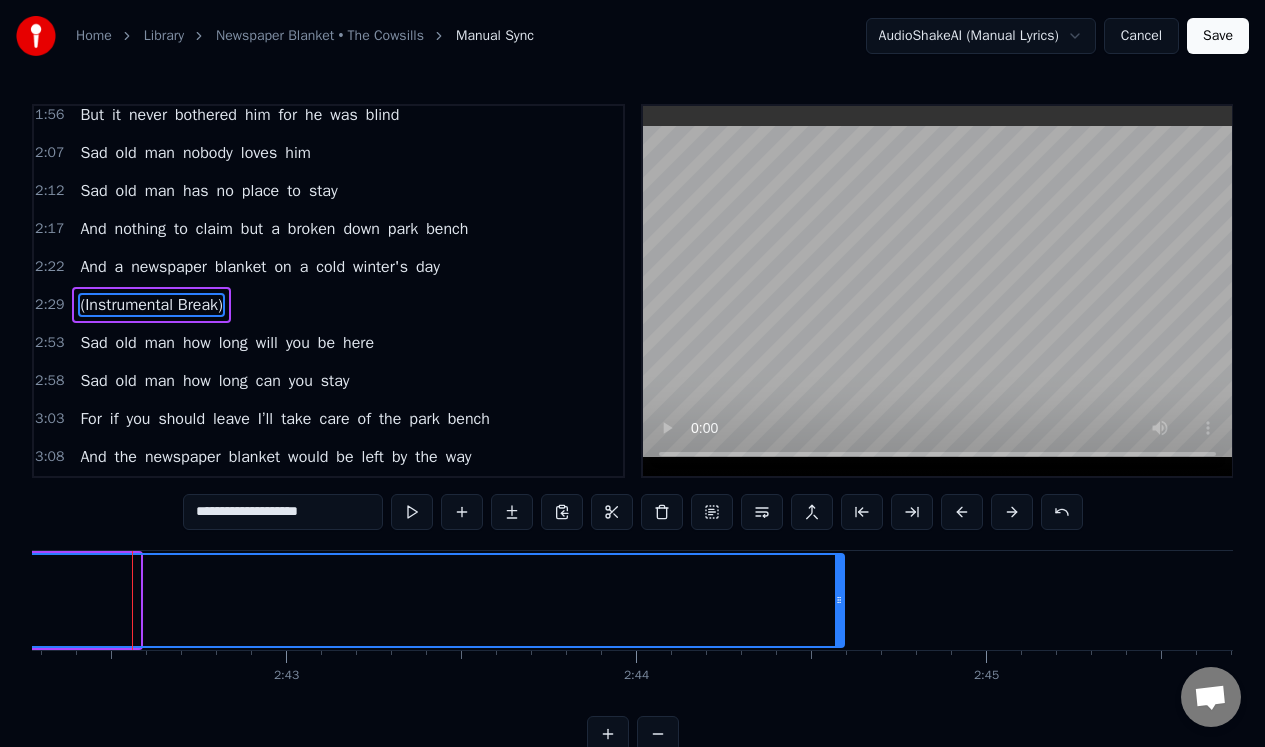 drag, startPoint x: 134, startPoint y: 568, endPoint x: 838, endPoint y: 595, distance: 704.5176 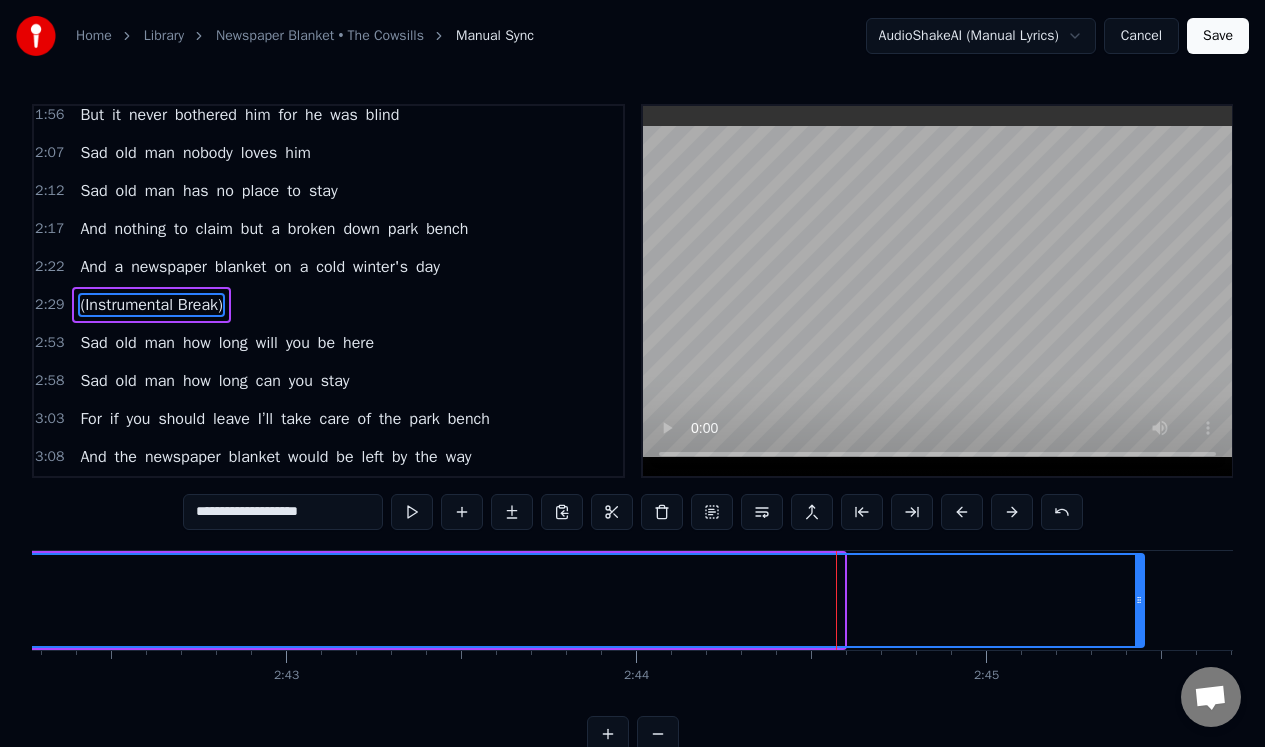 drag, startPoint x: 840, startPoint y: 574, endPoint x: 1148, endPoint y: 569, distance: 308.0406 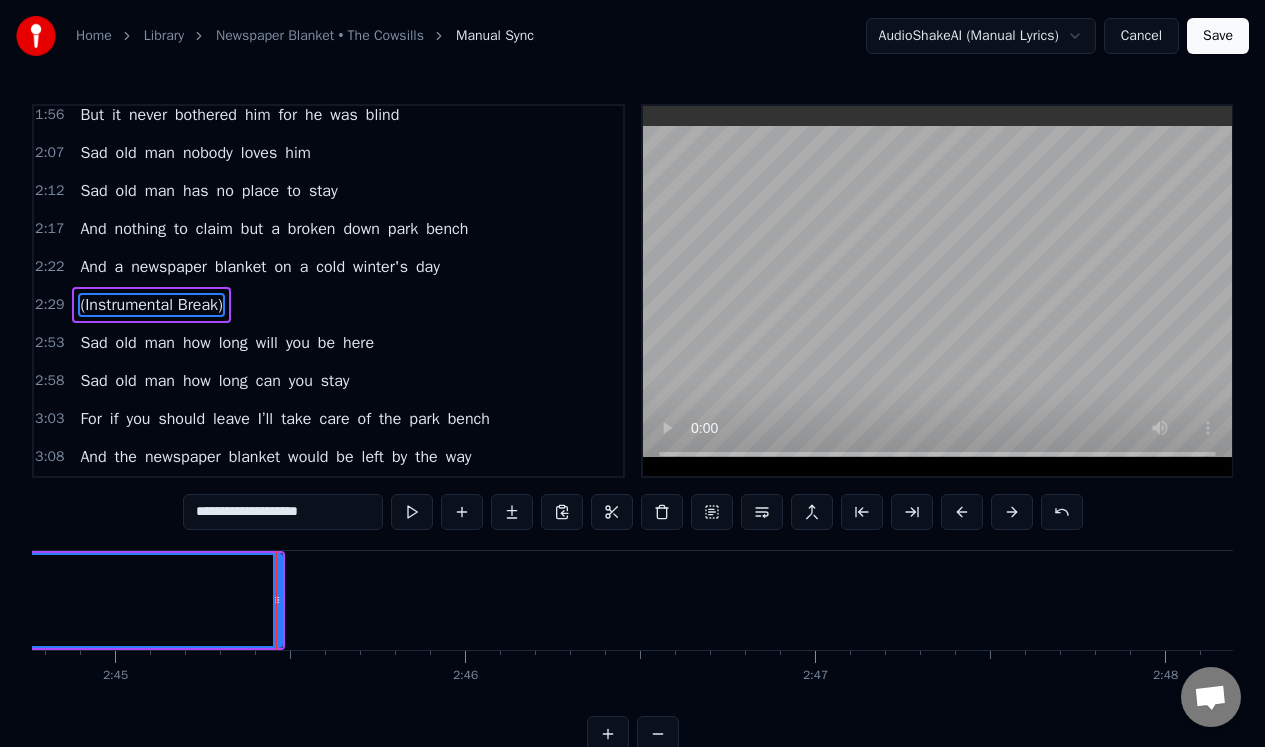 scroll, scrollTop: 0, scrollLeft: 57811, axis: horizontal 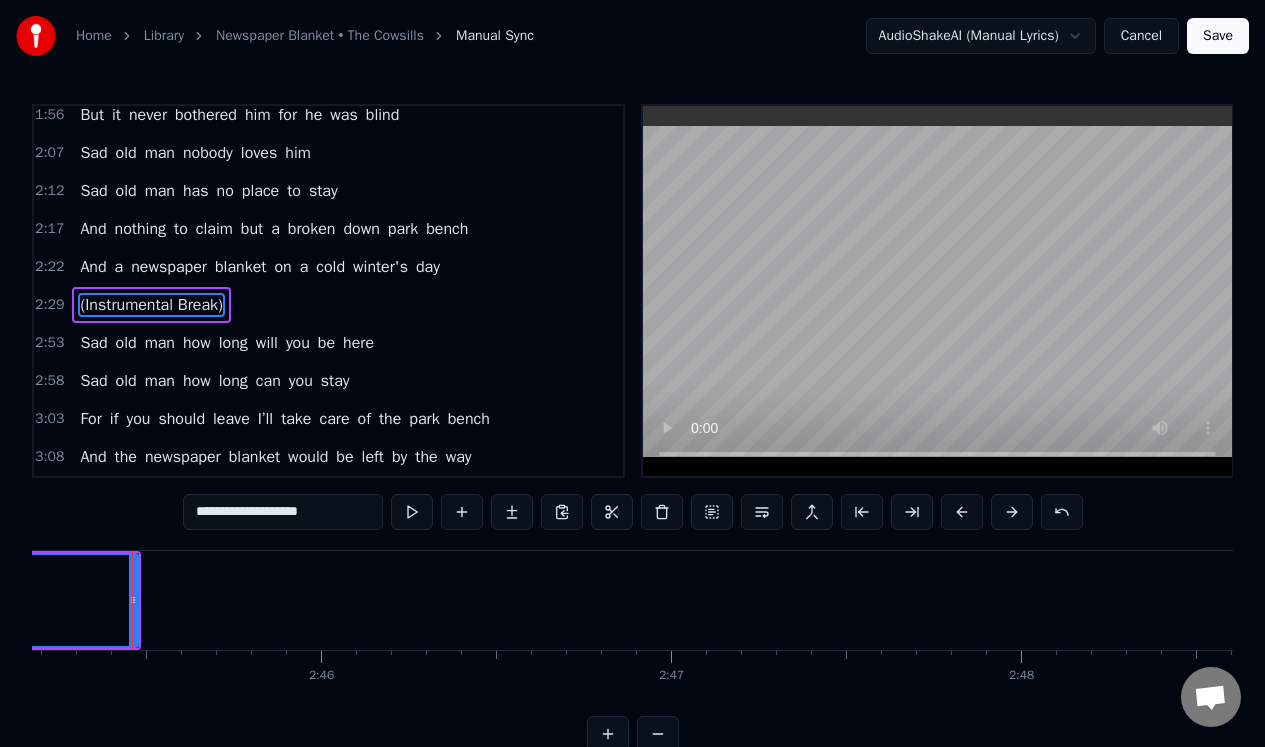click on "Sad old man nobody loves him Every morning I would see him sleeping in the dew He never noticed me as I passed by I'd walk by slowly staring at the holes worn through his shoes Wondering how he managed to get by Sad old man nobody loves him Sad old man has no place to stay And nothing to claim but a broken down park bench And a newspaper blanket on a cold winter's day The afternoon would come; I'd see him begging by the square While I was in the crowd without a mind And had I been alone, I would have told him someone cared But it never bothered him for he was blind Sad old man nobody loves him Sad old man has no place to stay And nothing to claim but a broken down park bench And a newspaper blanket on a cold winter's day (Instrumental Break) Sad old man how long will you be here Sad old man how long can you stay For if you should leave I’ll take care of the park bench And the newspaper blanket would be left by the way" at bounding box center [-21120, 600] 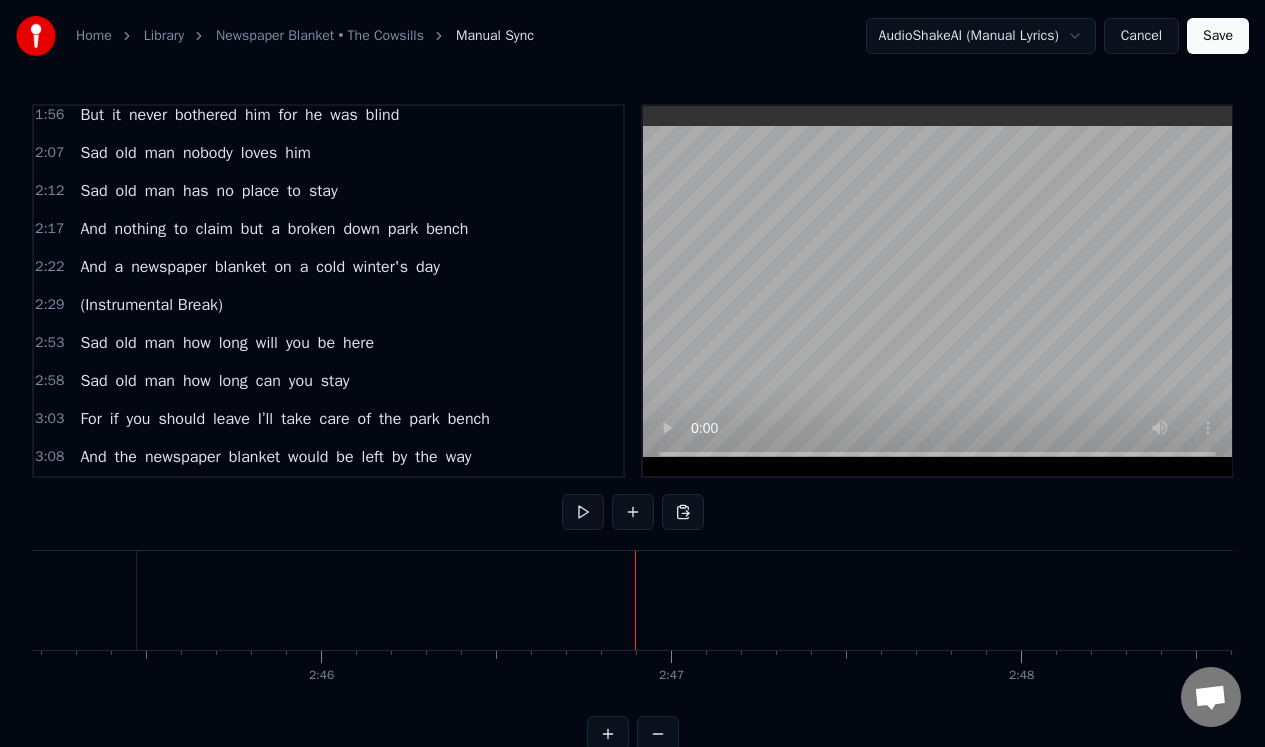 click on "(Instrumental Break)" at bounding box center (-2690, 600) 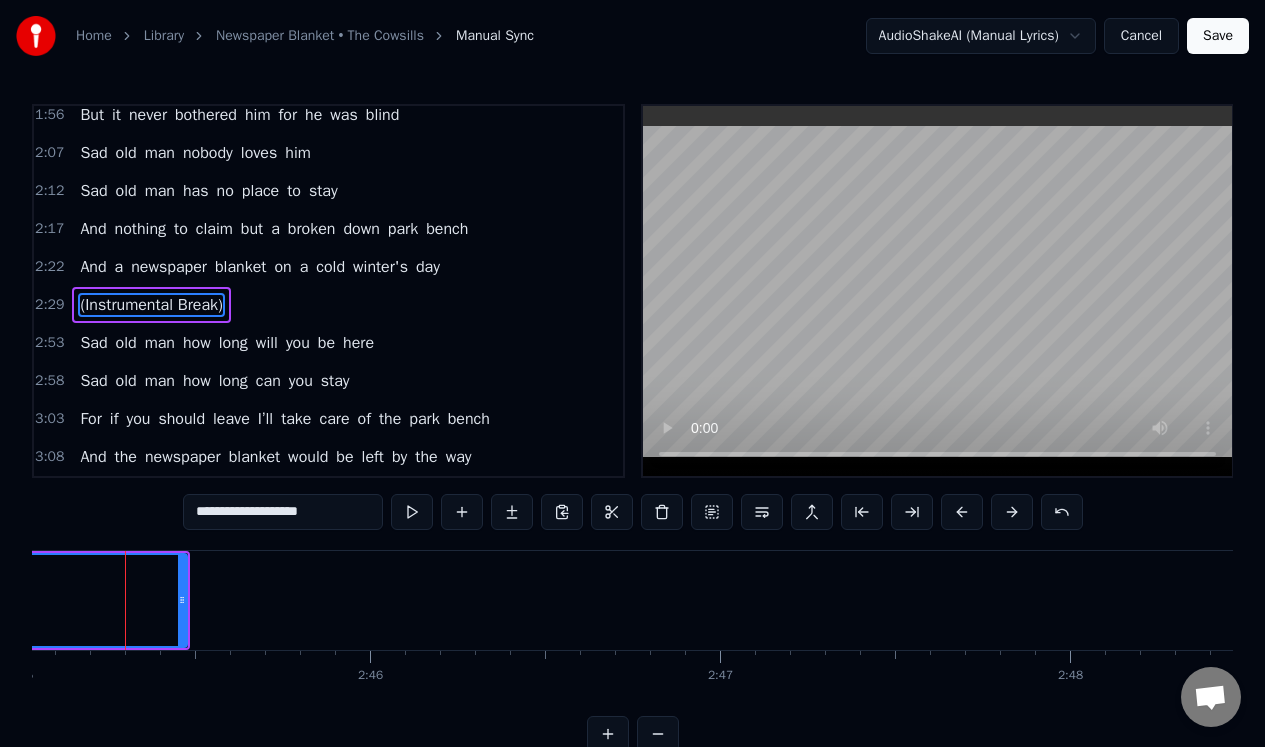 scroll, scrollTop: 0, scrollLeft: 57755, axis: horizontal 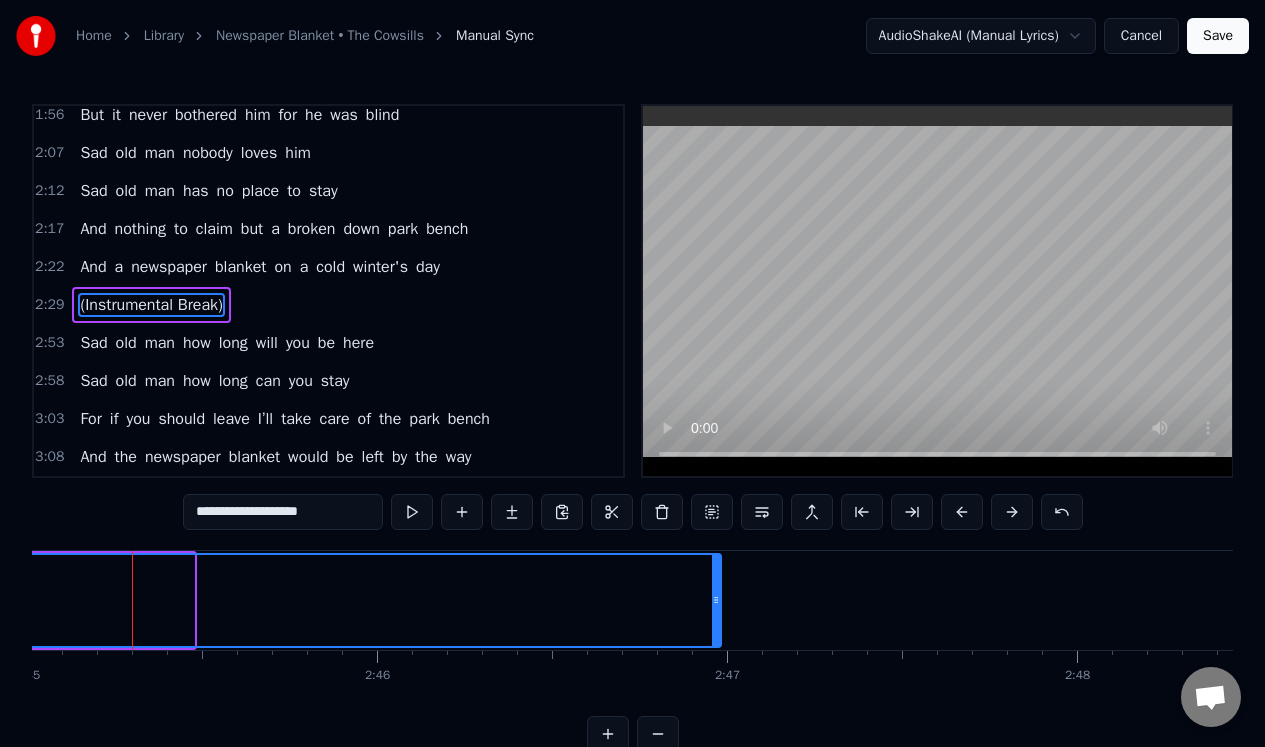 click at bounding box center [716, 600] 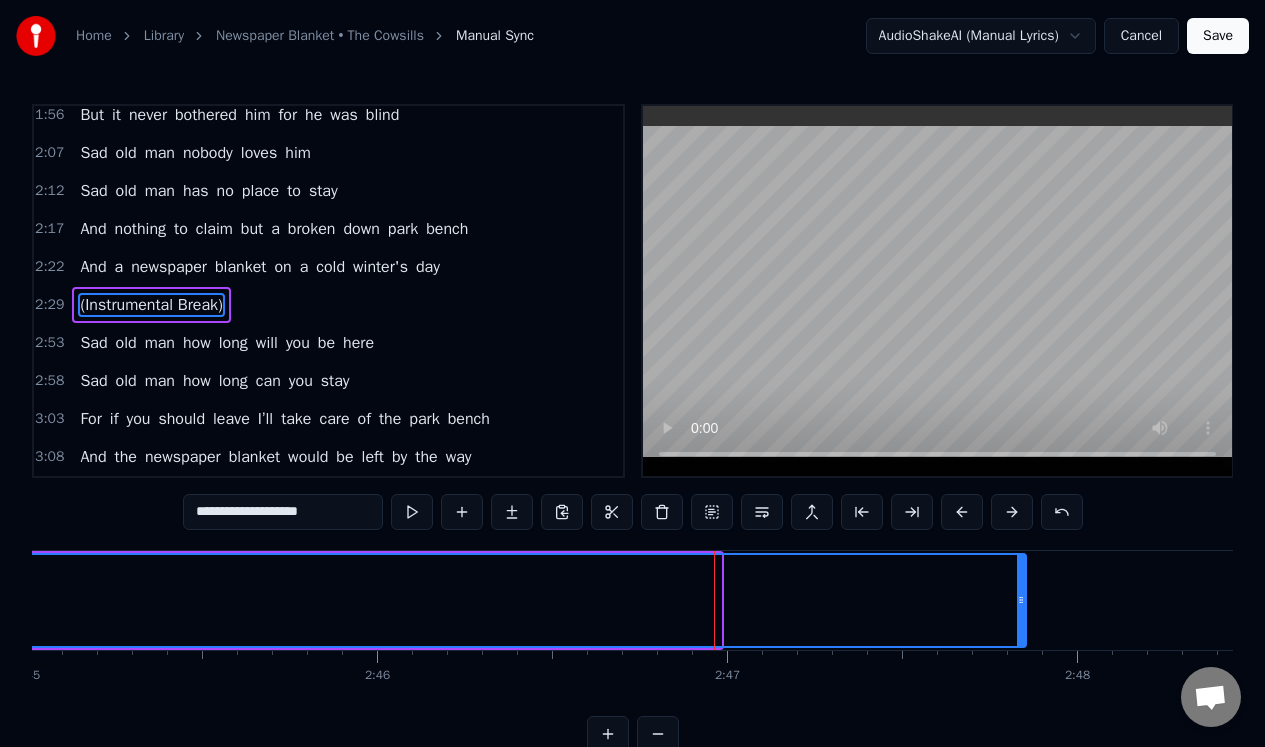 drag, startPoint x: 715, startPoint y: 577, endPoint x: 1020, endPoint y: 557, distance: 305.65503 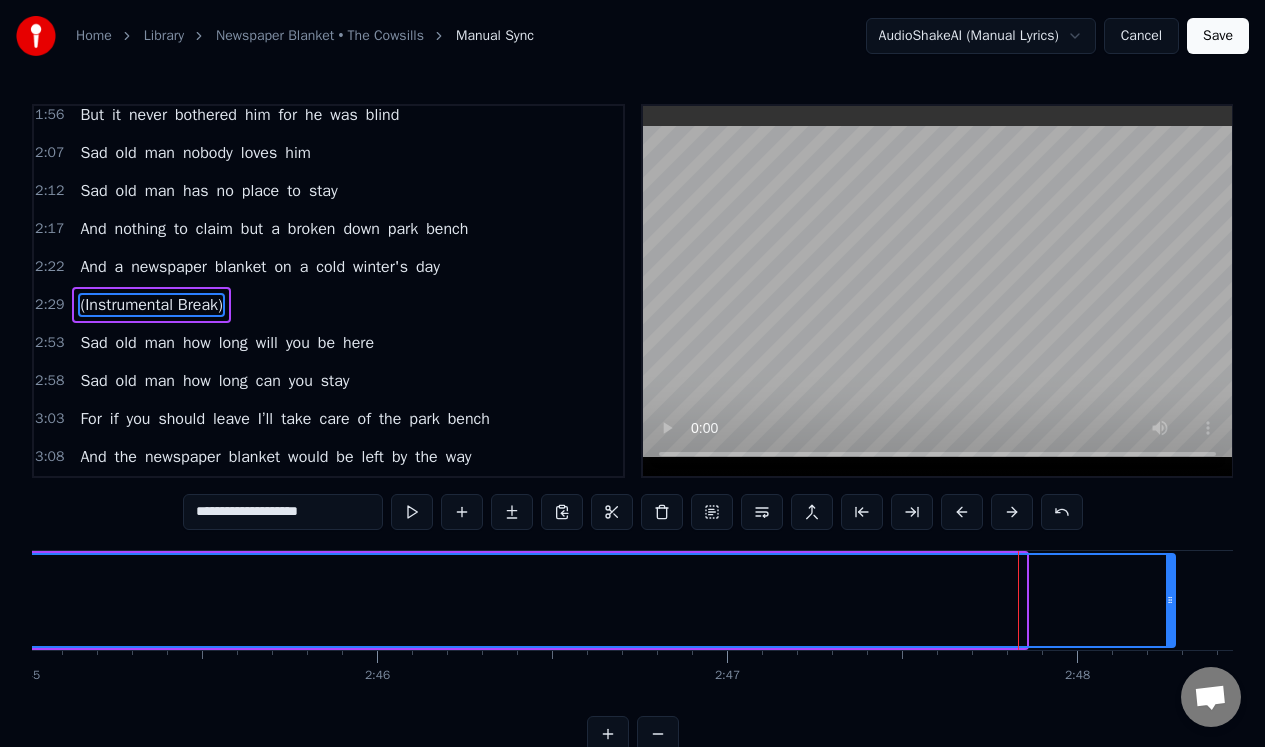 drag, startPoint x: 1022, startPoint y: 572, endPoint x: 1171, endPoint y: 575, distance: 149.0302 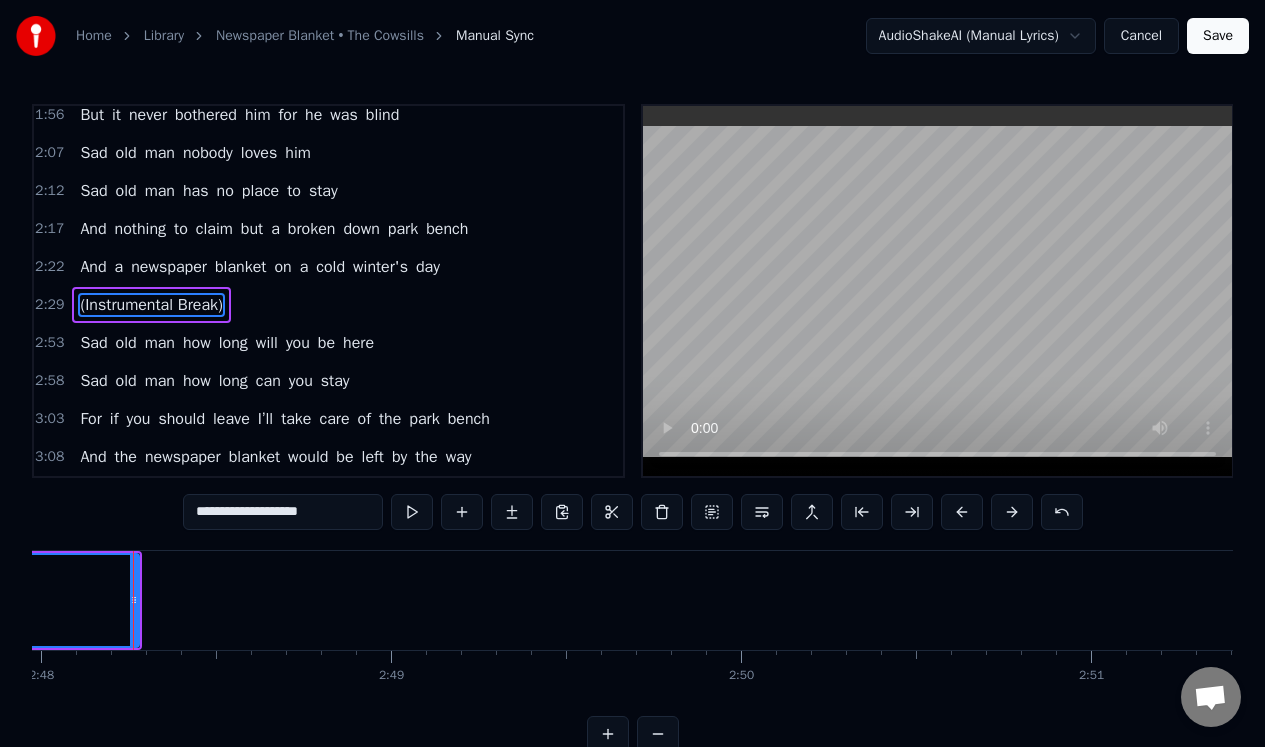 scroll, scrollTop: 0, scrollLeft: 58792, axis: horizontal 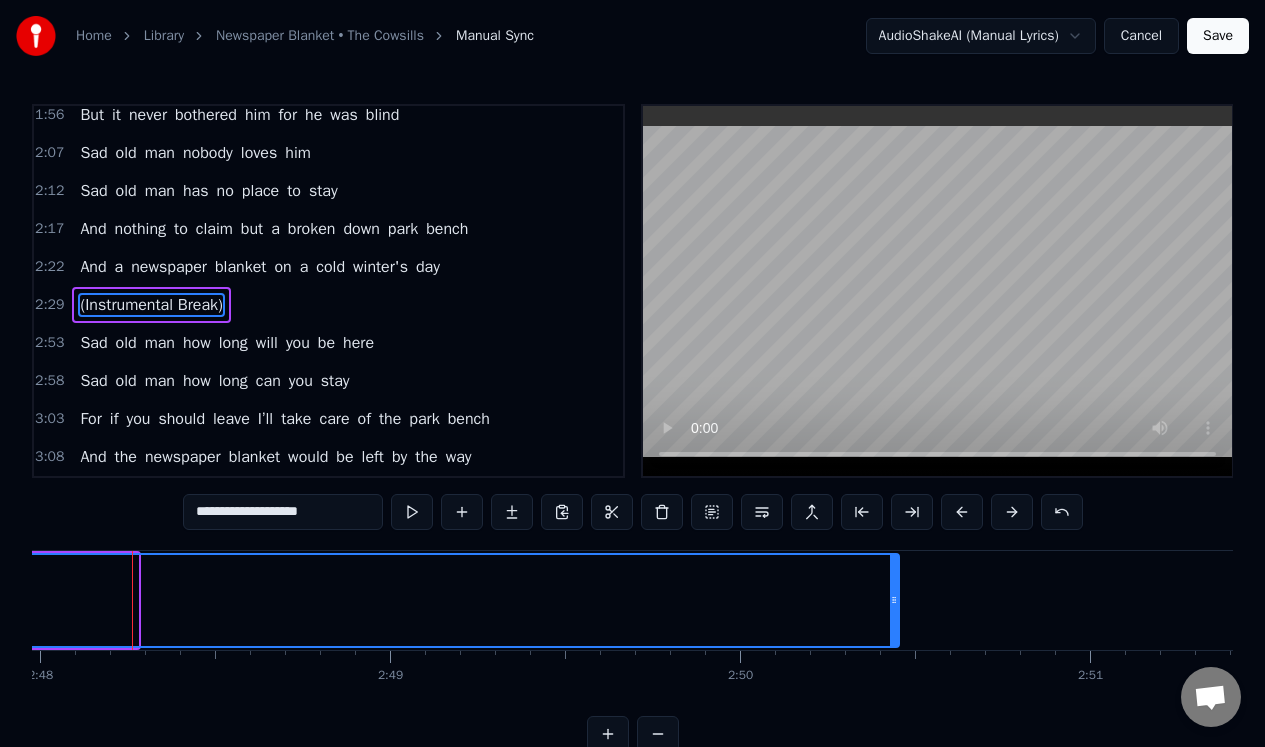 drag, startPoint x: 129, startPoint y: 570, endPoint x: 890, endPoint y: 602, distance: 761.6725 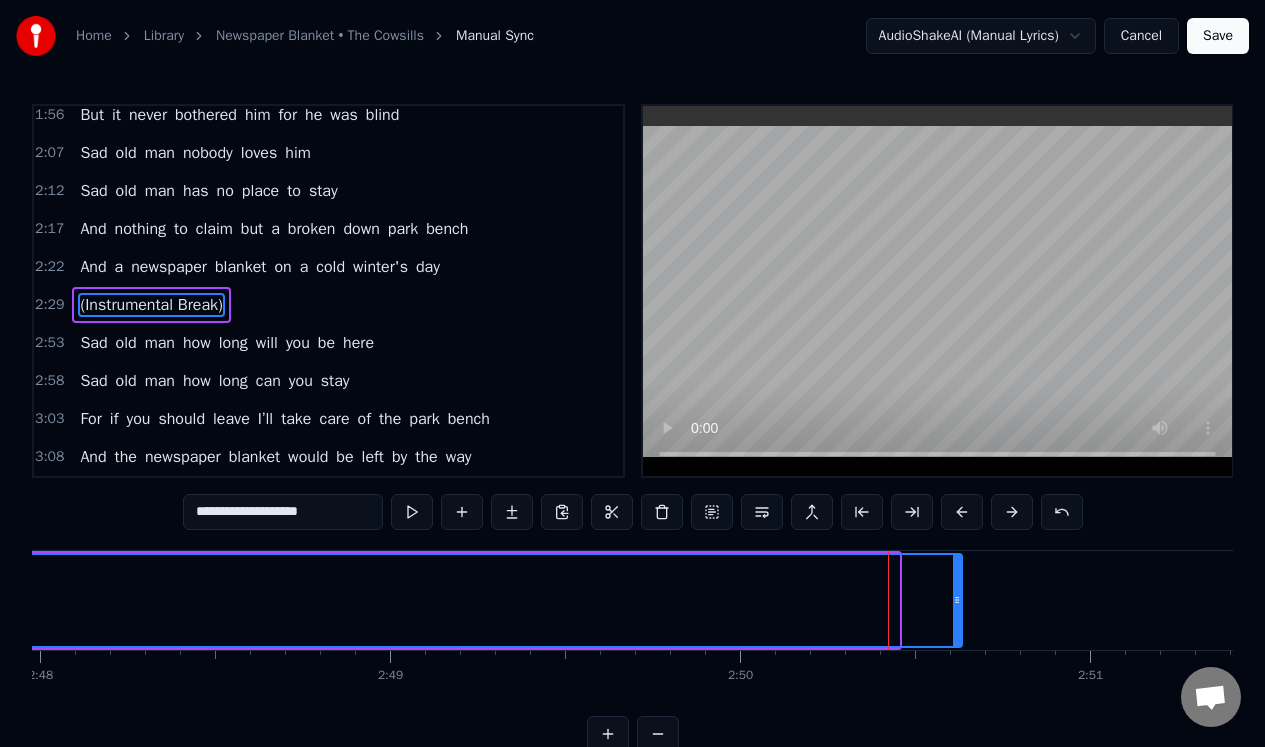 drag, startPoint x: 895, startPoint y: 575, endPoint x: 956, endPoint y: 572, distance: 61.073727 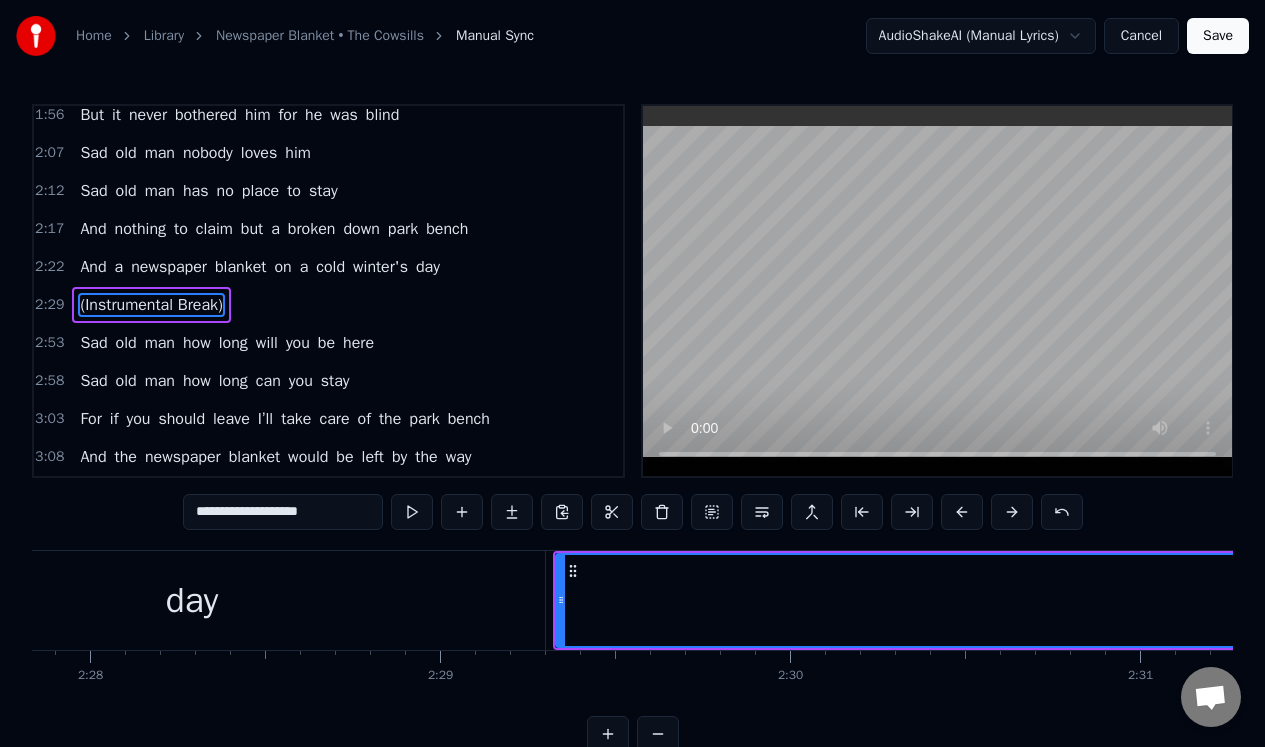 scroll, scrollTop: 0, scrollLeft: 51620, axis: horizontal 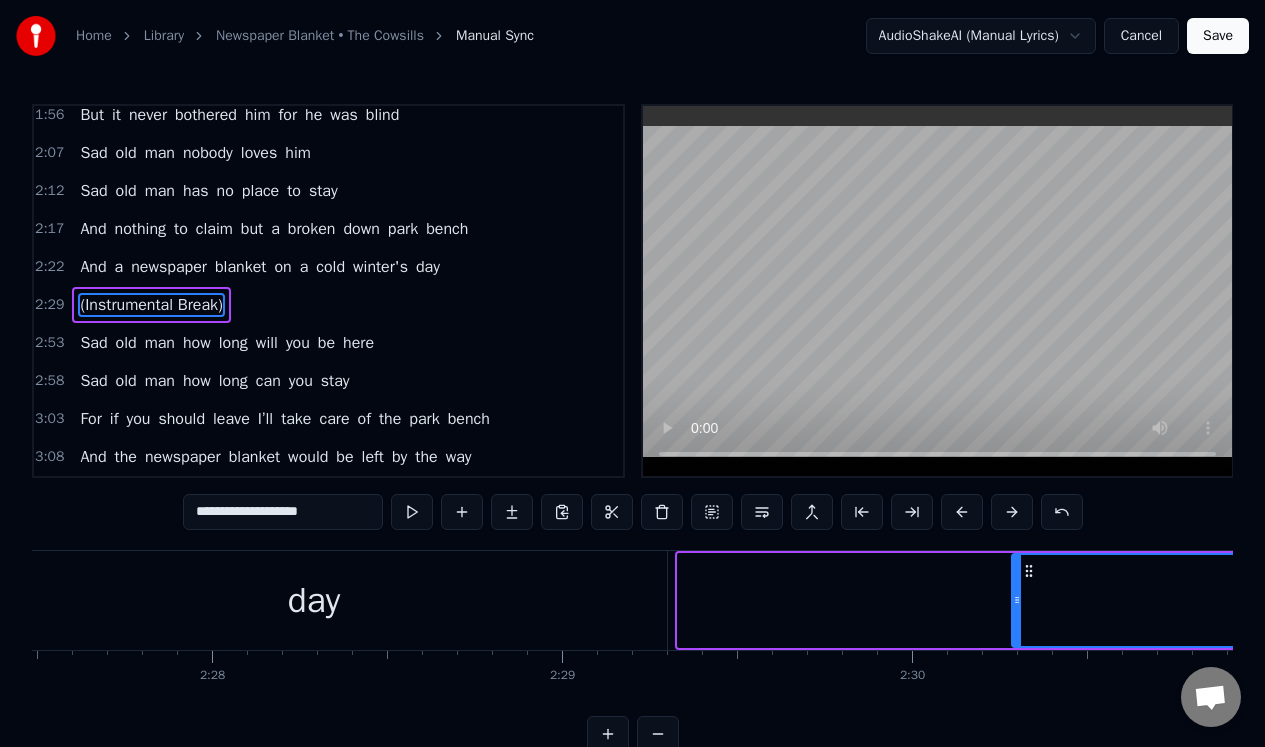 drag, startPoint x: 683, startPoint y: 634, endPoint x: 1017, endPoint y: 628, distance: 334.0539 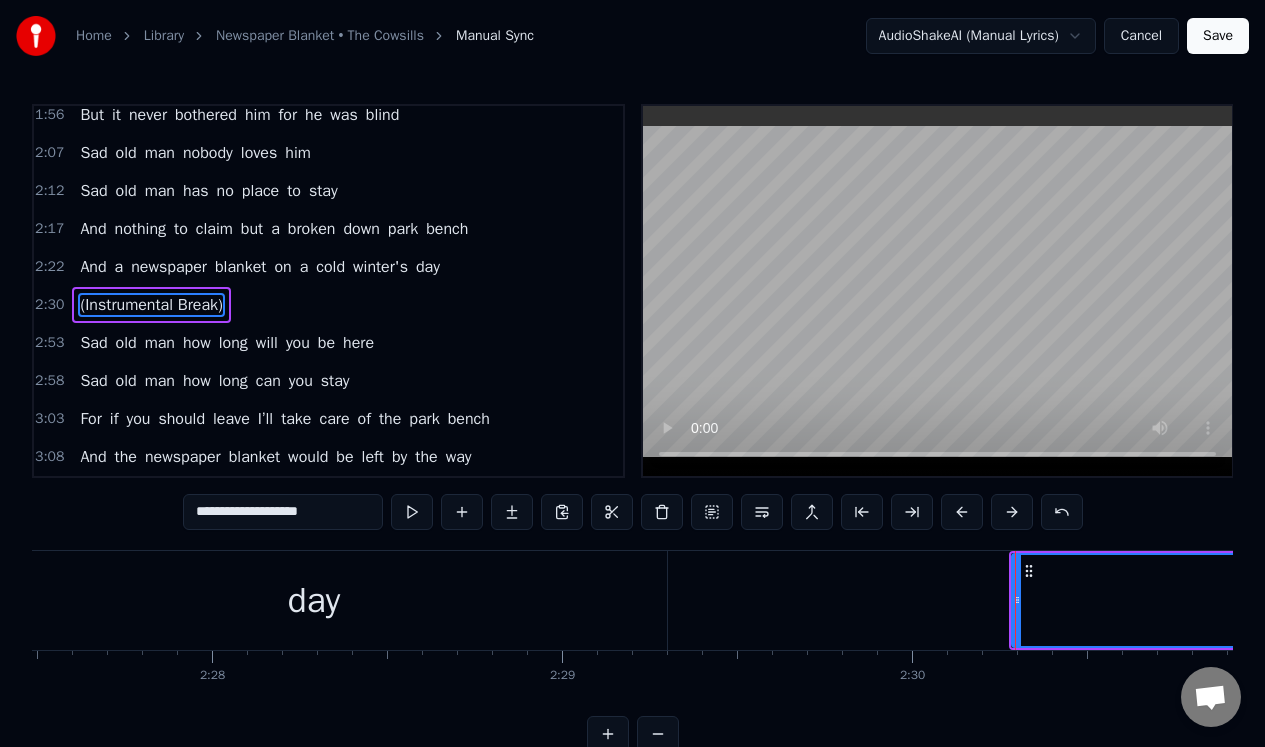 click on "day" at bounding box center [314, 600] 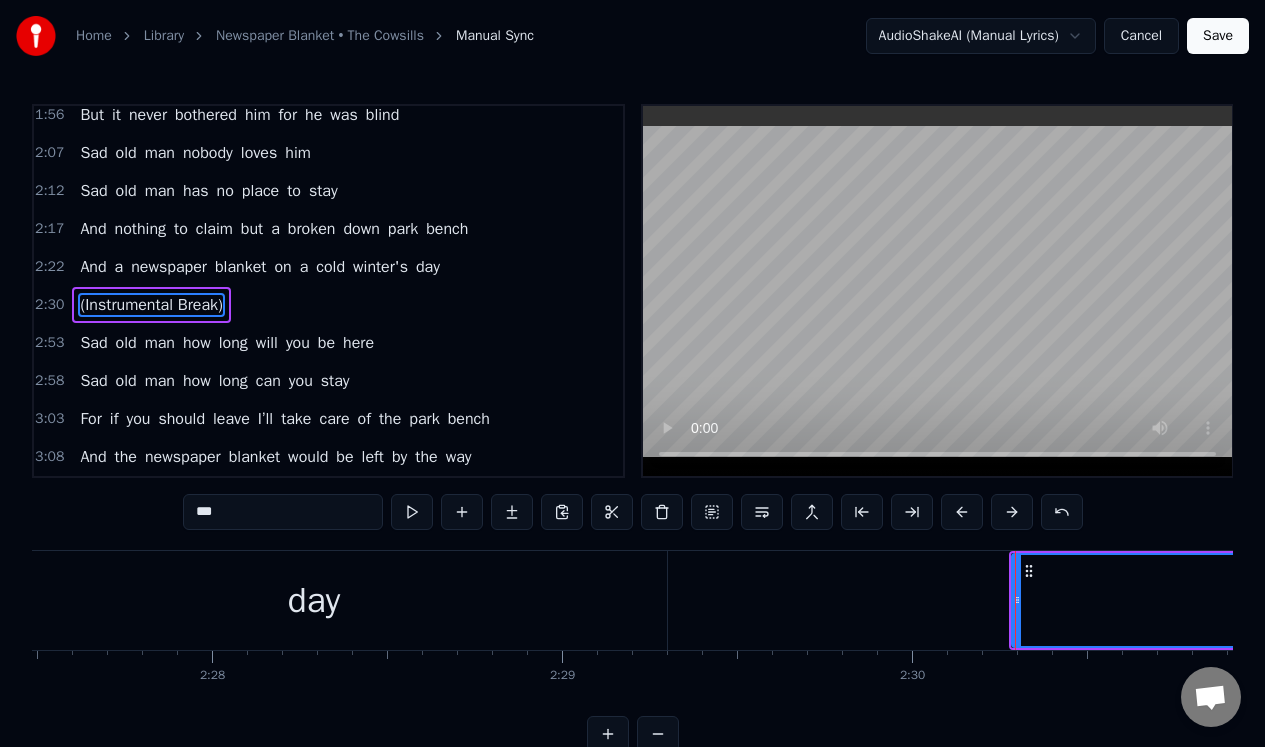 scroll, scrollTop: 442, scrollLeft: 0, axis: vertical 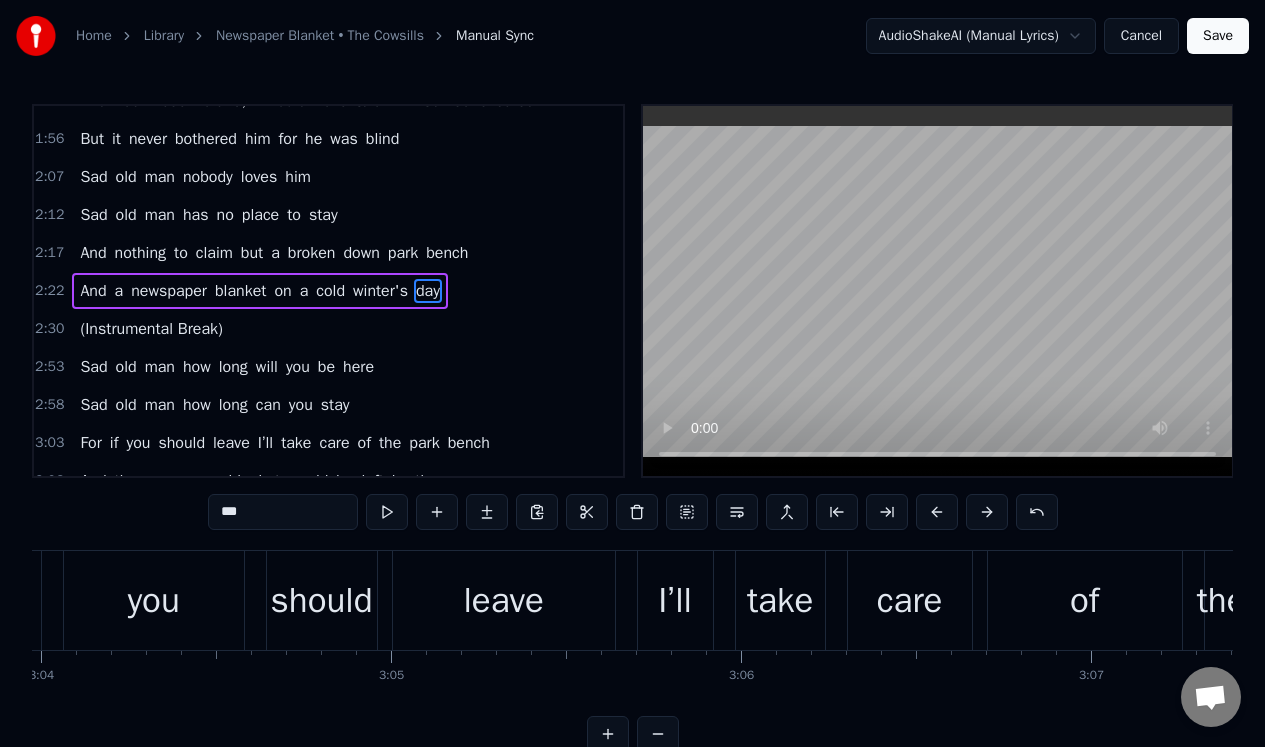 click on "leave" at bounding box center [504, 600] 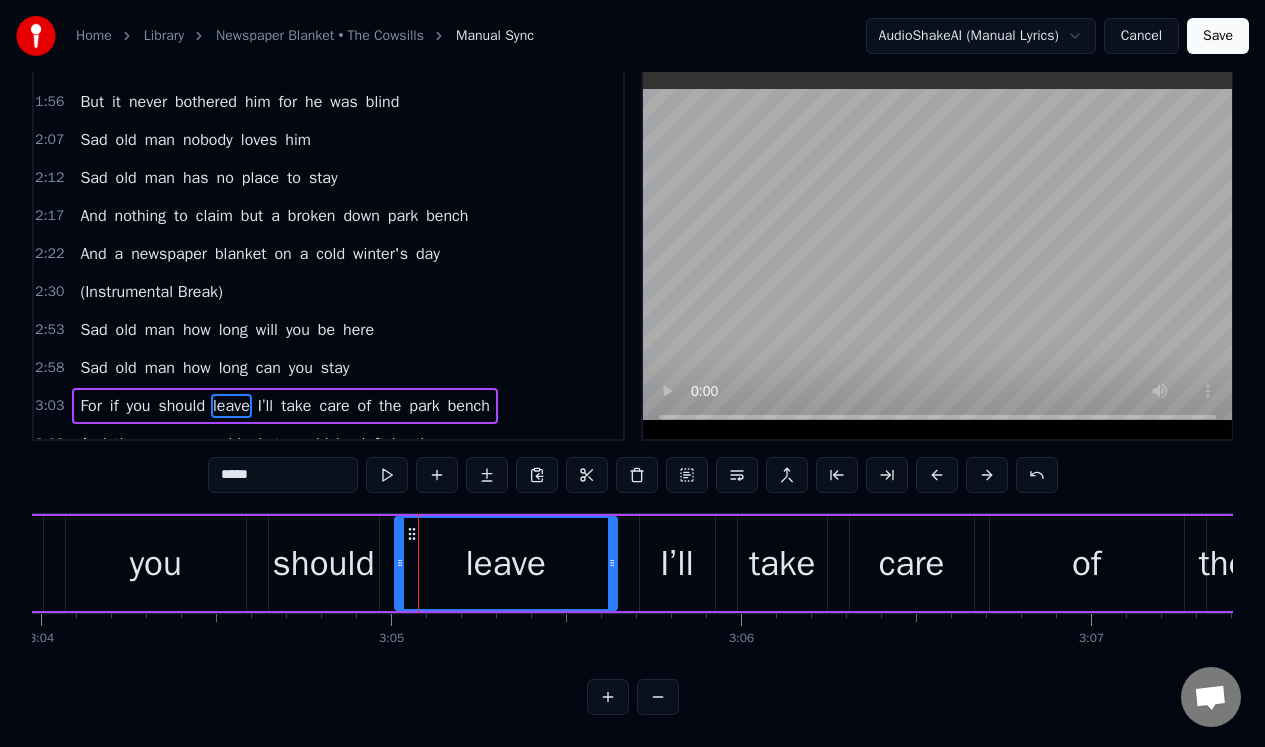 scroll, scrollTop: 45, scrollLeft: 0, axis: vertical 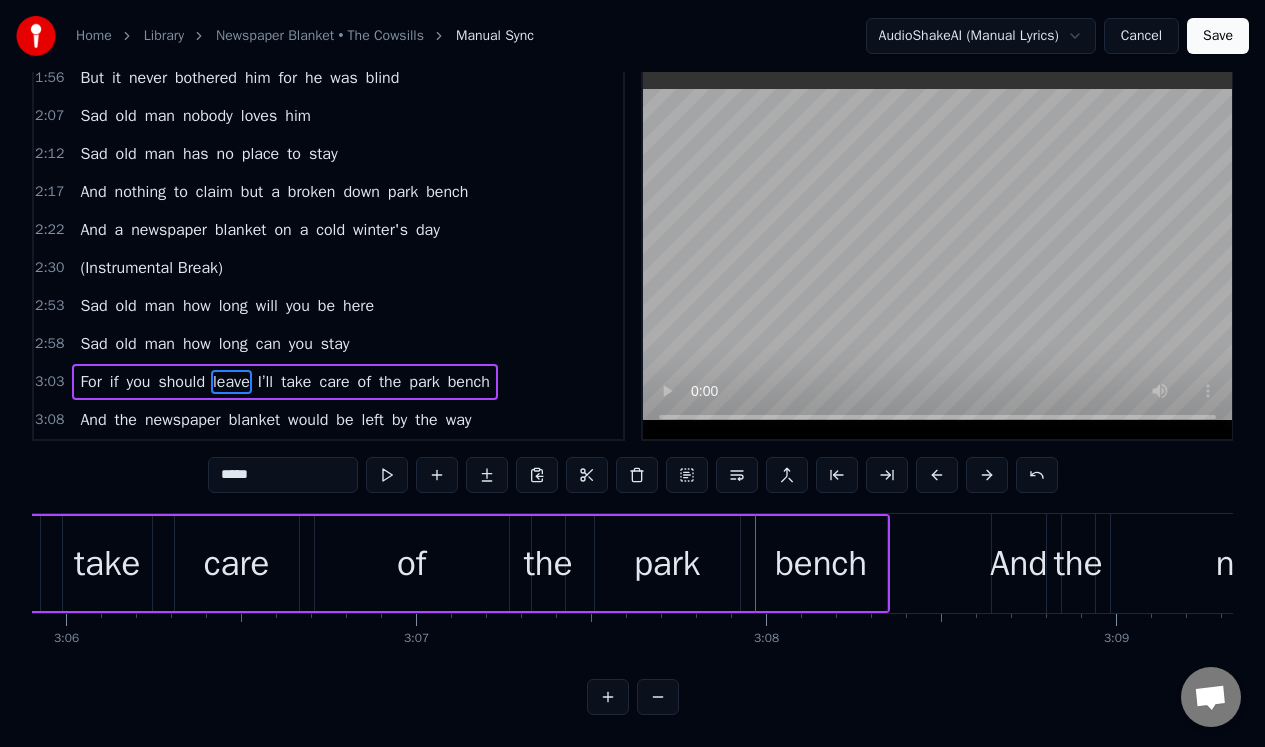 click on "bench" at bounding box center [821, 563] 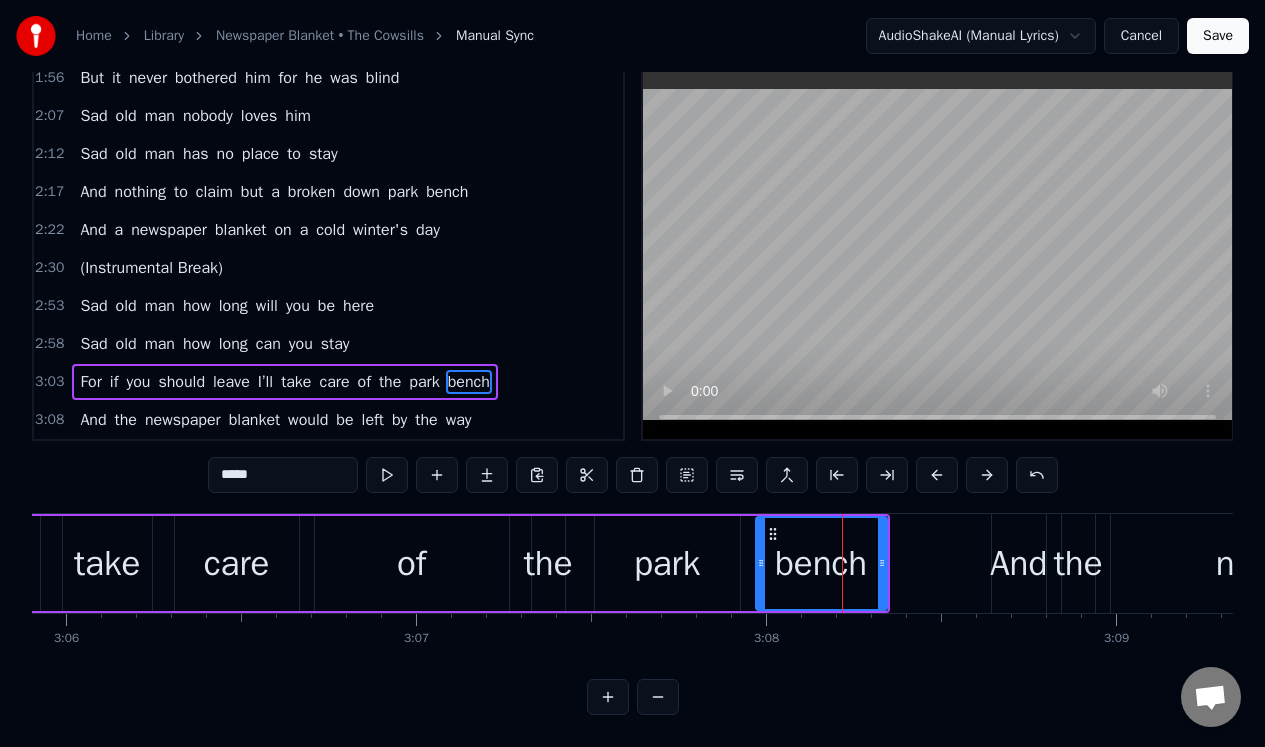 click on "*****" at bounding box center [283, 475] 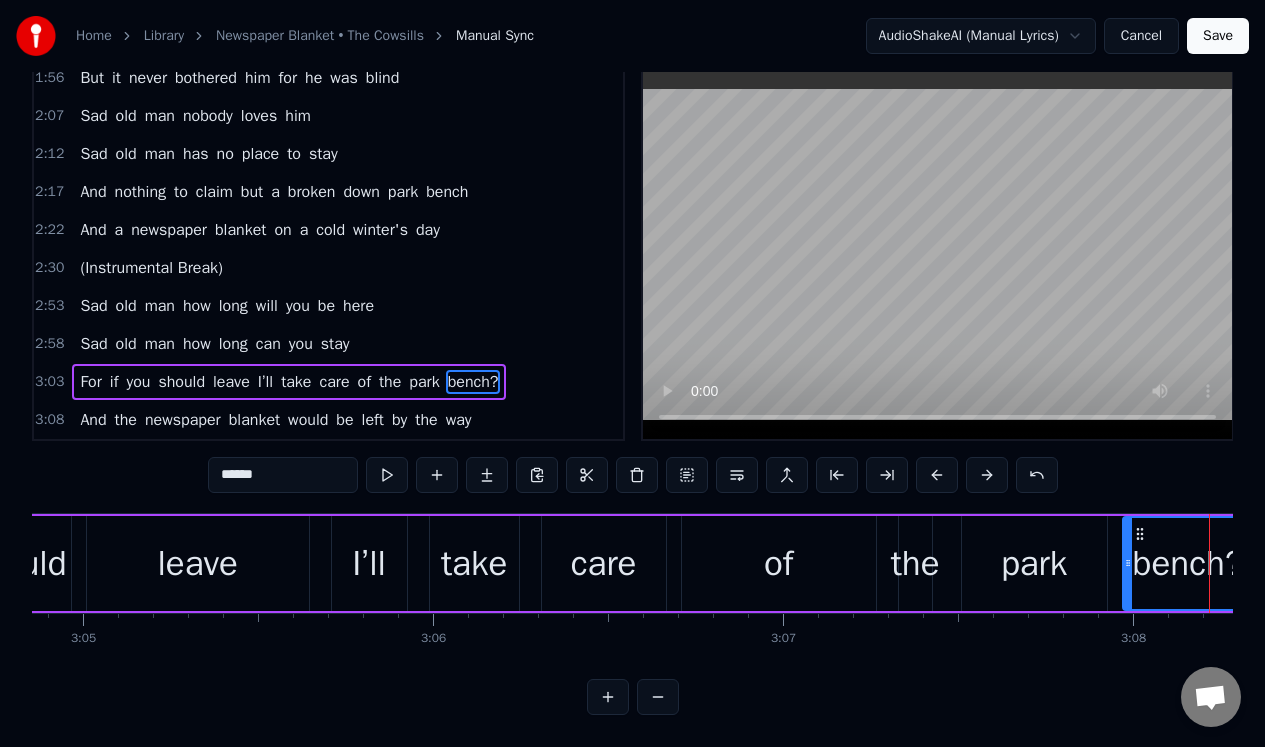 scroll, scrollTop: 0, scrollLeft: 64547, axis: horizontal 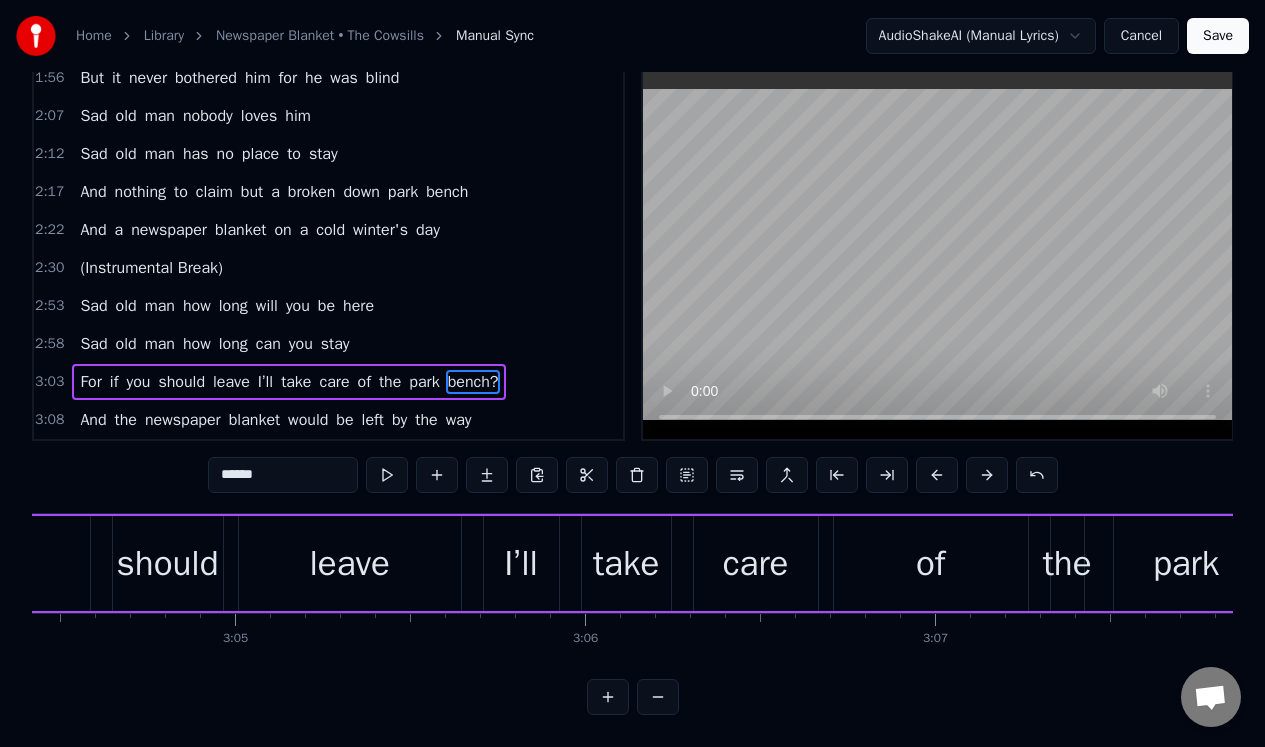 click on "I’ll" at bounding box center (521, 563) 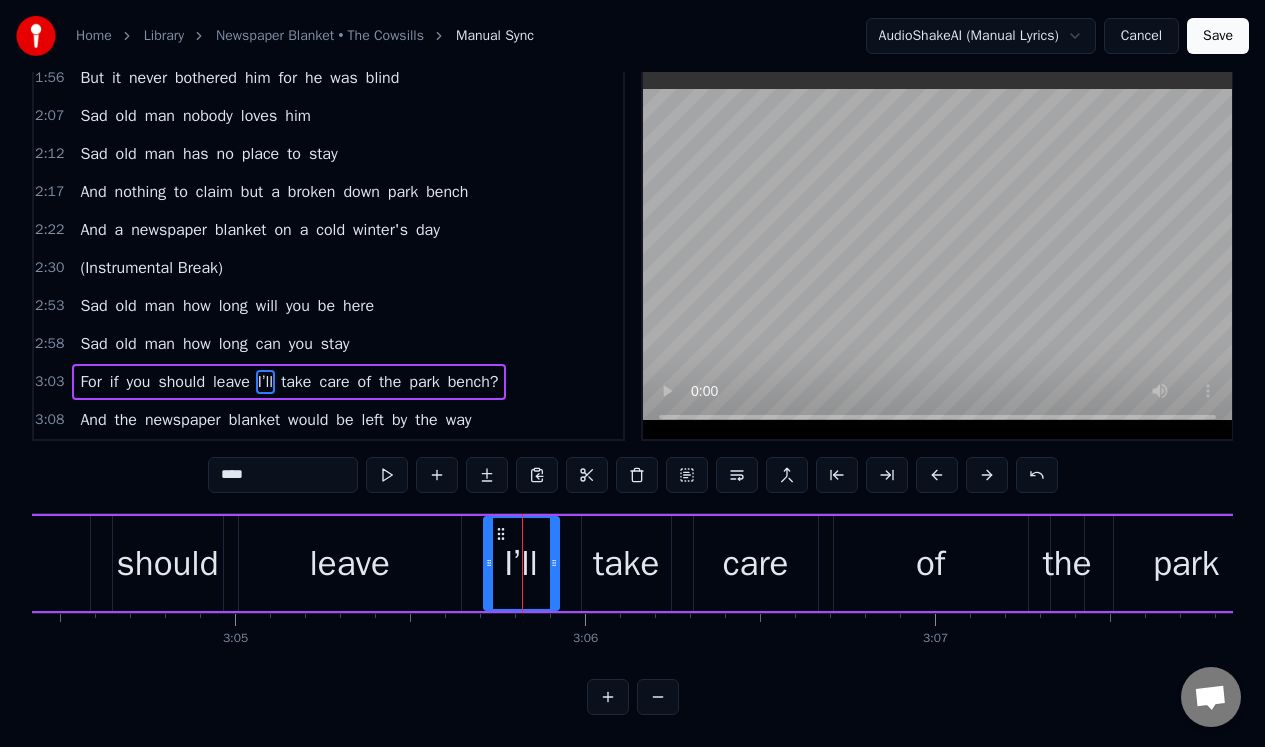 drag, startPoint x: 246, startPoint y: 459, endPoint x: 208, endPoint y: 464, distance: 38.327538 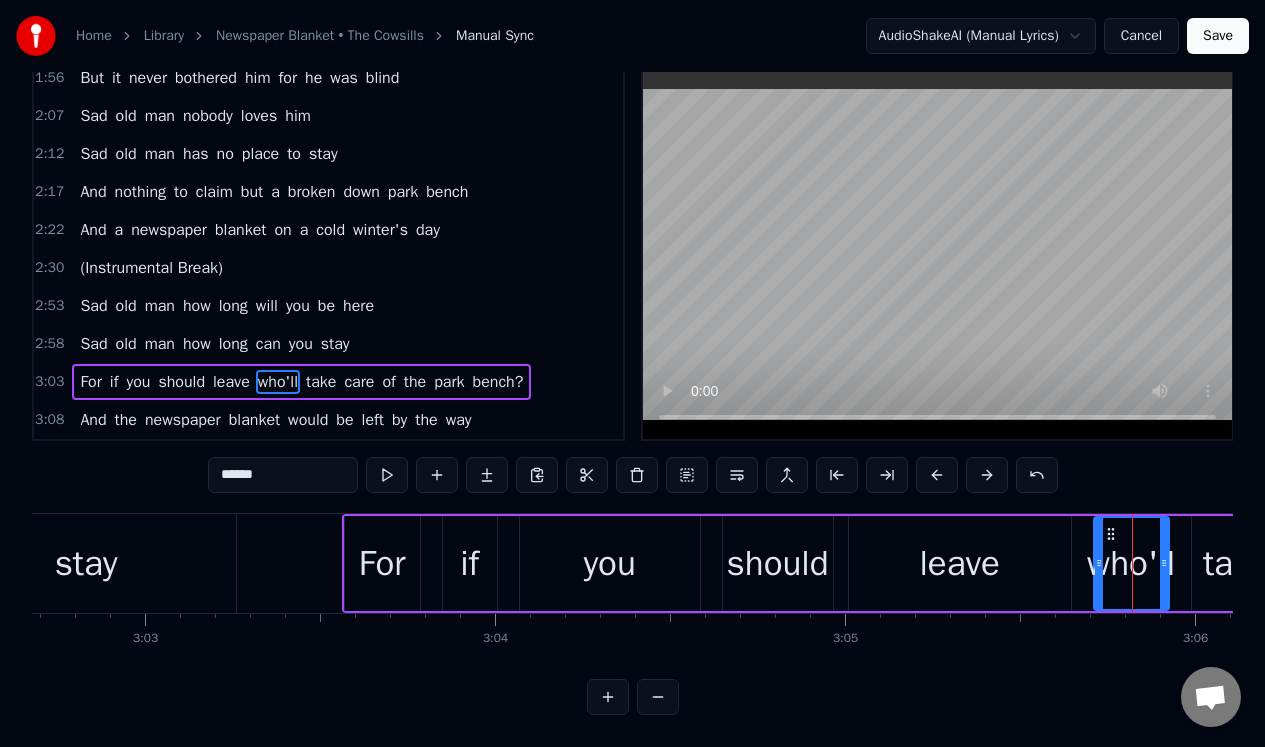 scroll, scrollTop: 0, scrollLeft: 63814, axis: horizontal 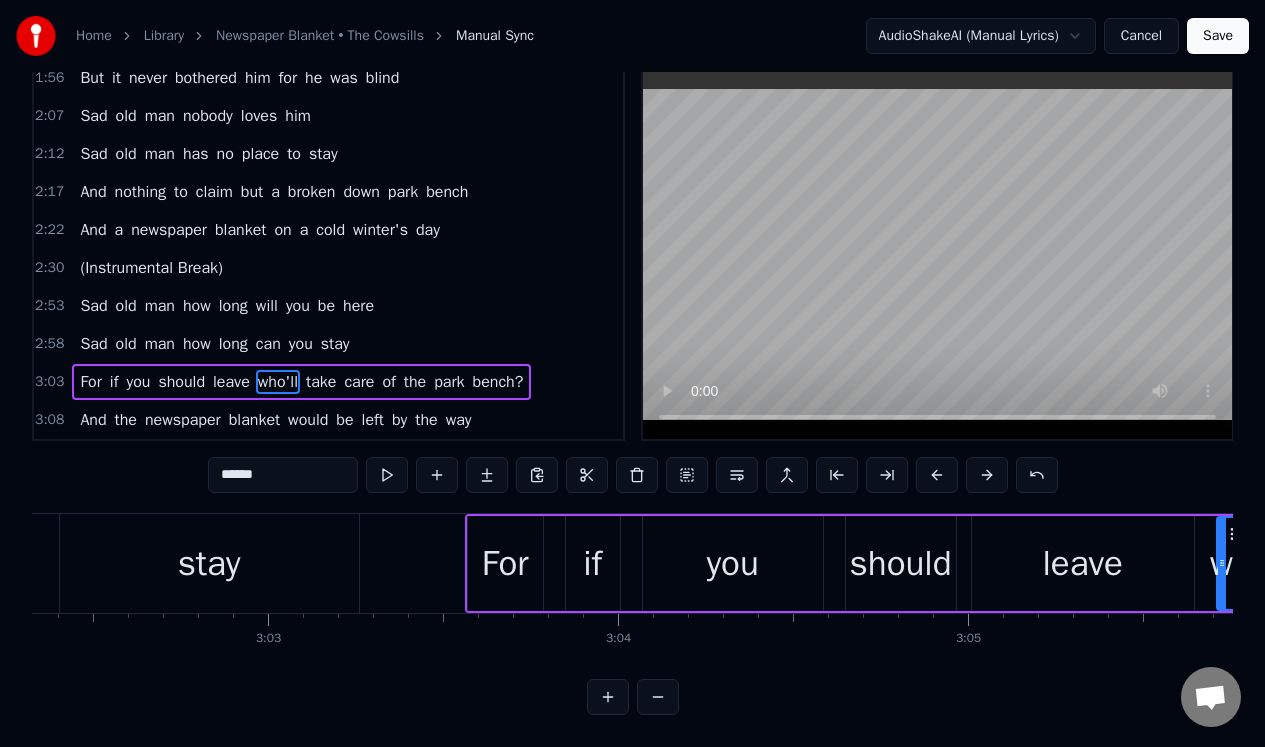 type on "******" 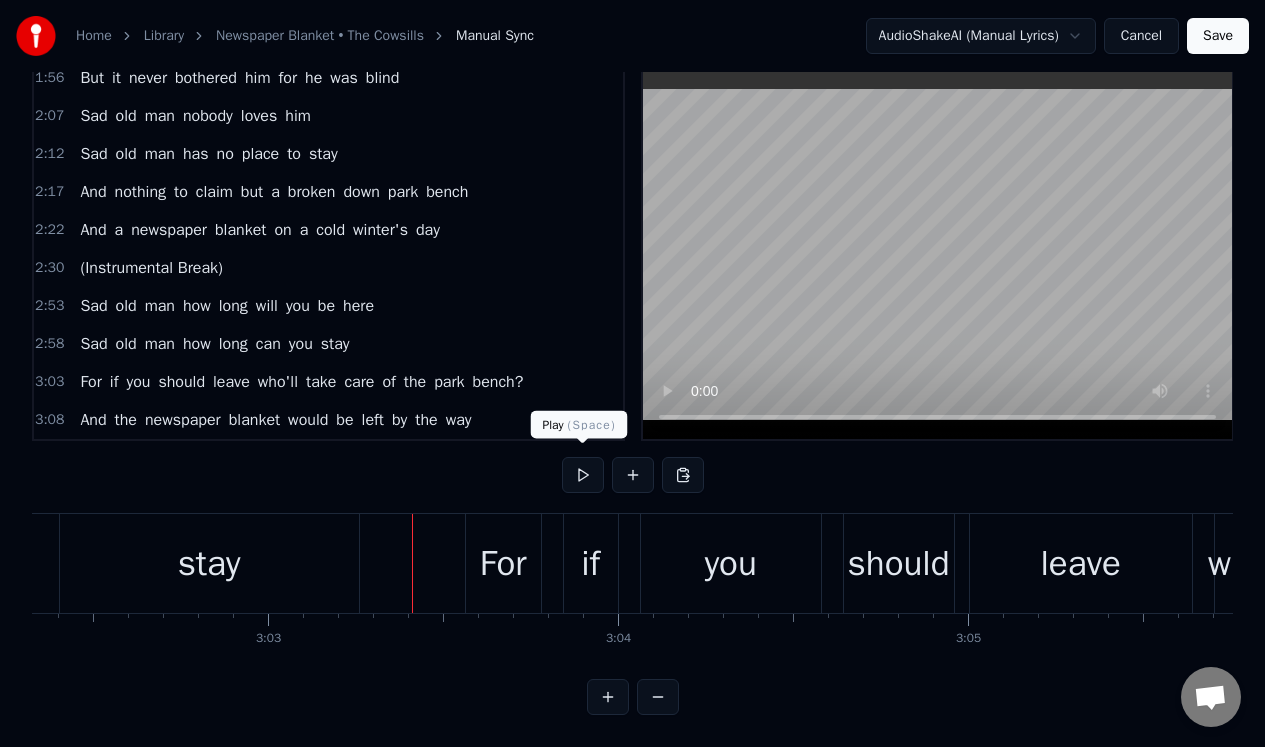 click at bounding box center [583, 475] 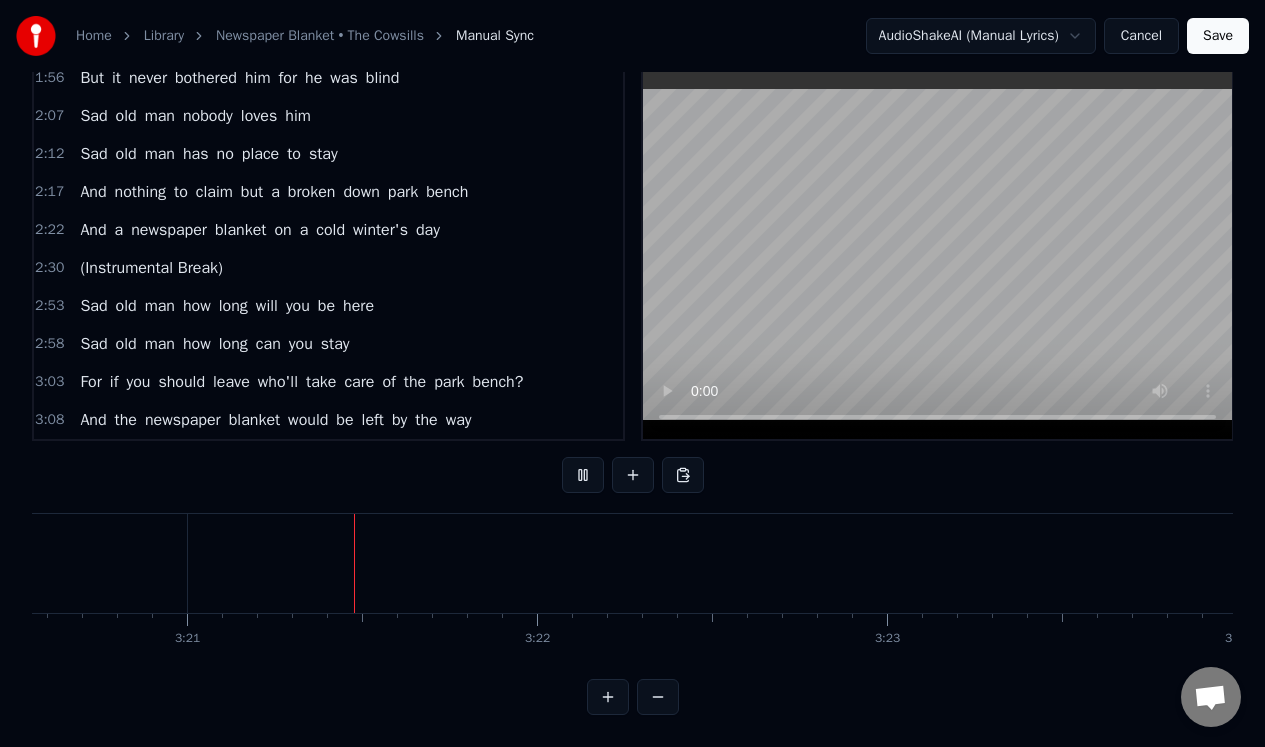 scroll, scrollTop: 0, scrollLeft: 70206, axis: horizontal 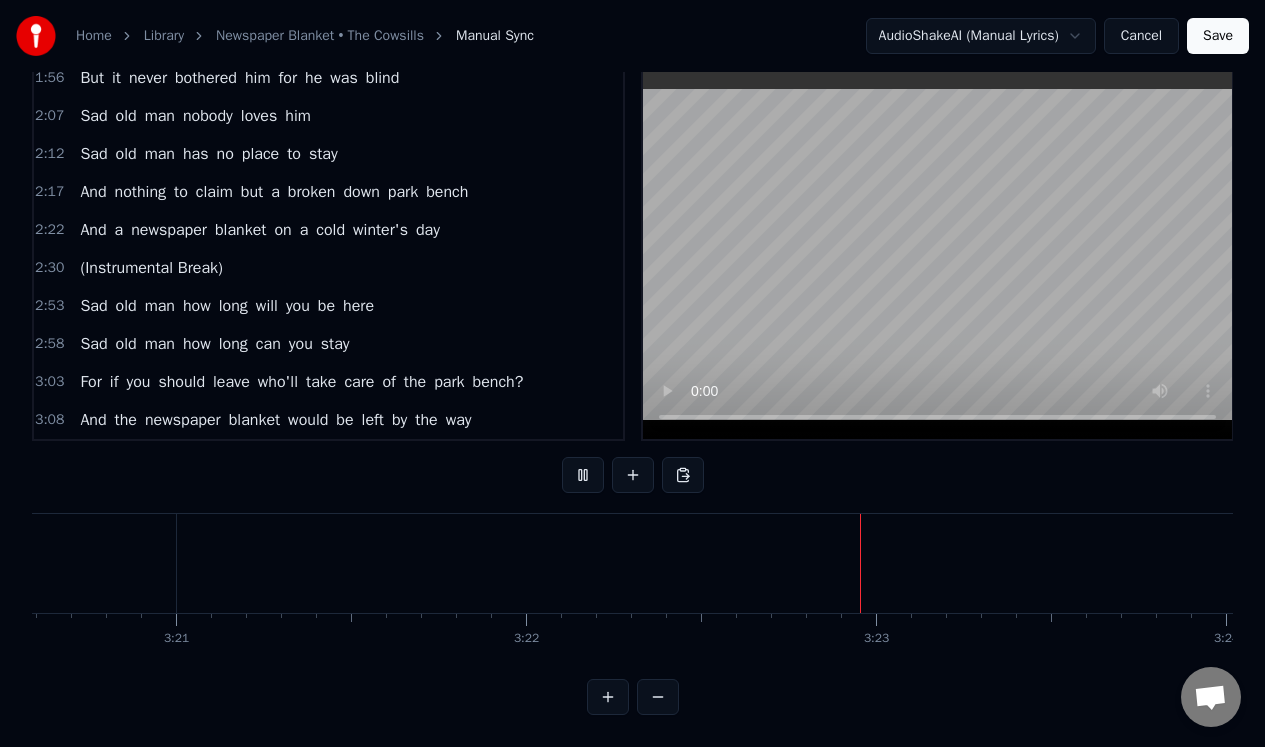 click at bounding box center [583, 475] 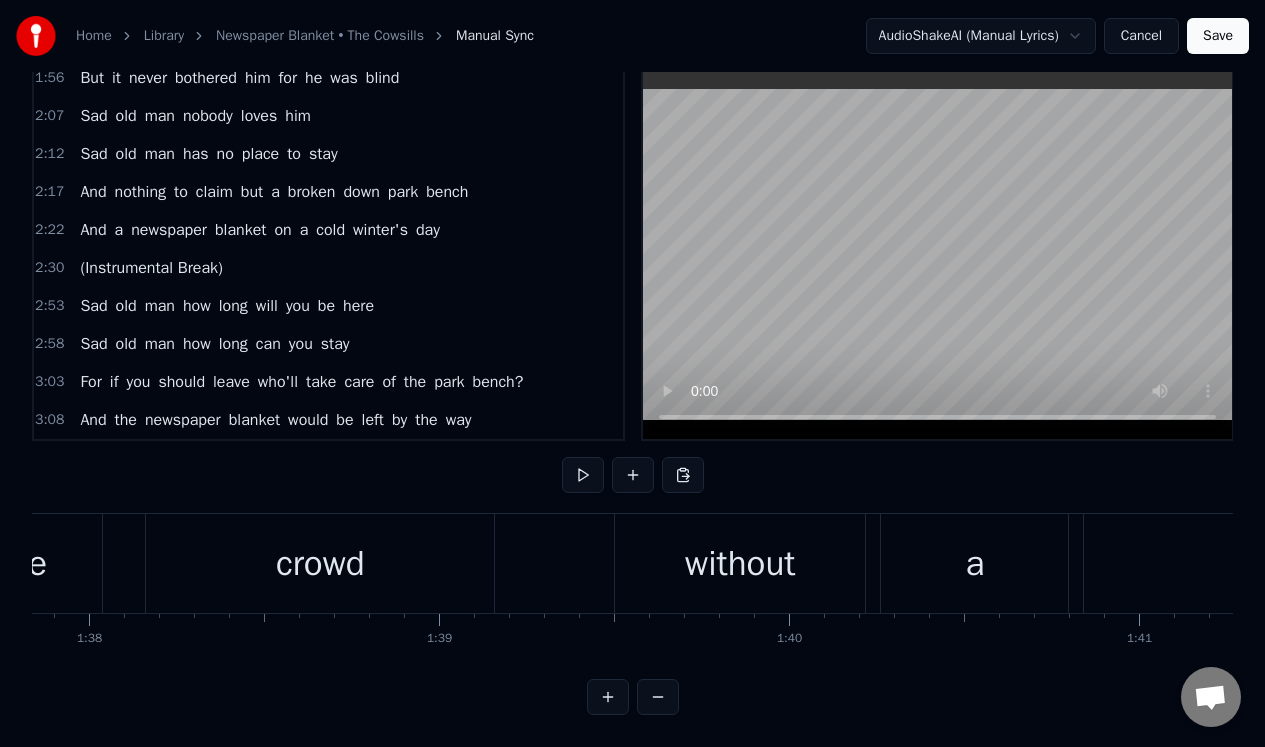 scroll, scrollTop: 0, scrollLeft: 27620, axis: horizontal 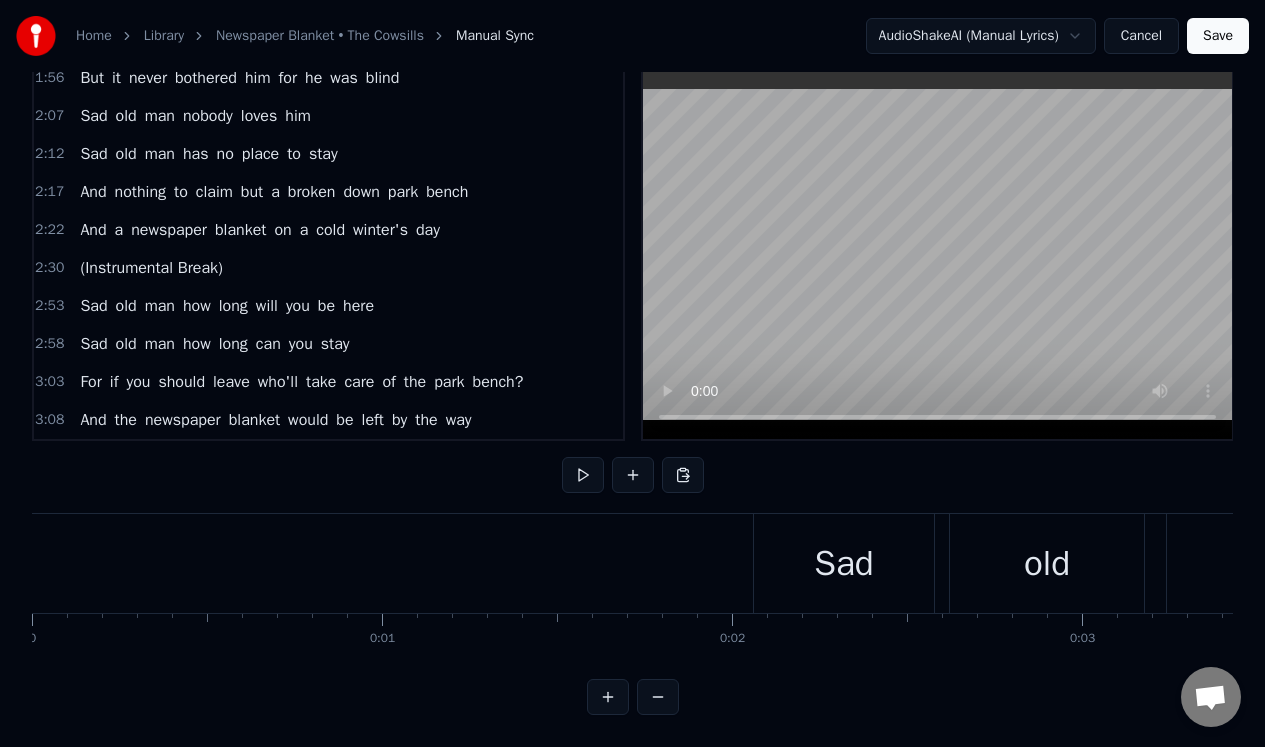 click at bounding box center (36691, 563) 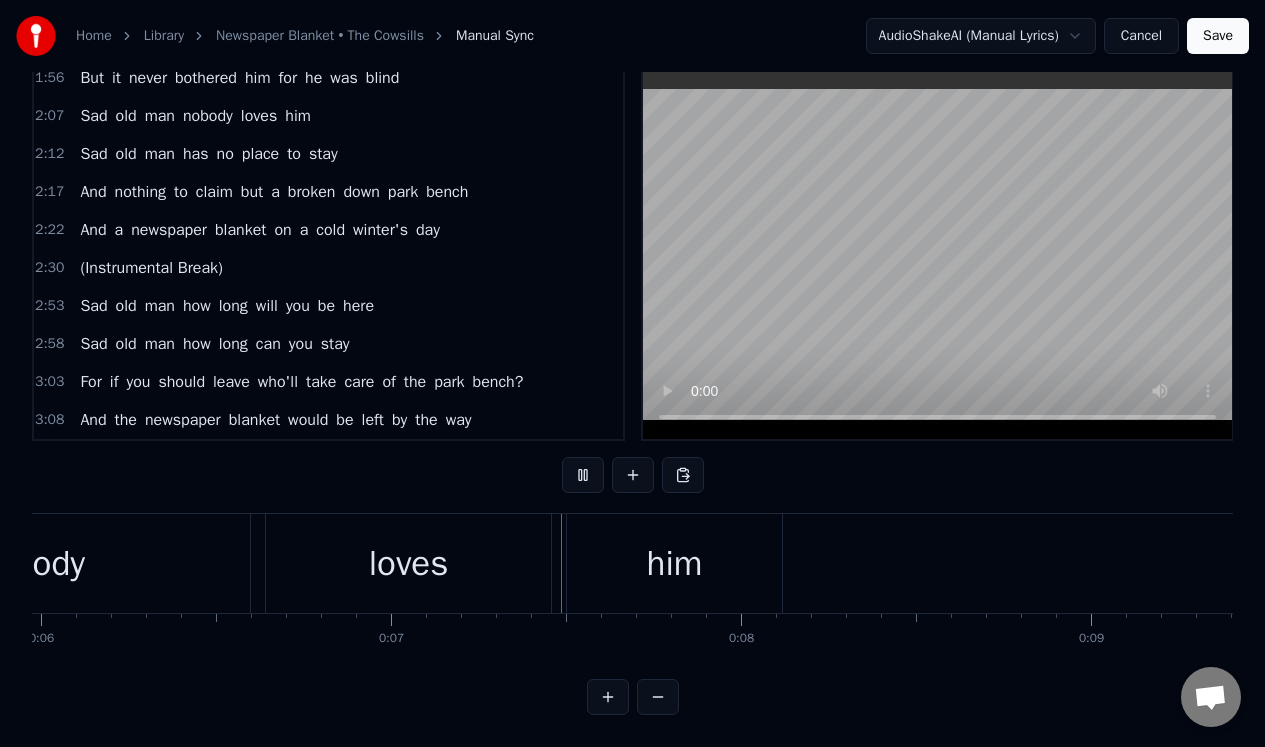 scroll, scrollTop: 0, scrollLeft: 2242, axis: horizontal 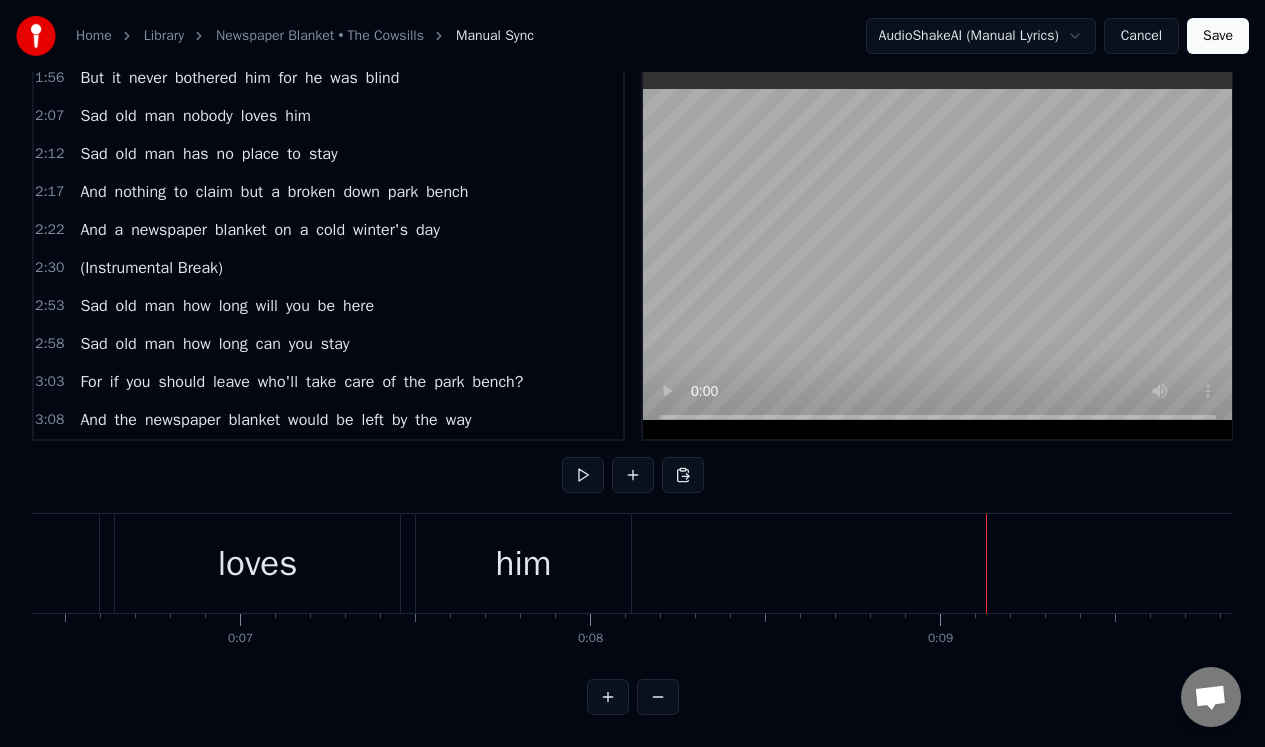 click on "him" at bounding box center (523, 563) 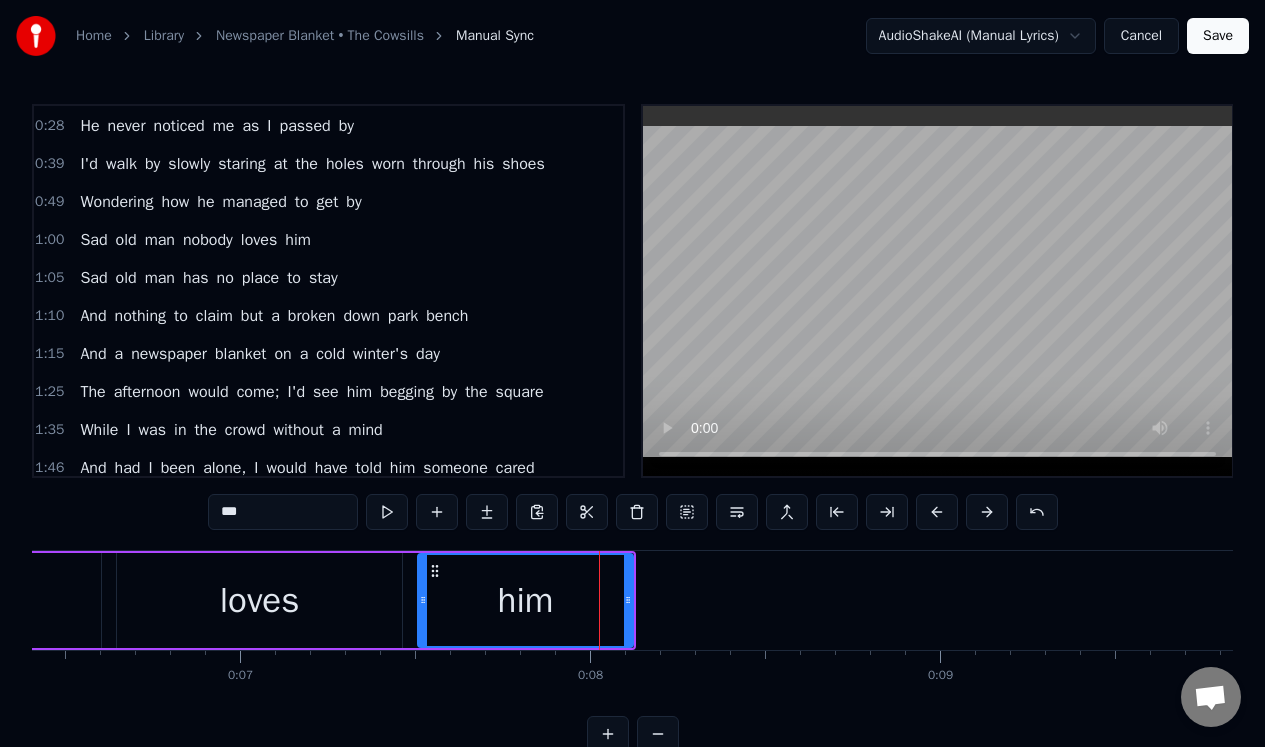 scroll, scrollTop: 0, scrollLeft: 0, axis: both 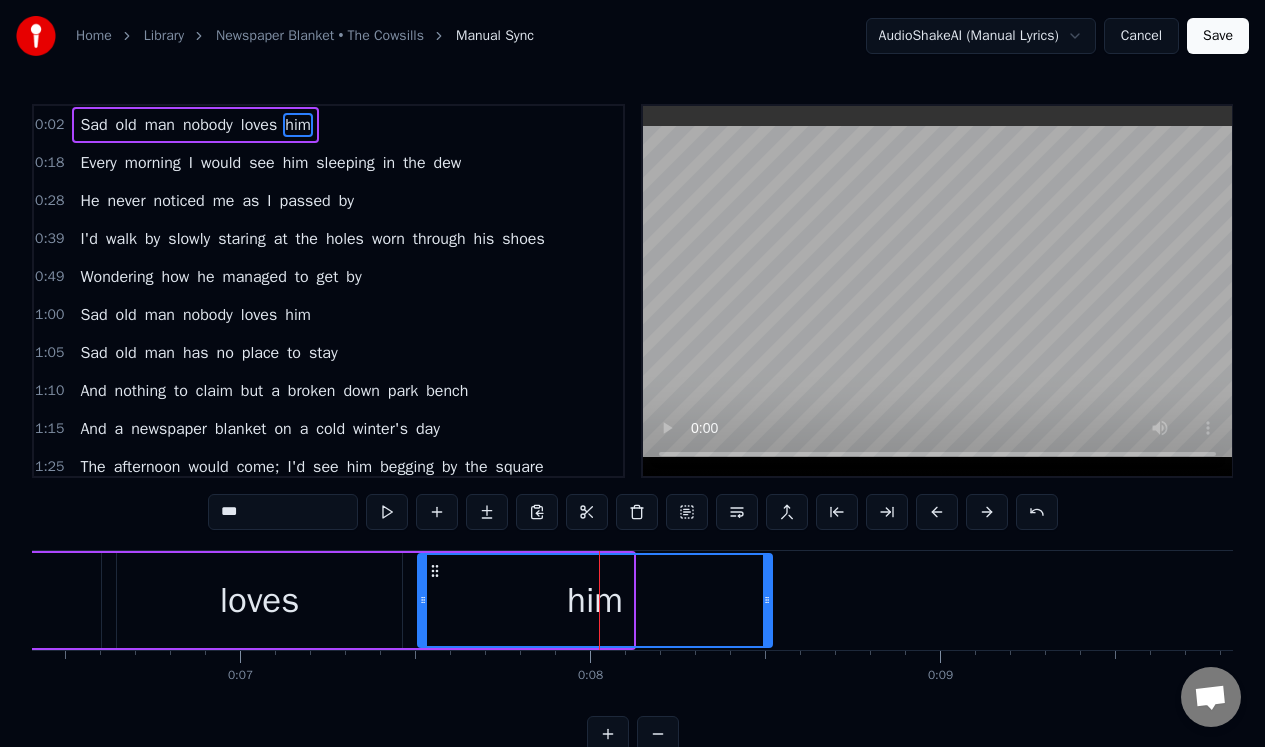 drag, startPoint x: 629, startPoint y: 567, endPoint x: 768, endPoint y: 576, distance: 139.29106 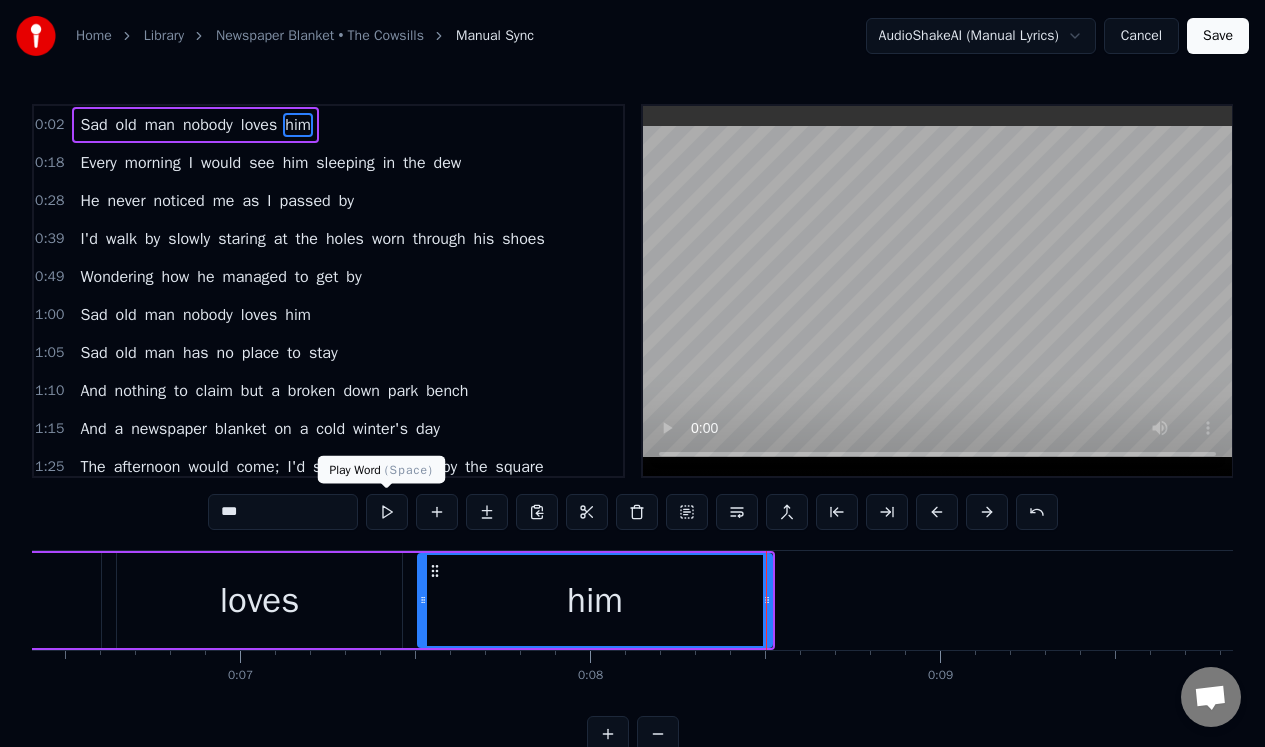click at bounding box center (387, 512) 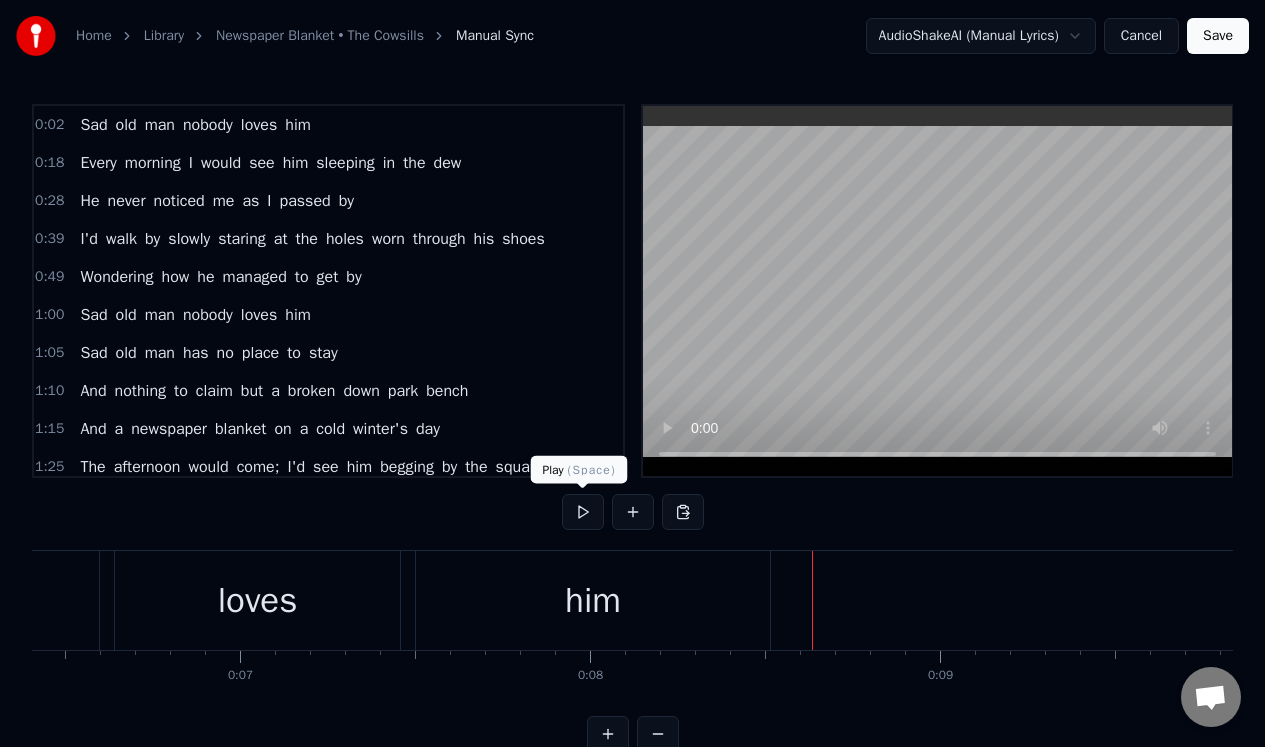 click at bounding box center (583, 512) 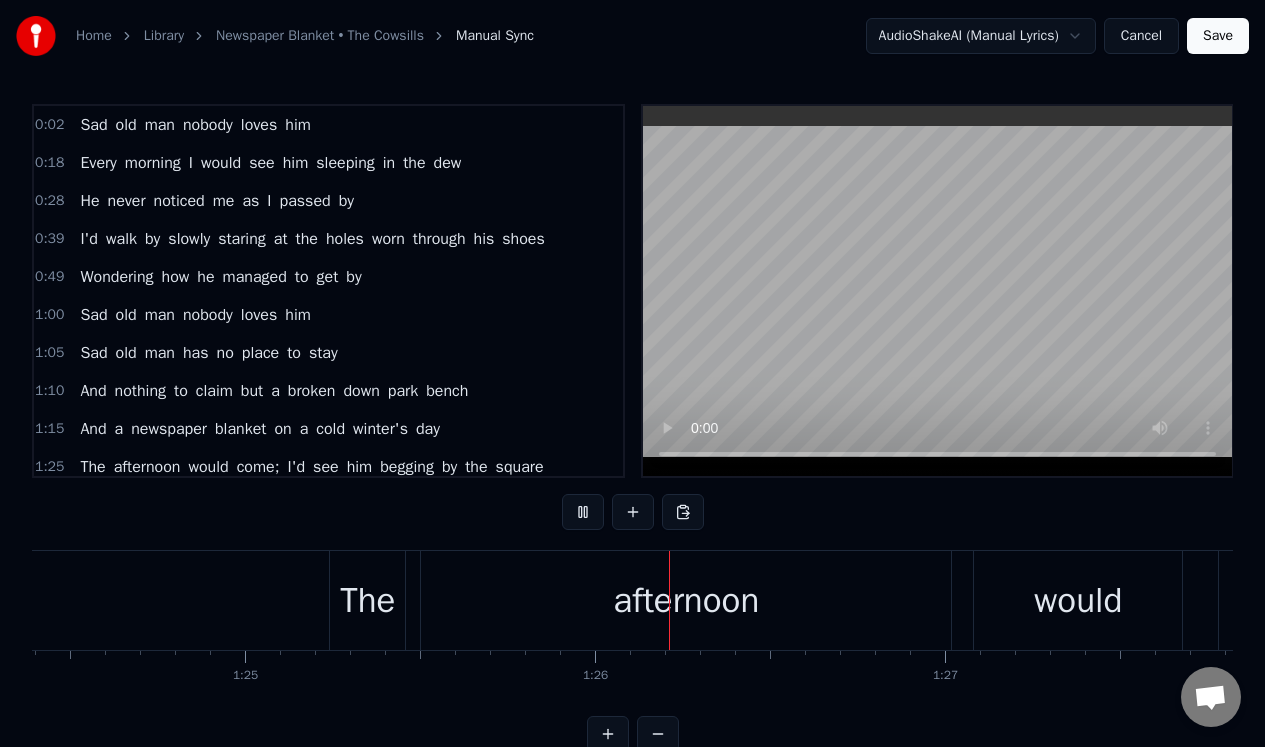 scroll, scrollTop: 0, scrollLeft: 29825, axis: horizontal 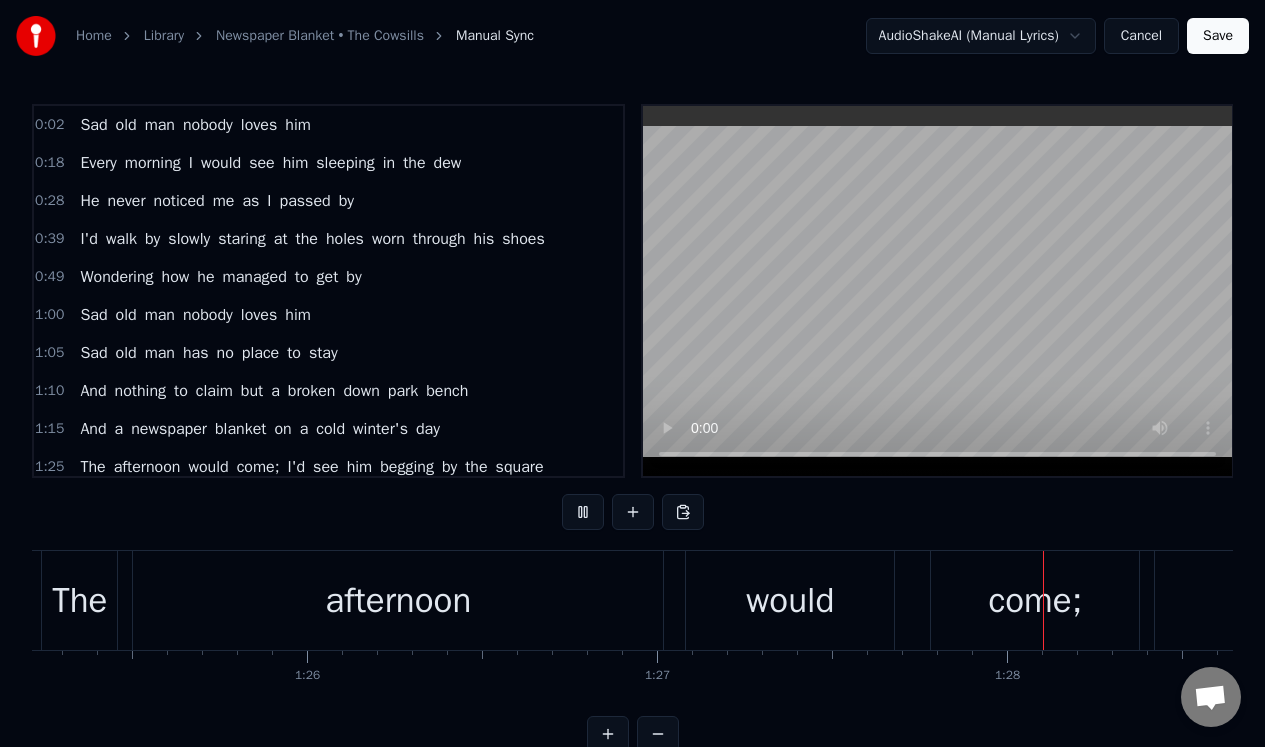 click at bounding box center (583, 512) 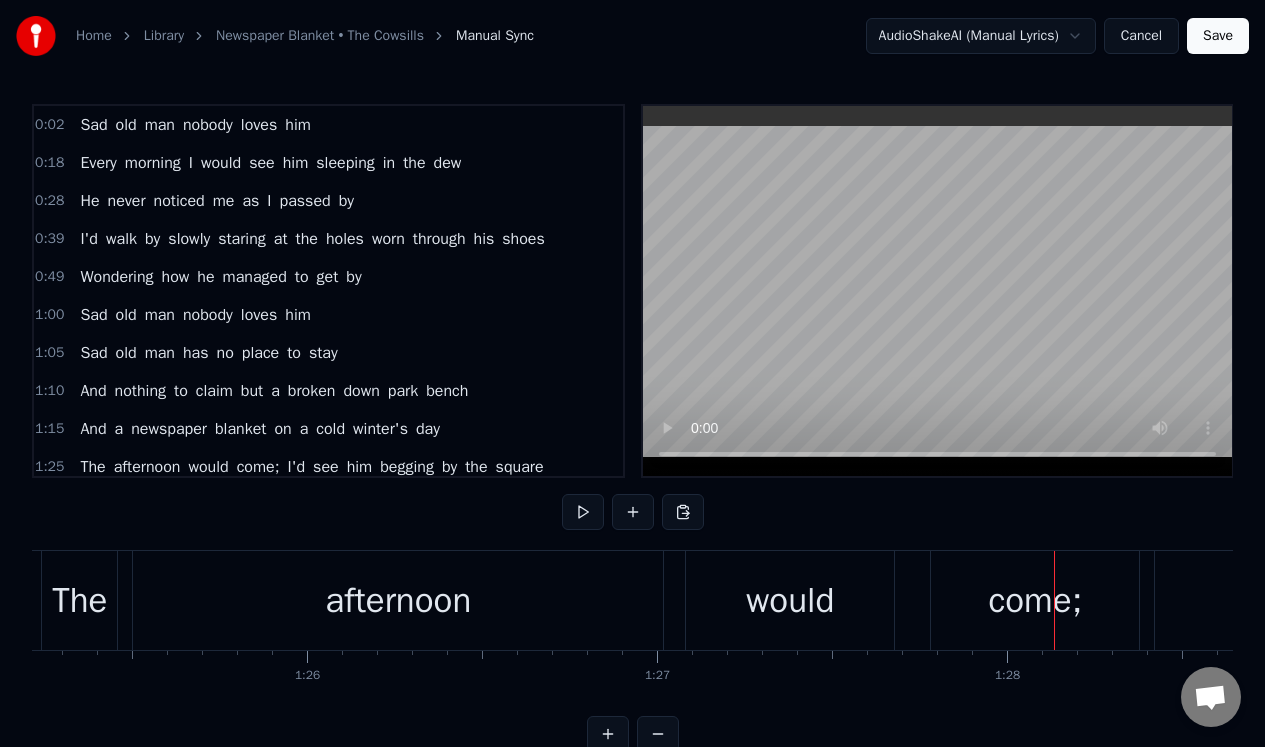 click on "come;" at bounding box center [1035, 600] 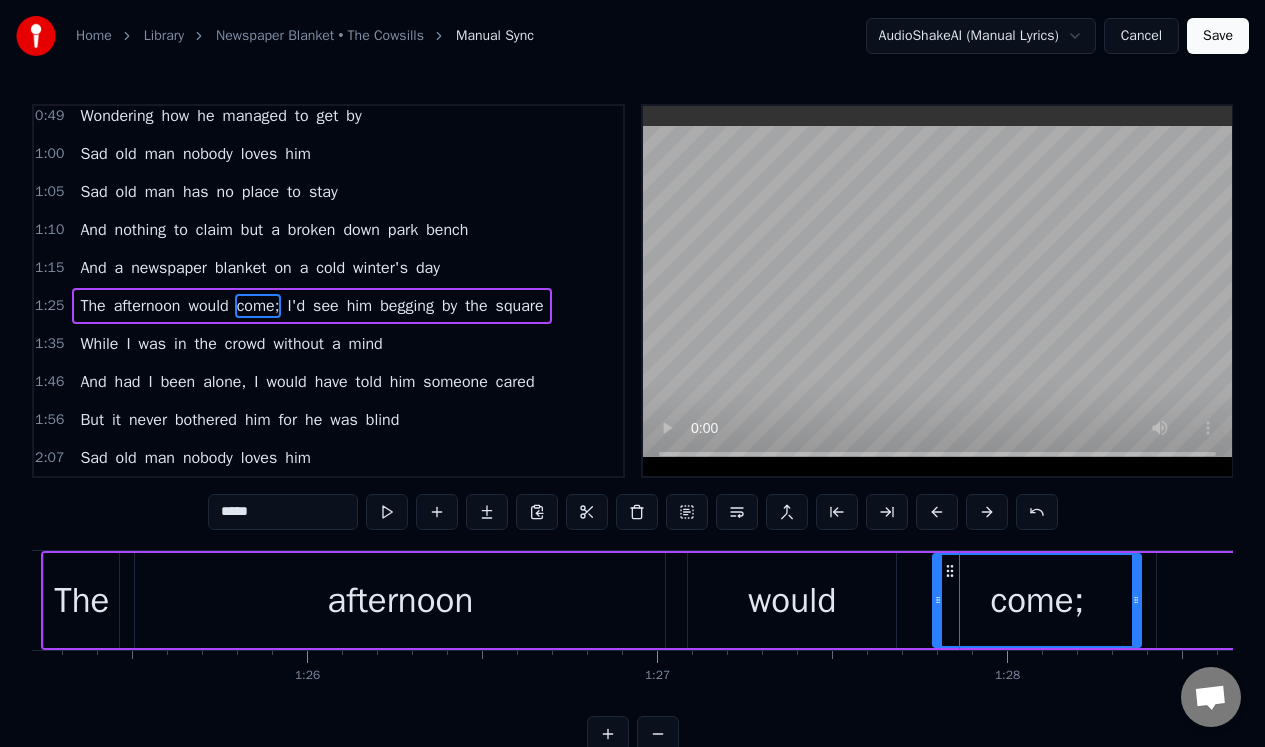 scroll, scrollTop: 176, scrollLeft: 0, axis: vertical 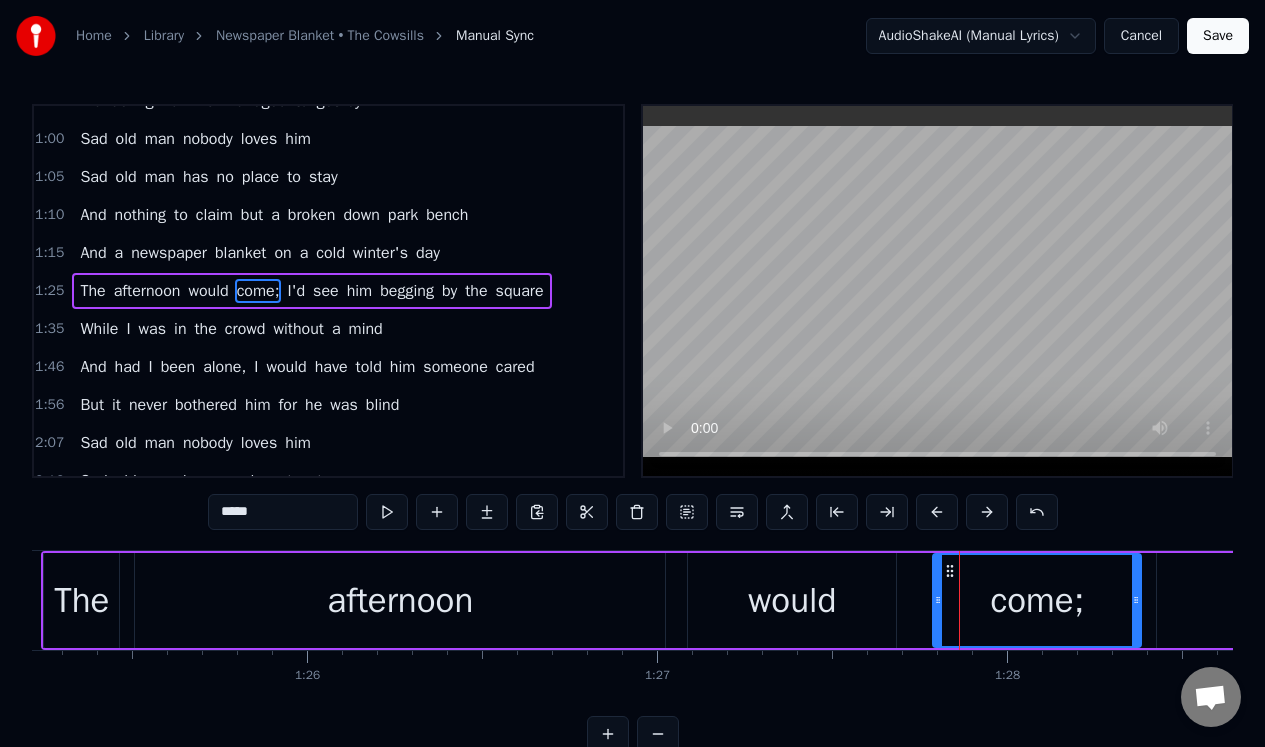 click on "*****" at bounding box center [283, 512] 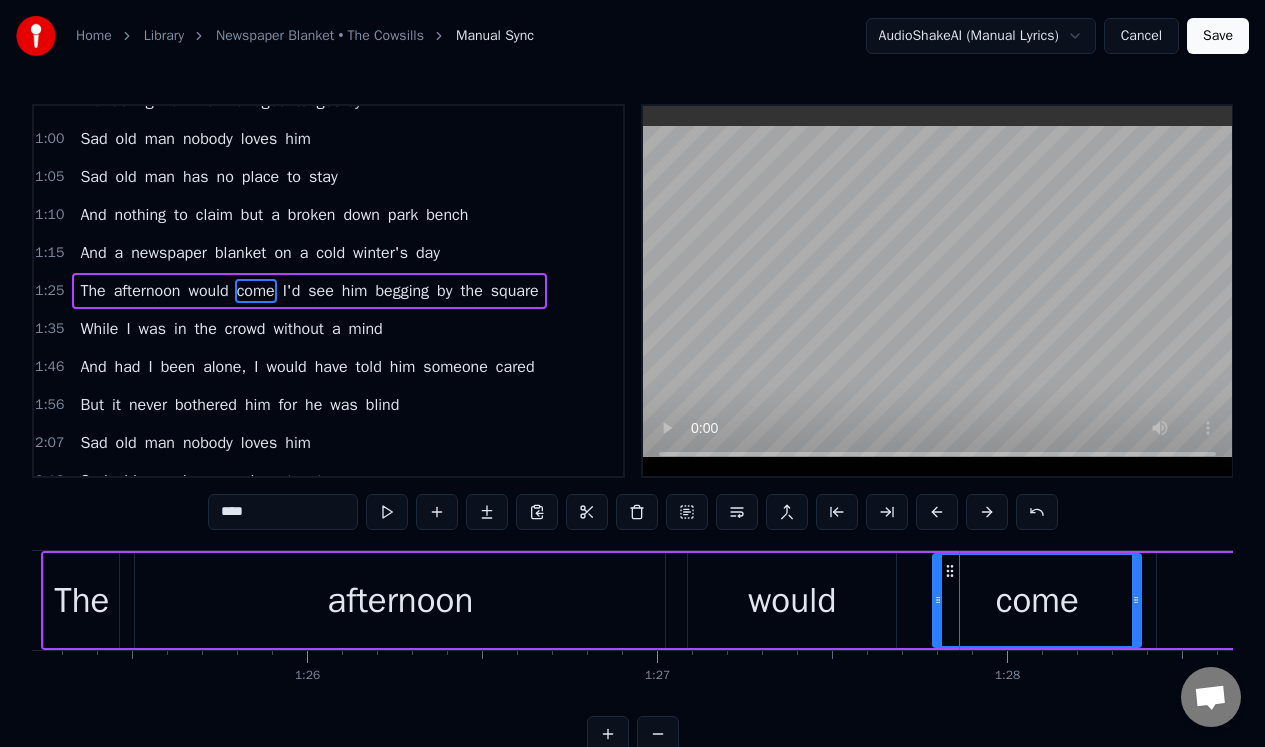 click on "afternoon" at bounding box center [400, 600] 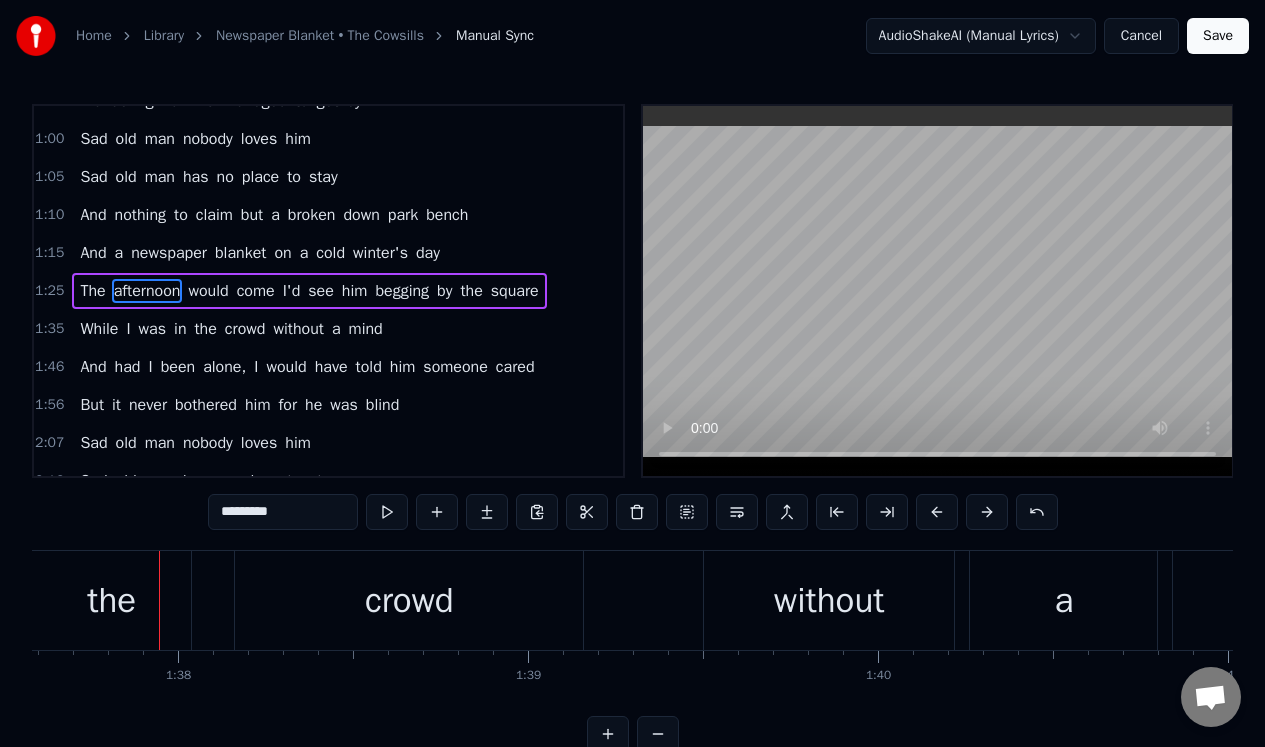 scroll, scrollTop: 0, scrollLeft: 34181, axis: horizontal 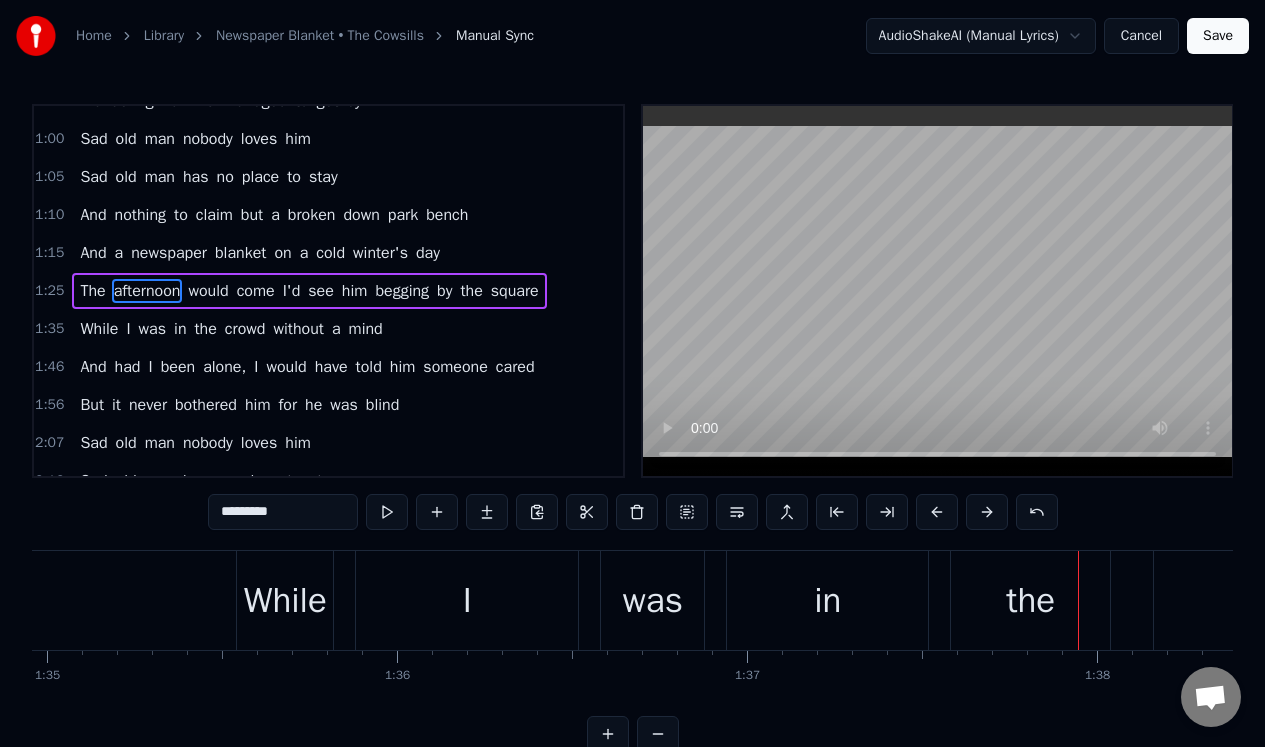 click on "I" at bounding box center [467, 600] 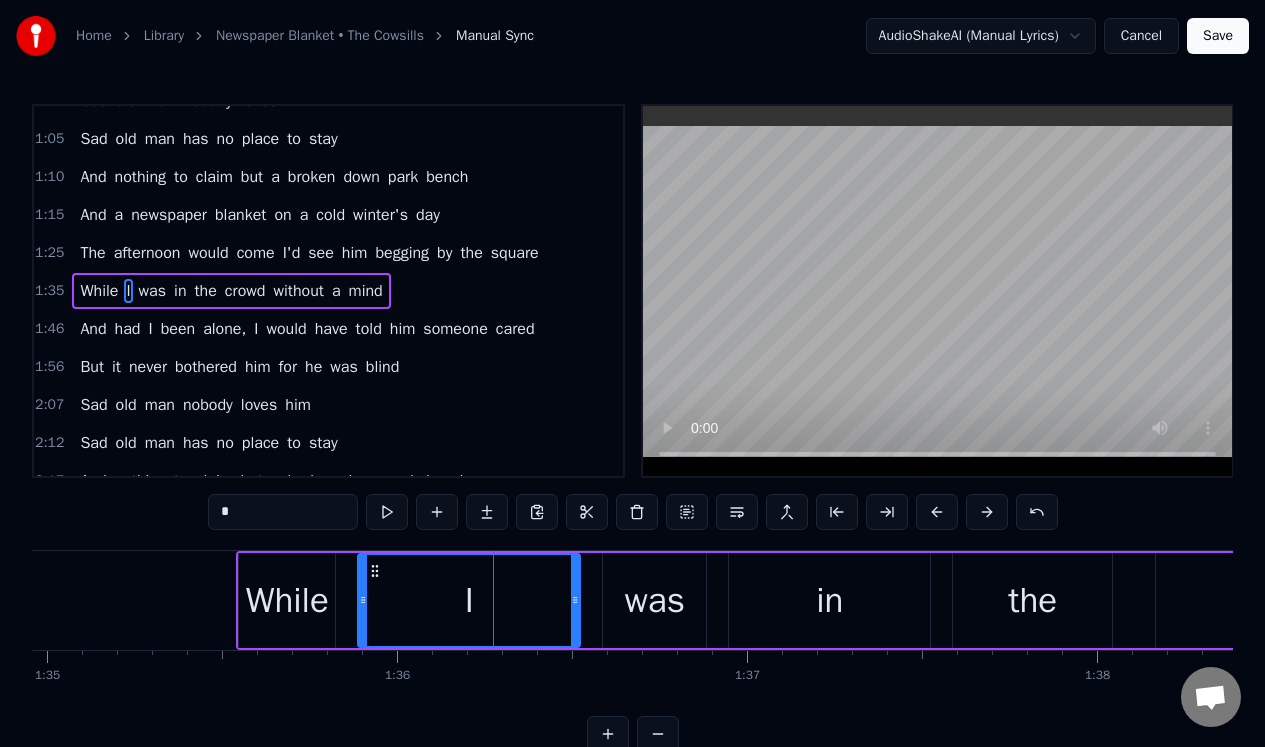 scroll, scrollTop: 214, scrollLeft: 0, axis: vertical 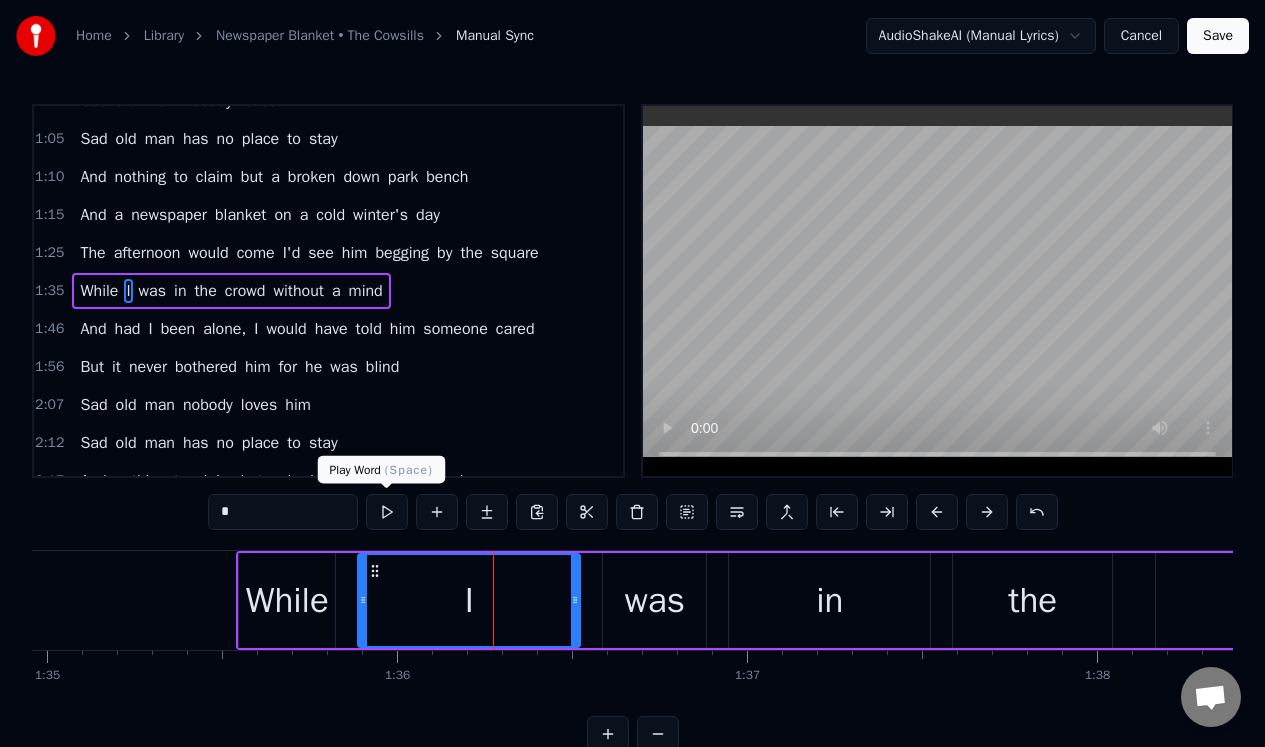 click at bounding box center (387, 512) 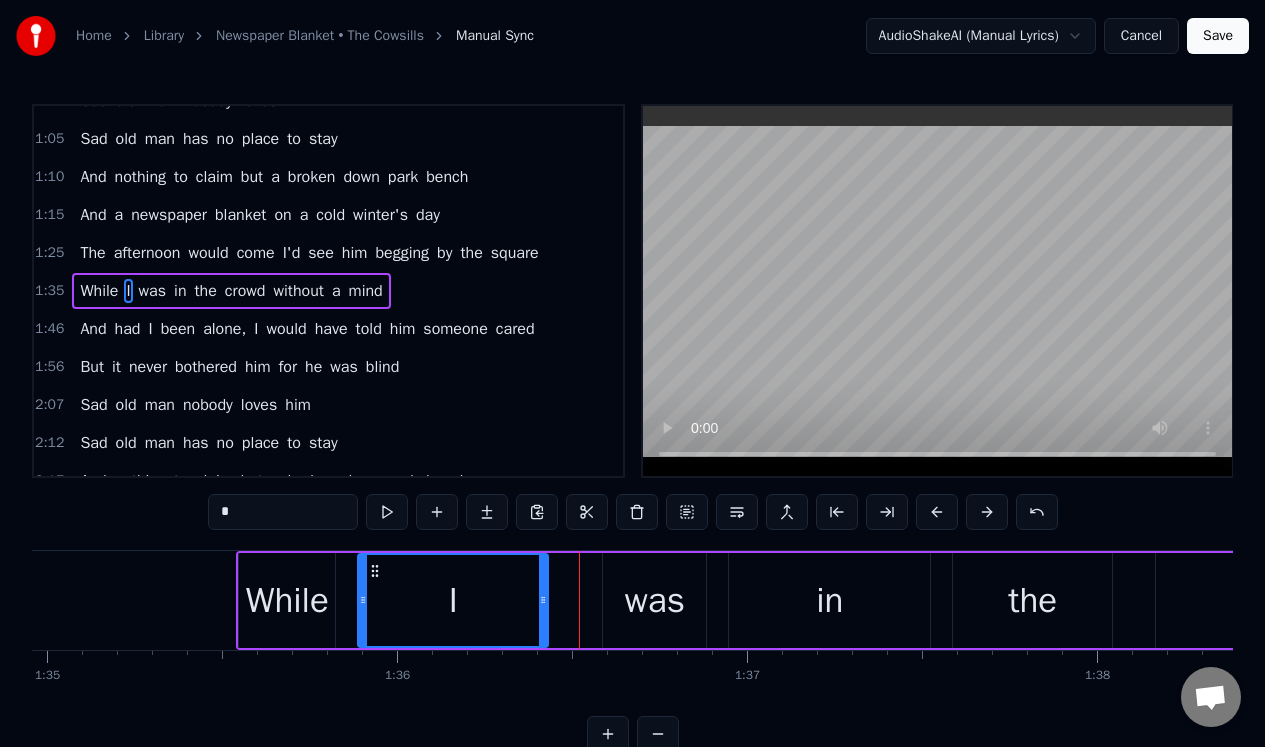 drag, startPoint x: 573, startPoint y: 575, endPoint x: 541, endPoint y: 575, distance: 32 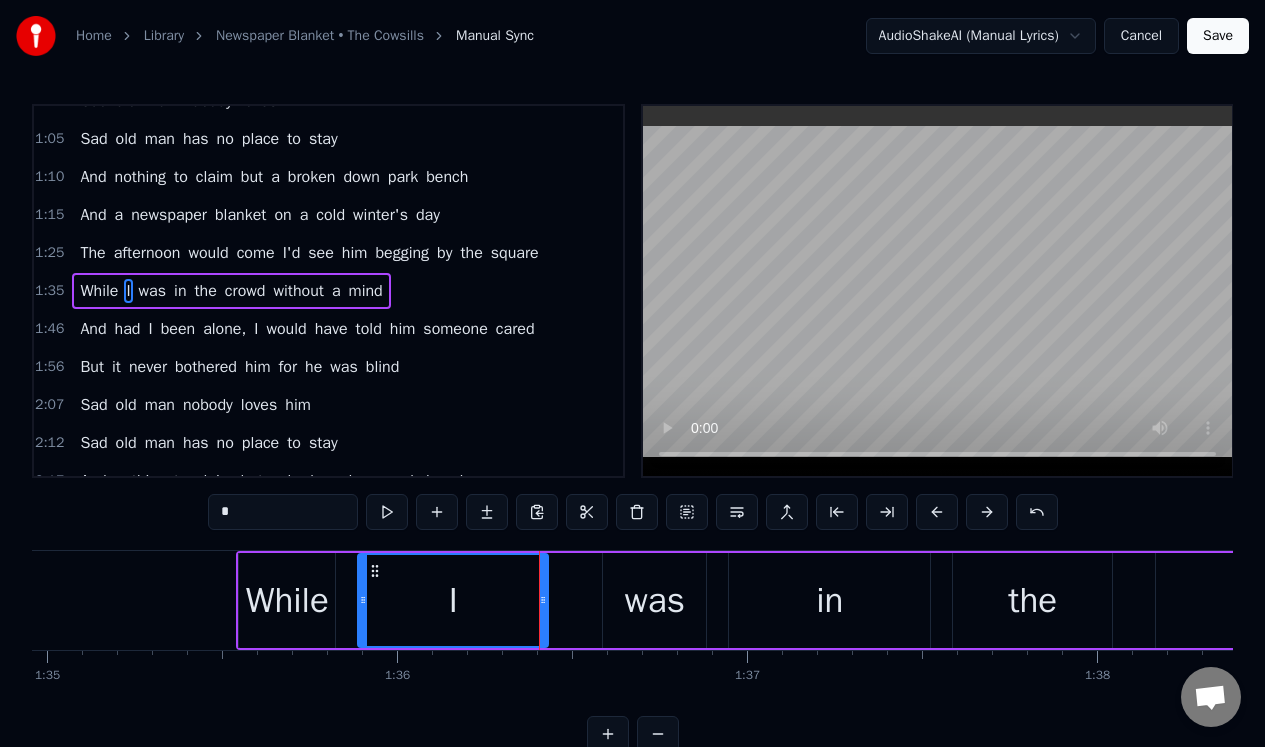 click on "was" at bounding box center [654, 600] 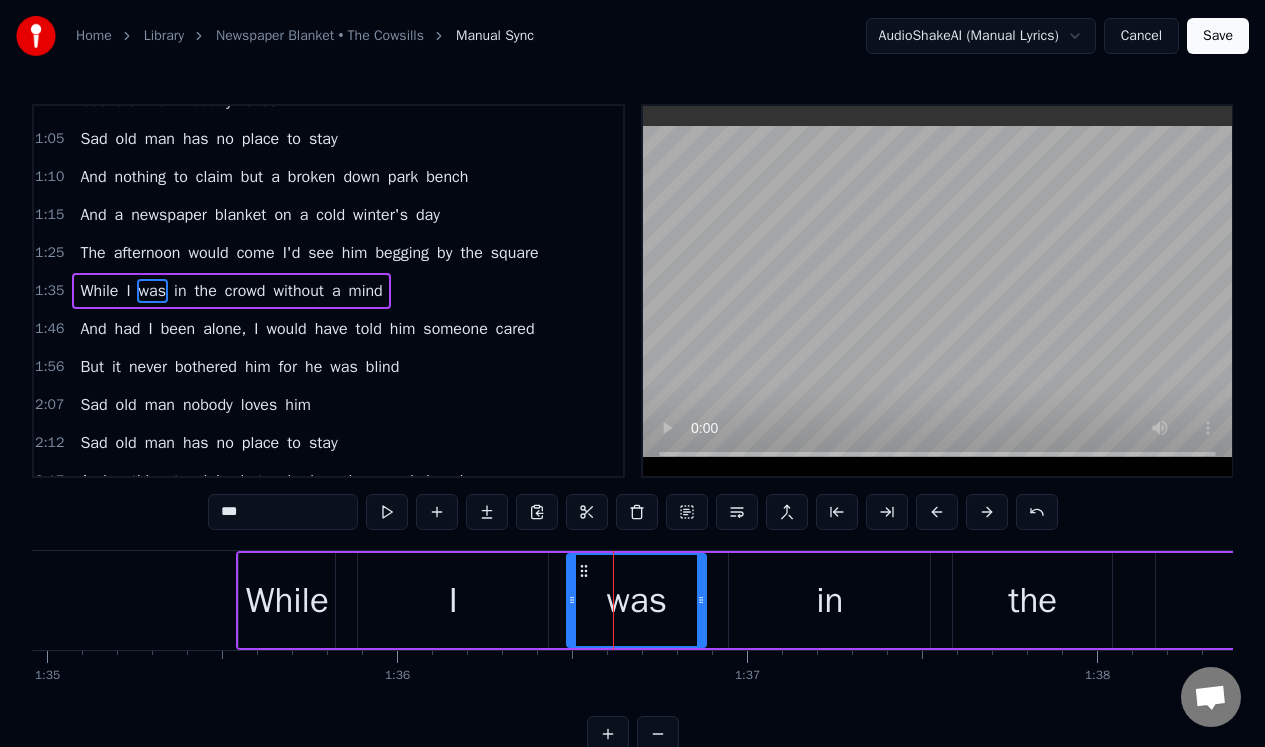 drag, startPoint x: 604, startPoint y: 584, endPoint x: 568, endPoint y: 590, distance: 36.496574 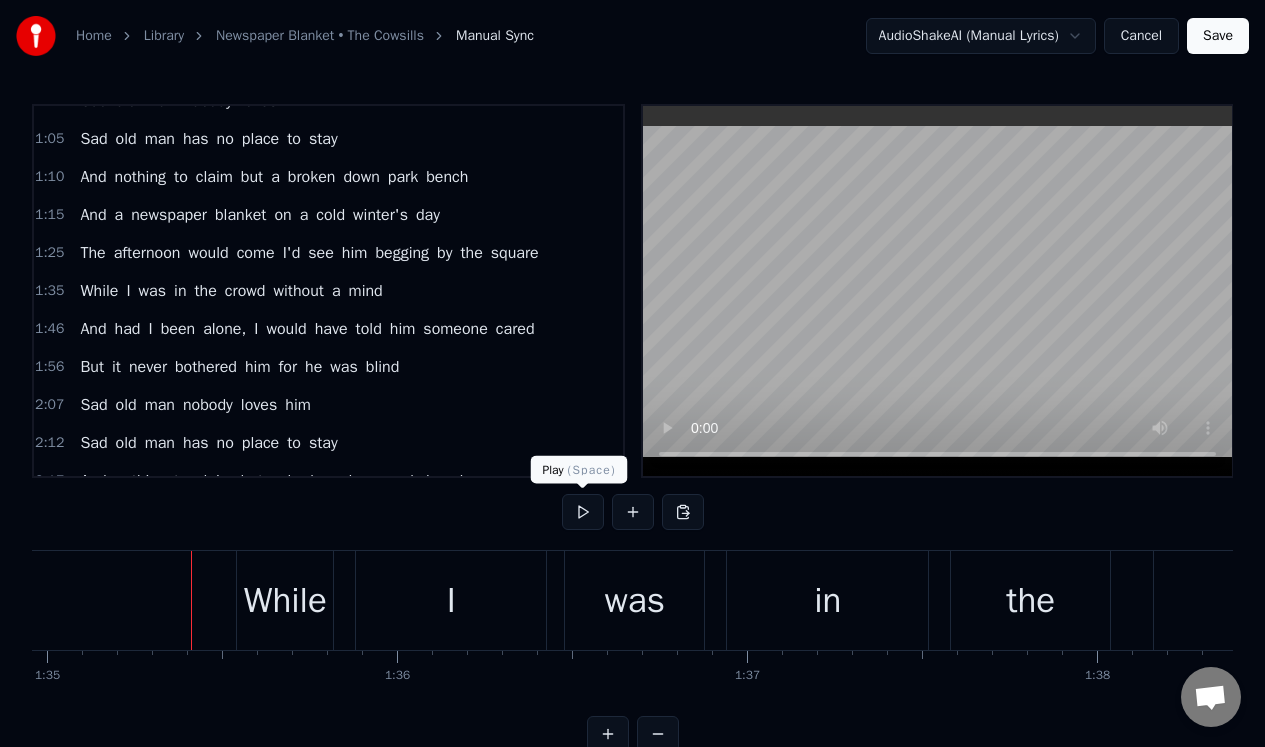 click at bounding box center (583, 512) 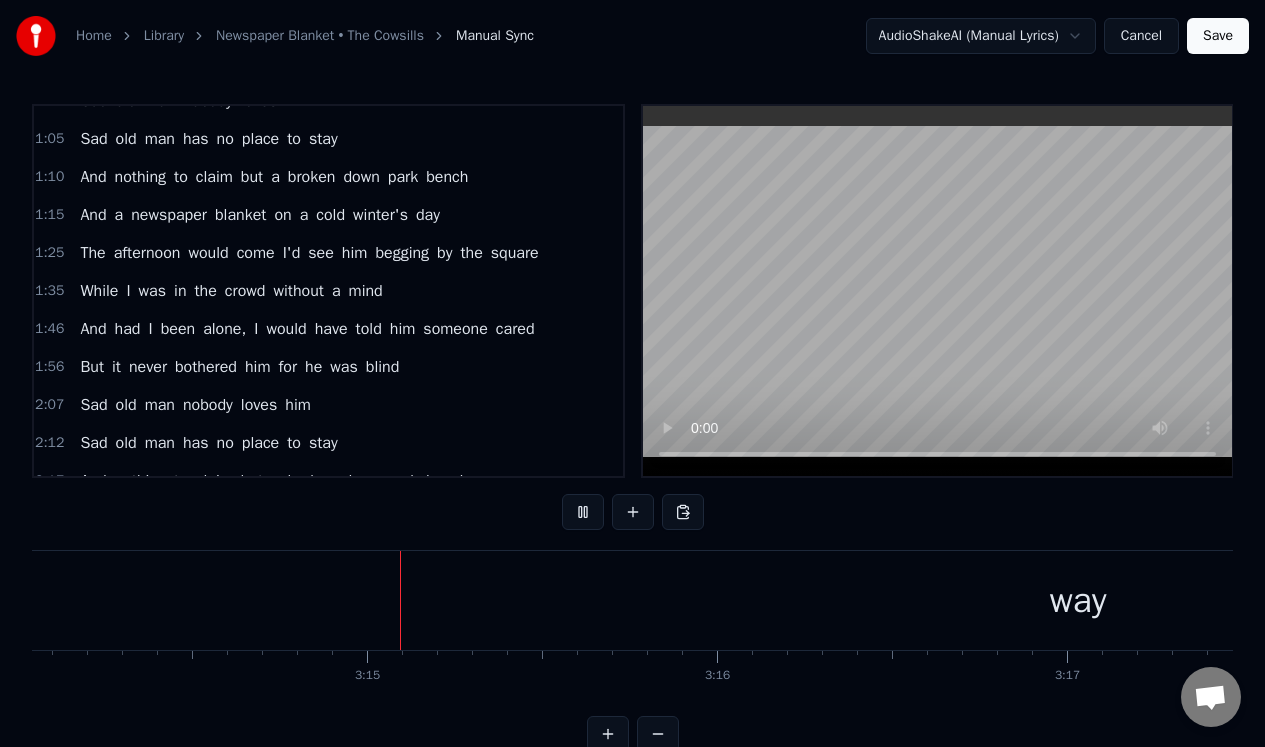scroll, scrollTop: 0, scrollLeft: 67919, axis: horizontal 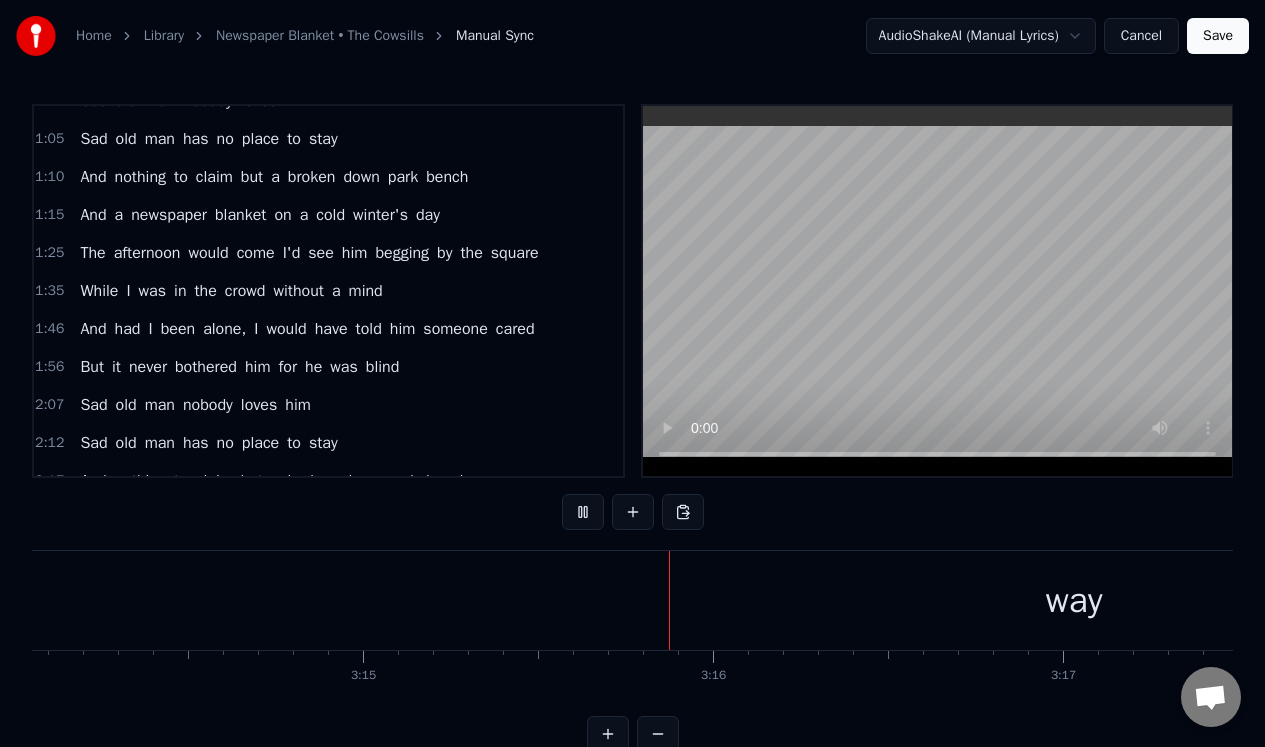 click at bounding box center [583, 512] 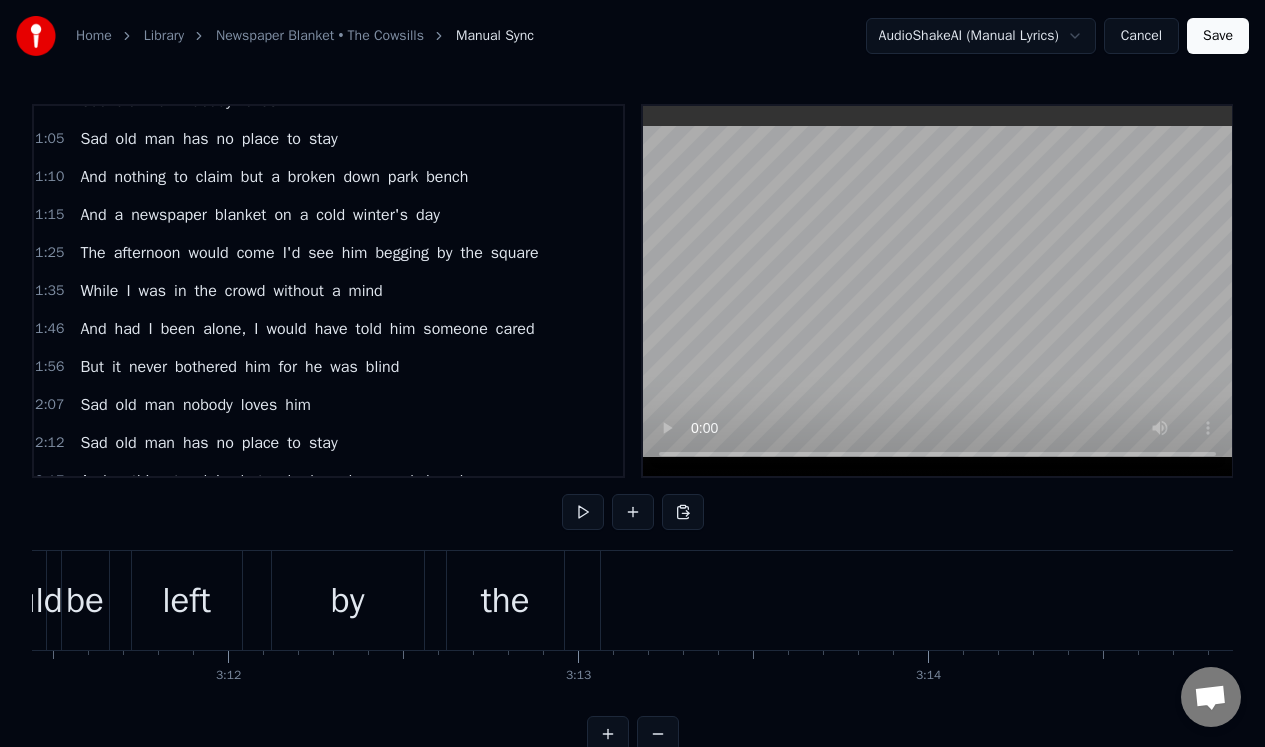 scroll, scrollTop: 0, scrollLeft: 66821, axis: horizontal 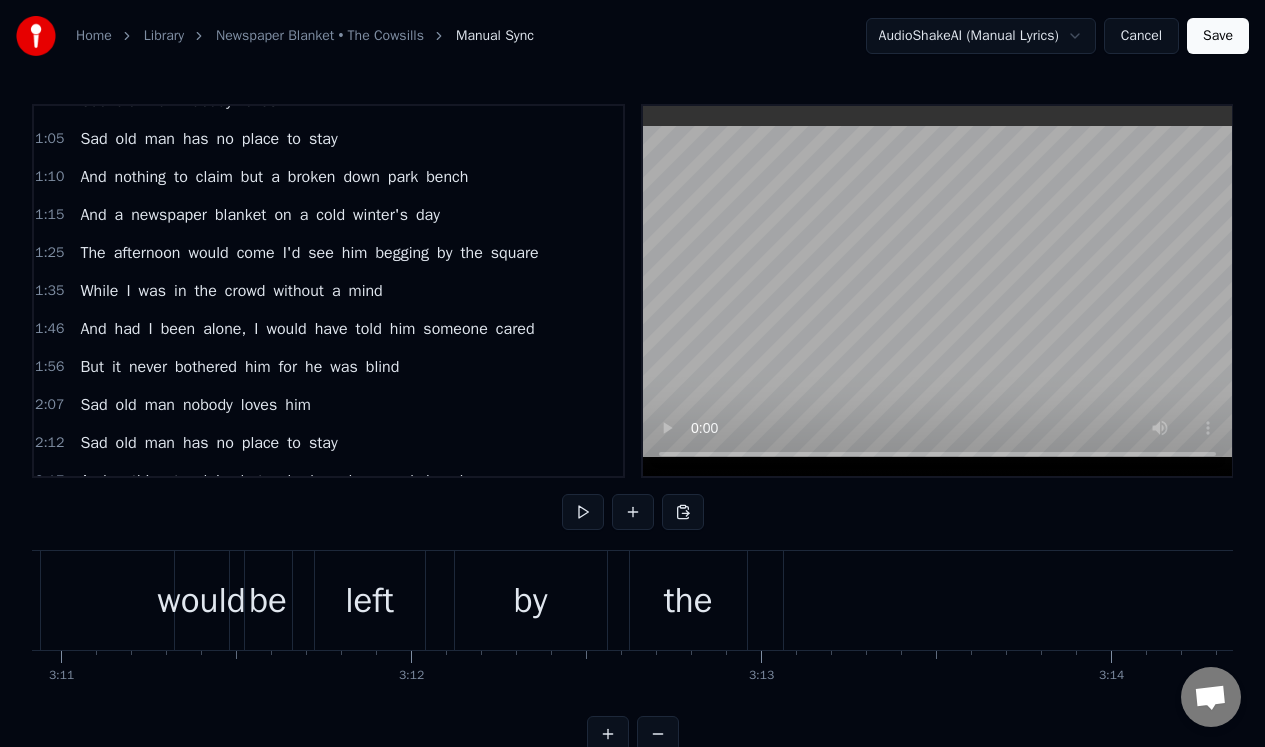 click on "the" at bounding box center (688, 600) 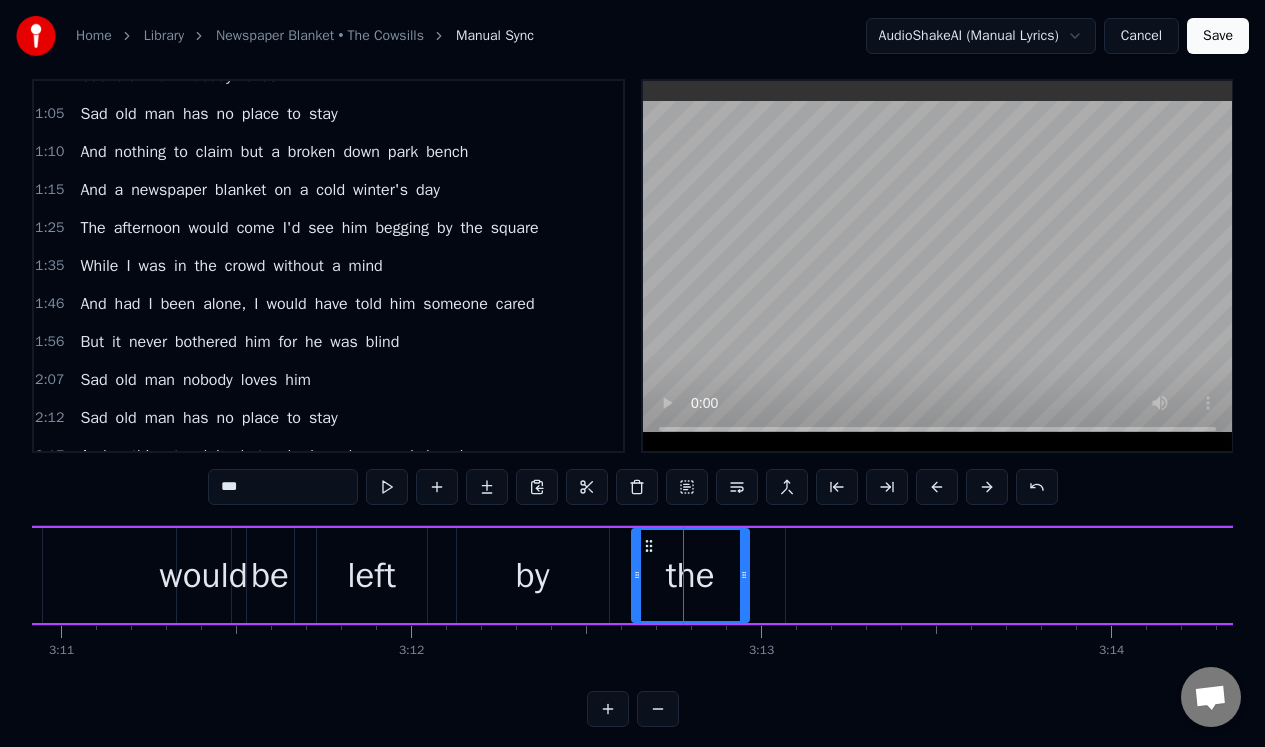 scroll, scrollTop: 51, scrollLeft: 0, axis: vertical 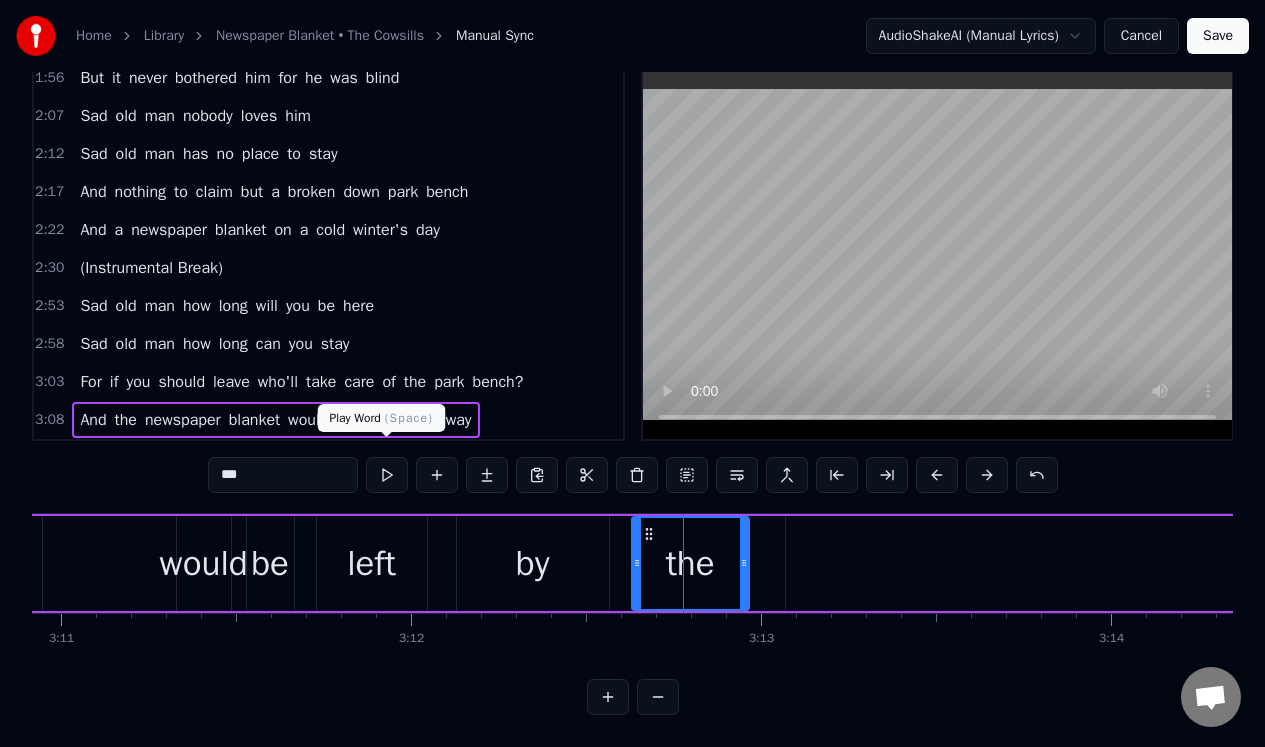 click at bounding box center [387, 475] 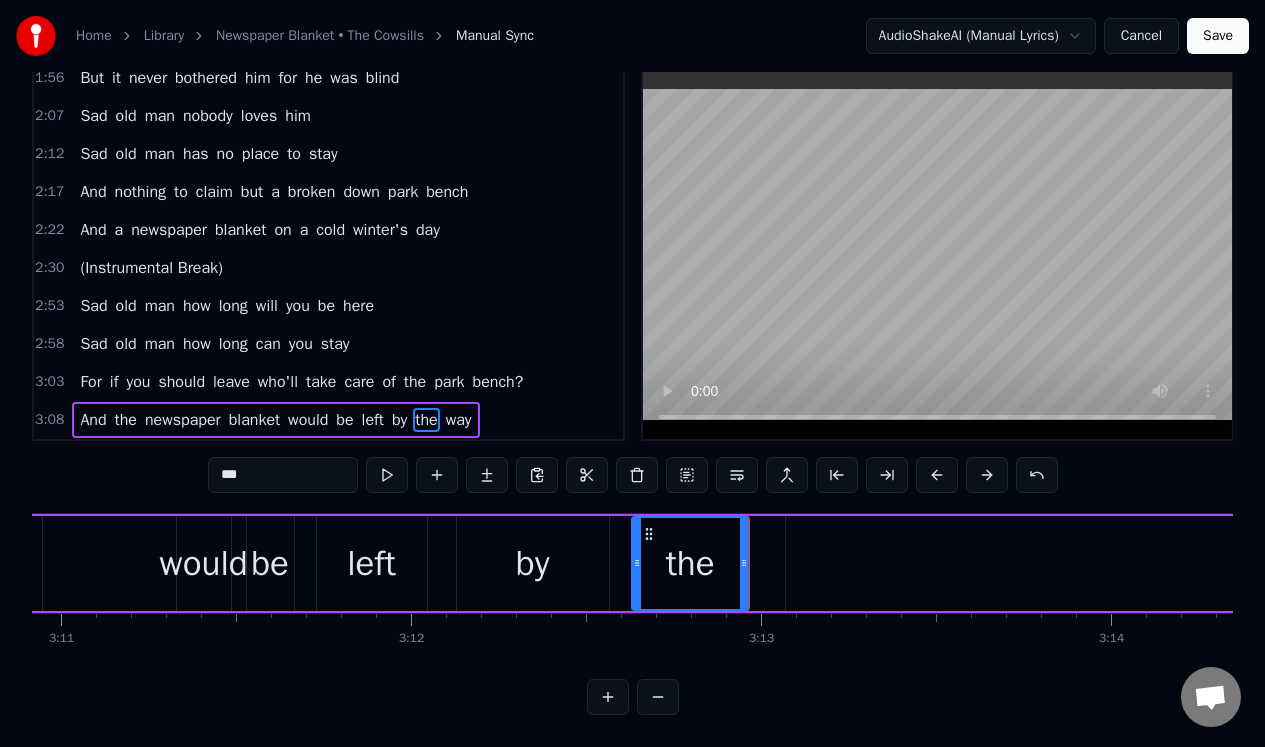 click on "by" at bounding box center (533, 563) 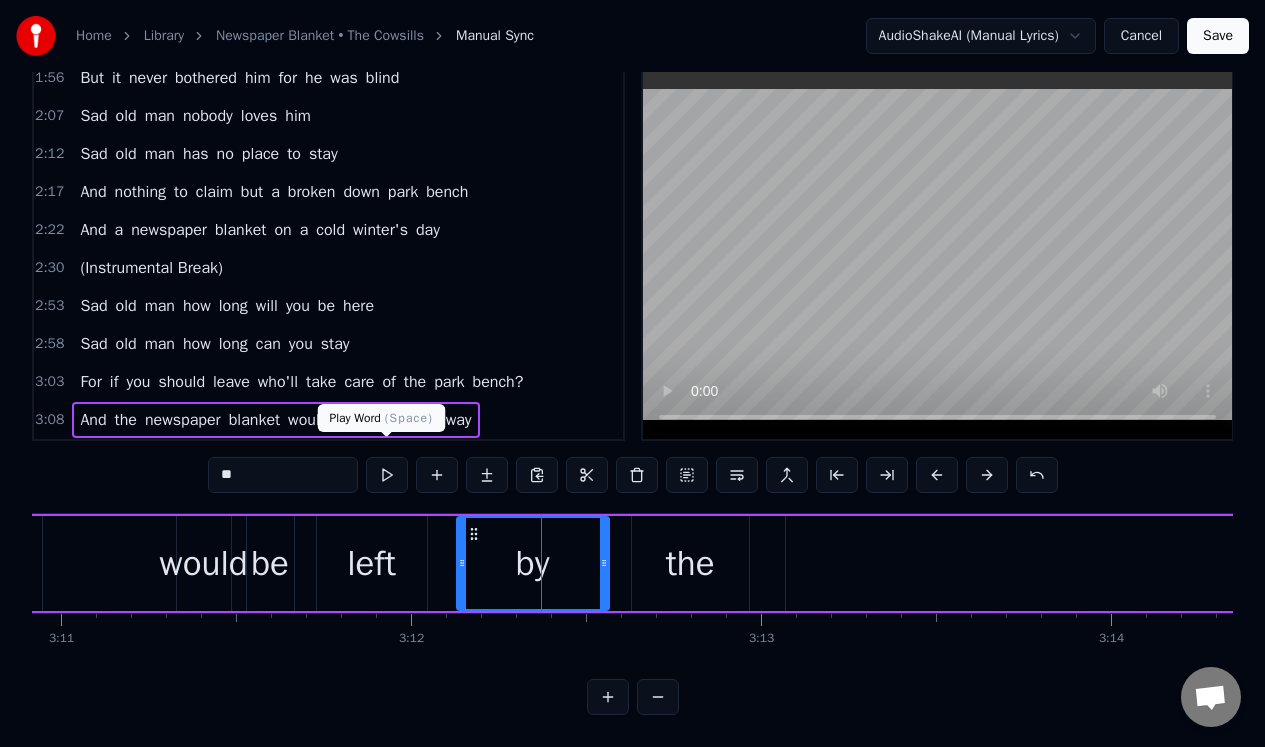 click at bounding box center [387, 475] 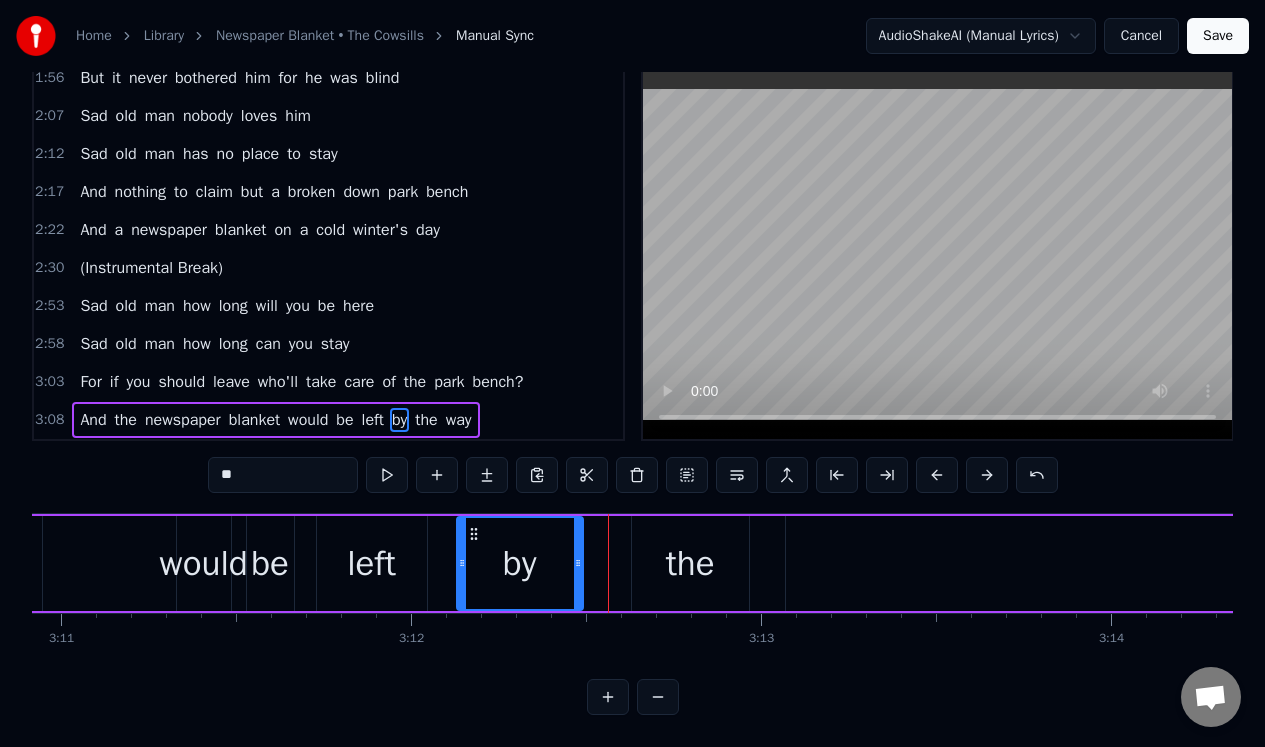 click at bounding box center [578, 563] 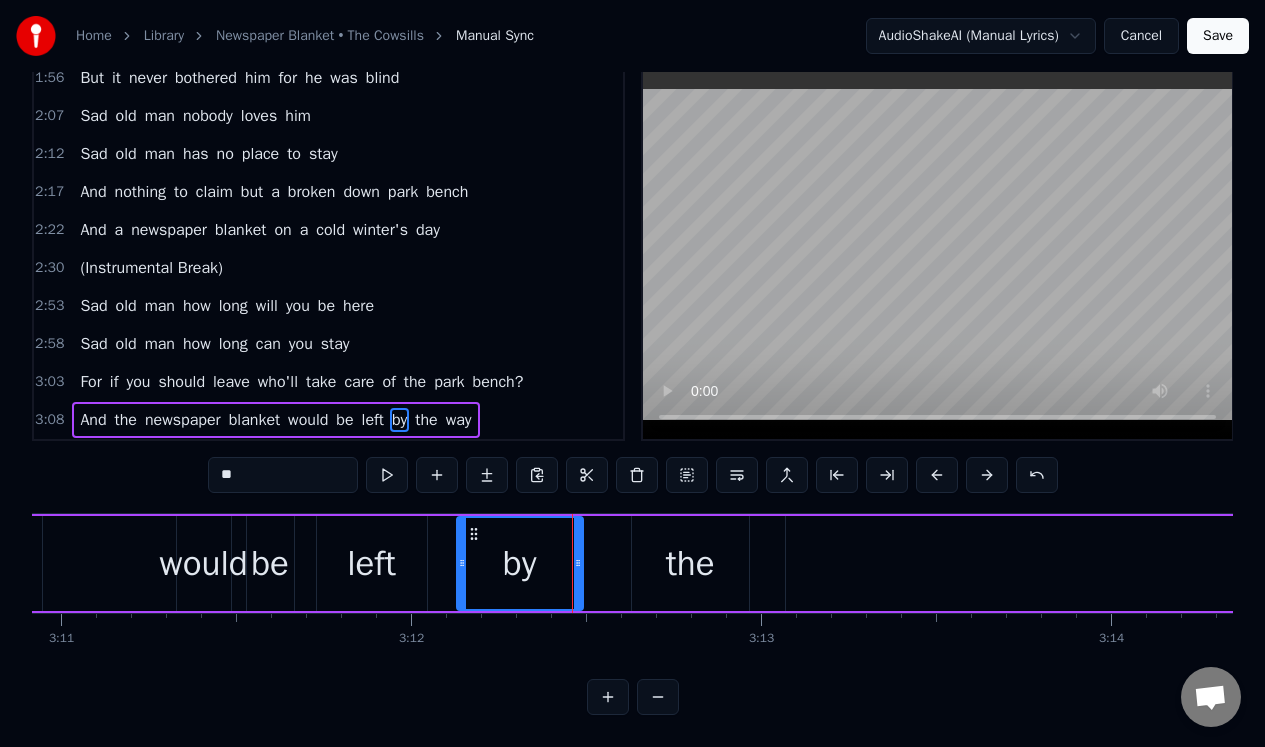 click on "the" at bounding box center (690, 563) 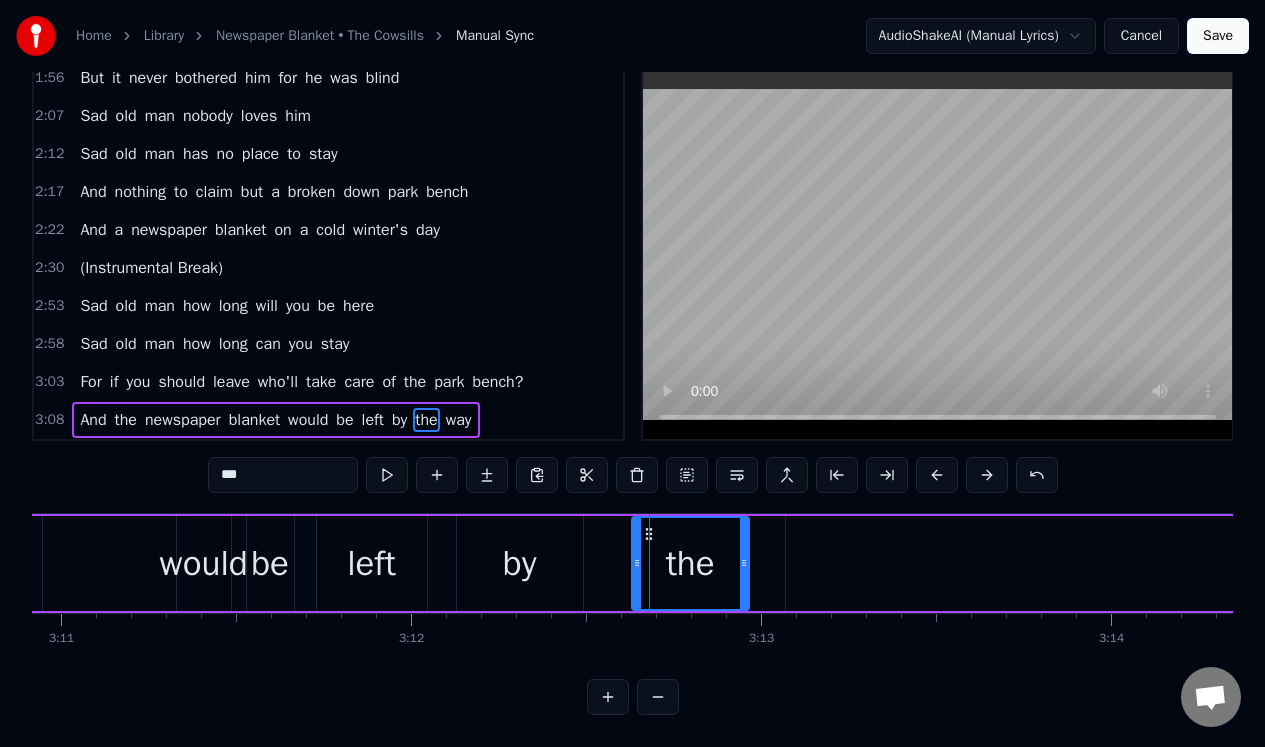 click on "Sad old man nobody loves him Every morning I would see him sleeping in the dew He never noticed me as I passed by I'd walk by slowly staring at the holes worn through his shoes Wondering how he managed to get by Sad old man nobody loves him Sad old man has no place to stay And nothing to claim but a broken down park bench And a newspaper blanket on a cold winter's day The afternoon would come I'd see him begging by the square While I was in the crowd without a mind And had I been alone, I would have told him someone cared But it never bothered him for he was blind Sad old man nobody loves him Sad old man has no place to stay And nothing to claim but a broken down park bench And a newspaper blanket on a cold winter's day (Instrumental Break) Sad old man how long will you be here Sad old man how long can you stay For if you should leave who'll take care of the park bench? And the newspaper blanket would be left by the way" at bounding box center [-30130, 563] 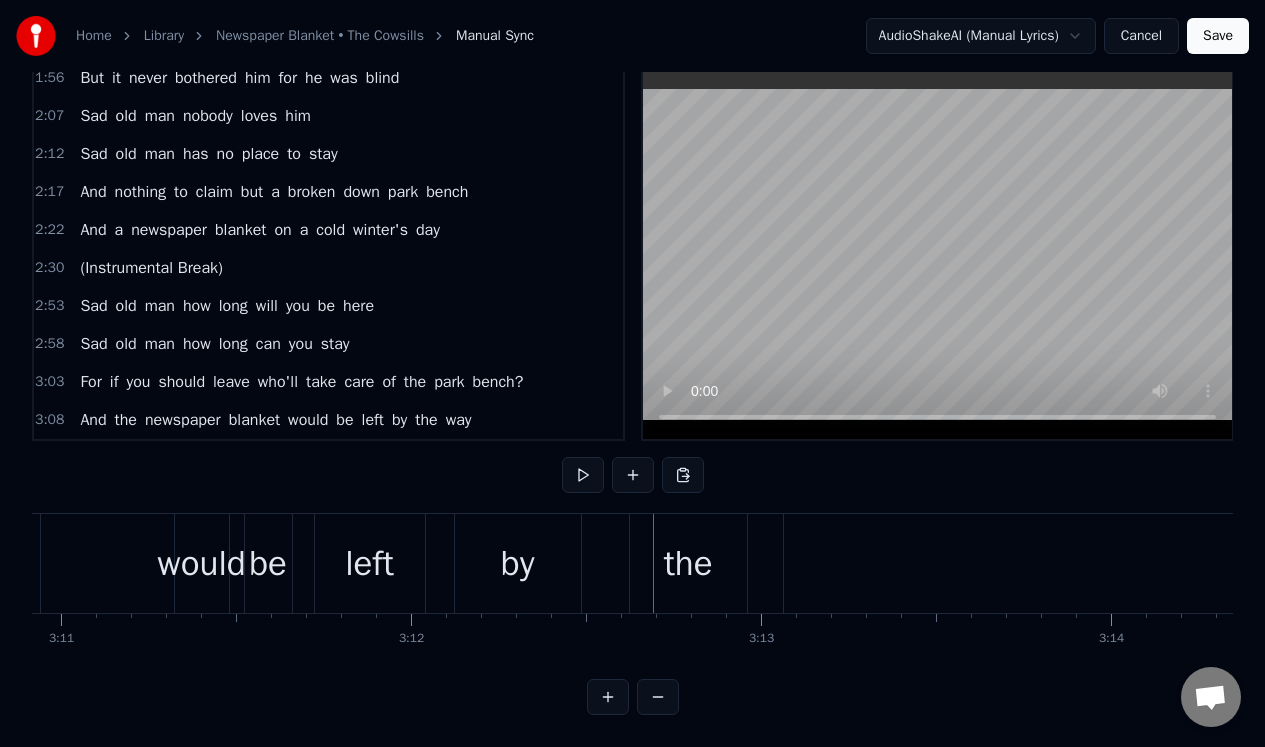 click on "the" at bounding box center [688, 563] 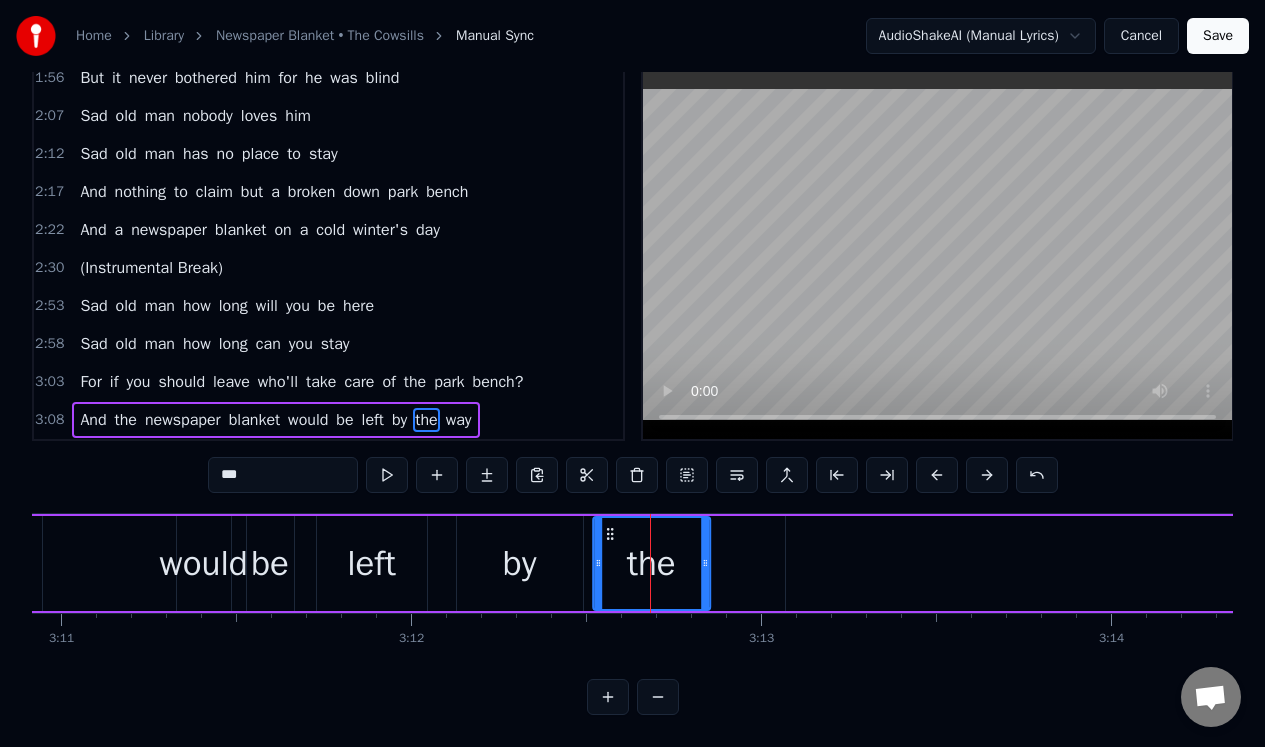 drag, startPoint x: 646, startPoint y: 515, endPoint x: 608, endPoint y: 522, distance: 38.63936 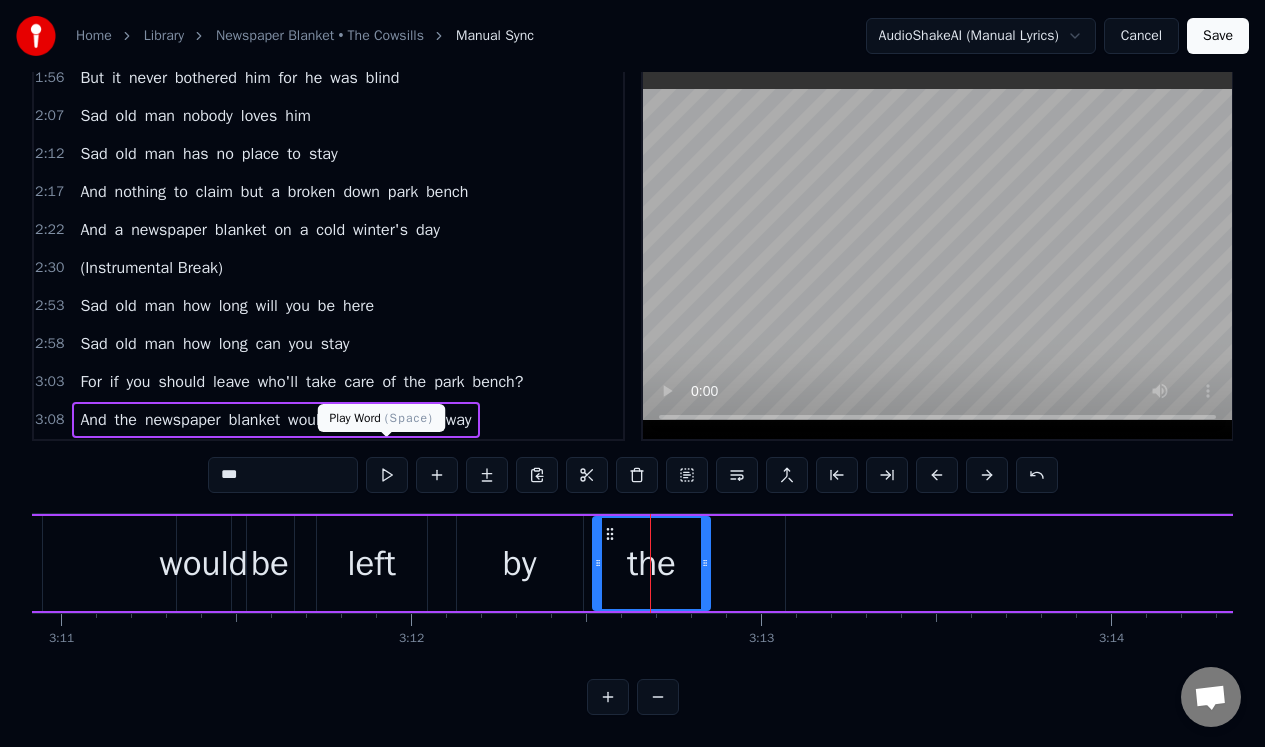 click at bounding box center [387, 475] 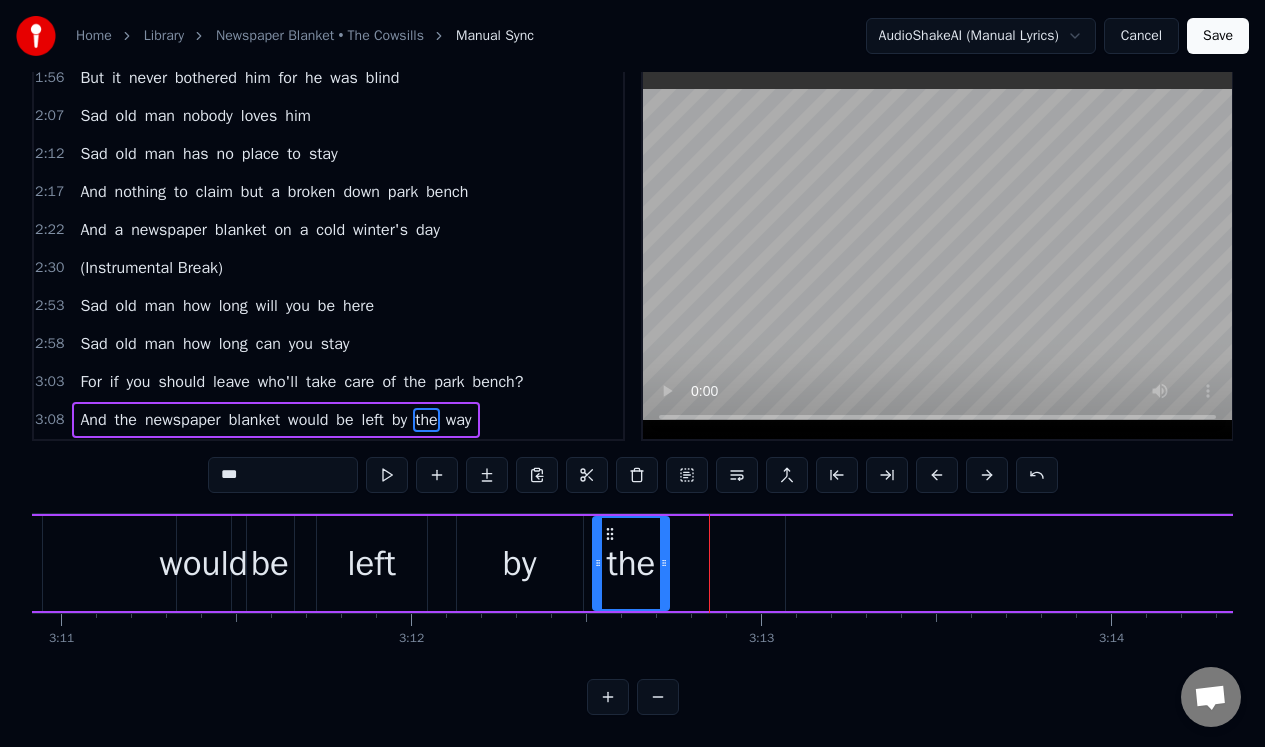 drag, startPoint x: 703, startPoint y: 533, endPoint x: 662, endPoint y: 539, distance: 41.4367 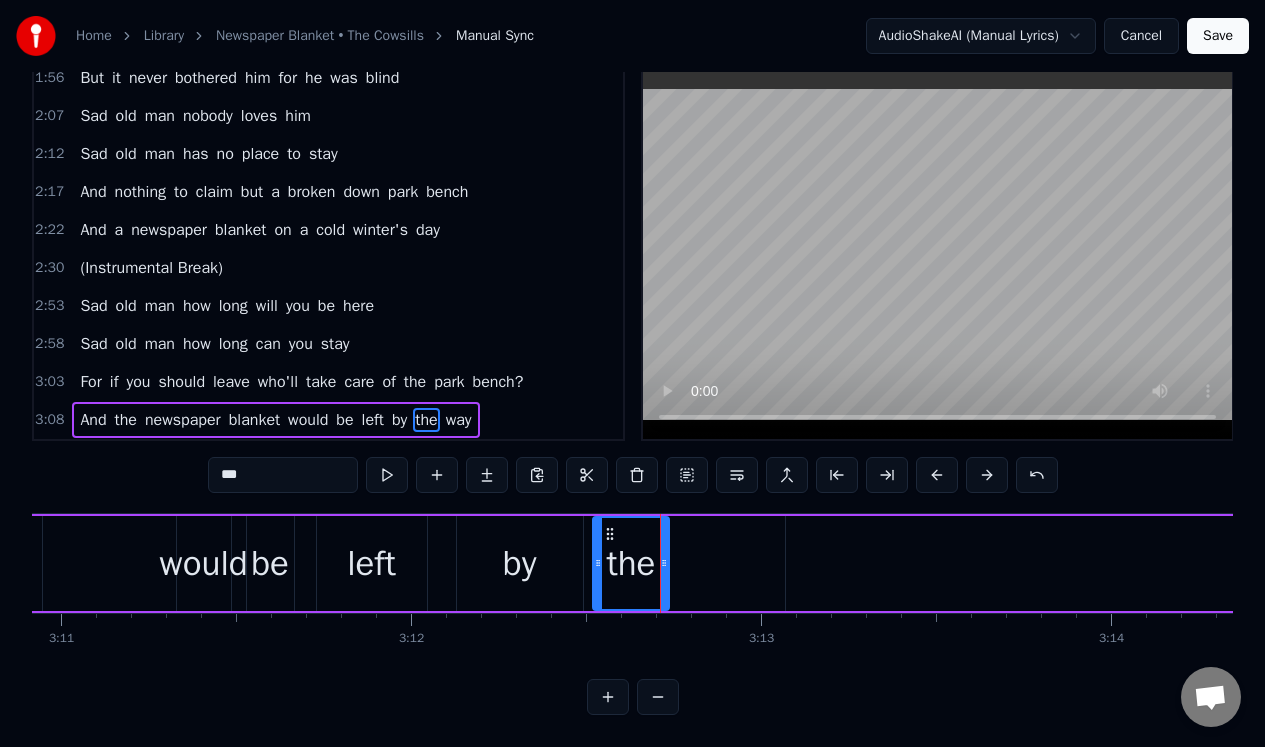 click on "way" at bounding box center (2174, 563) 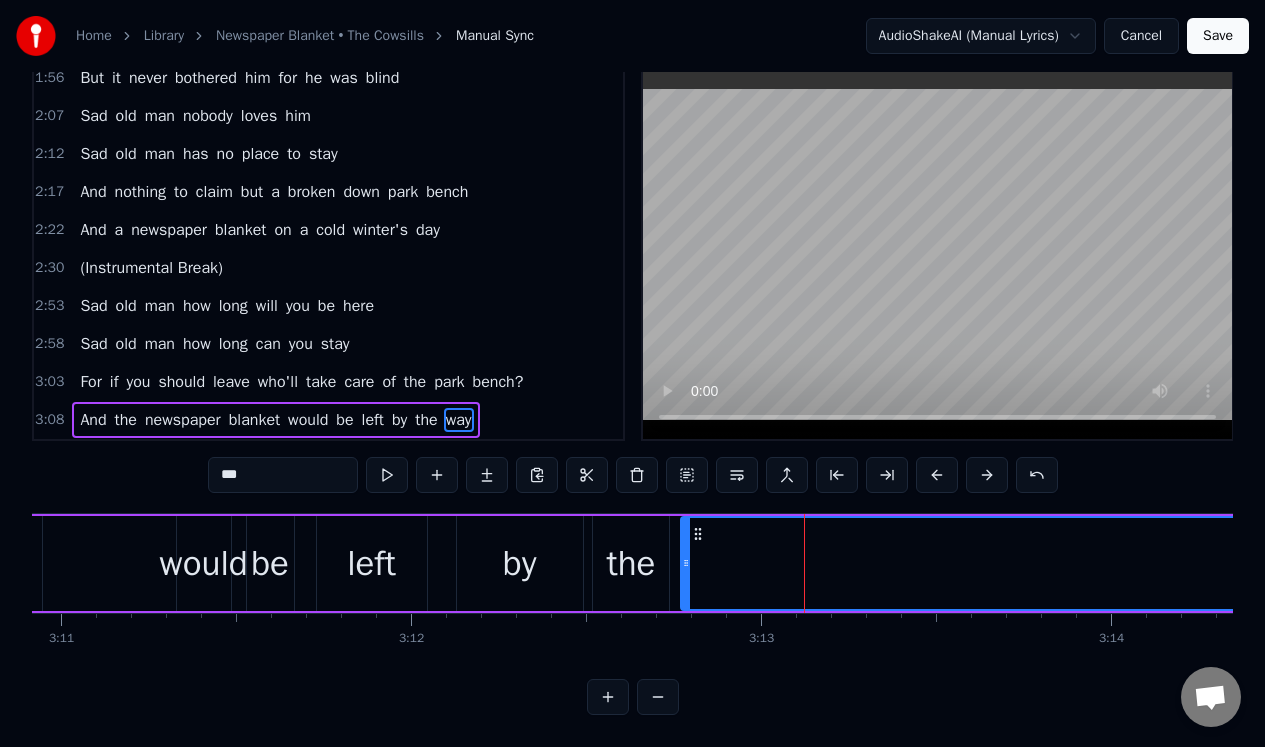 drag, startPoint x: 788, startPoint y: 533, endPoint x: 683, endPoint y: 543, distance: 105.47511 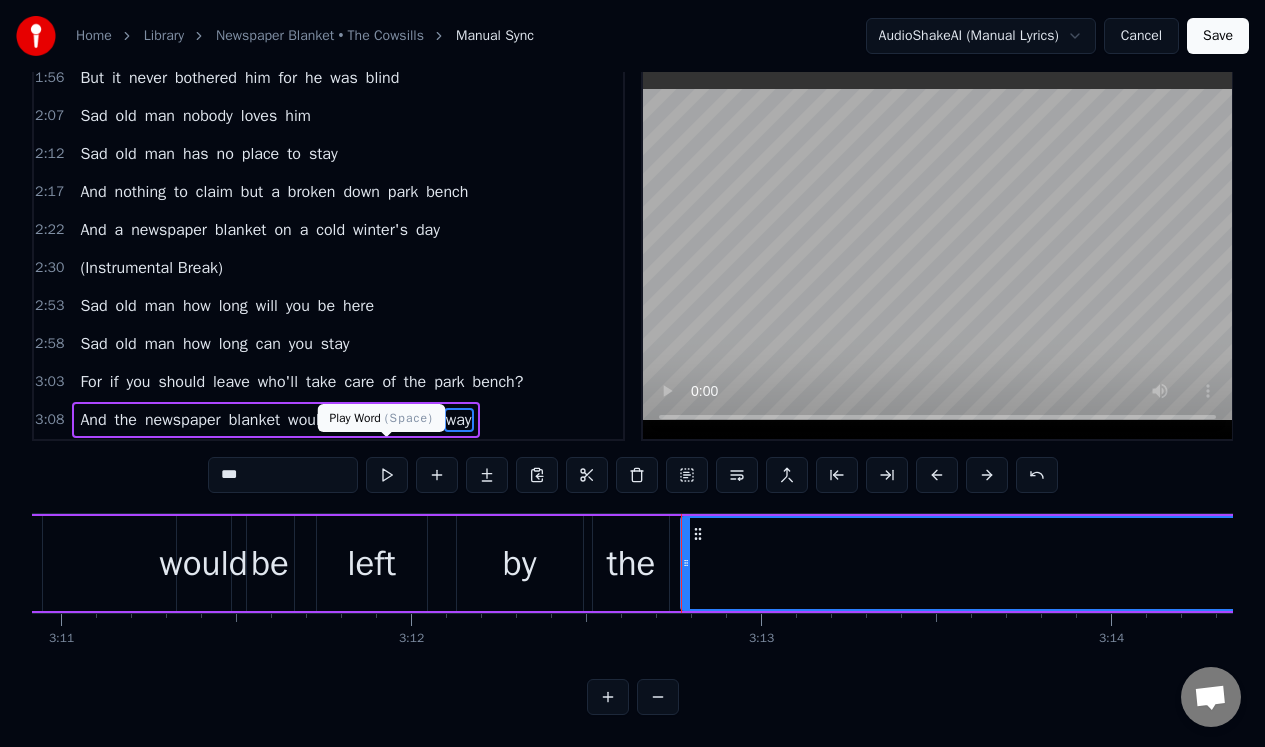 click at bounding box center (387, 475) 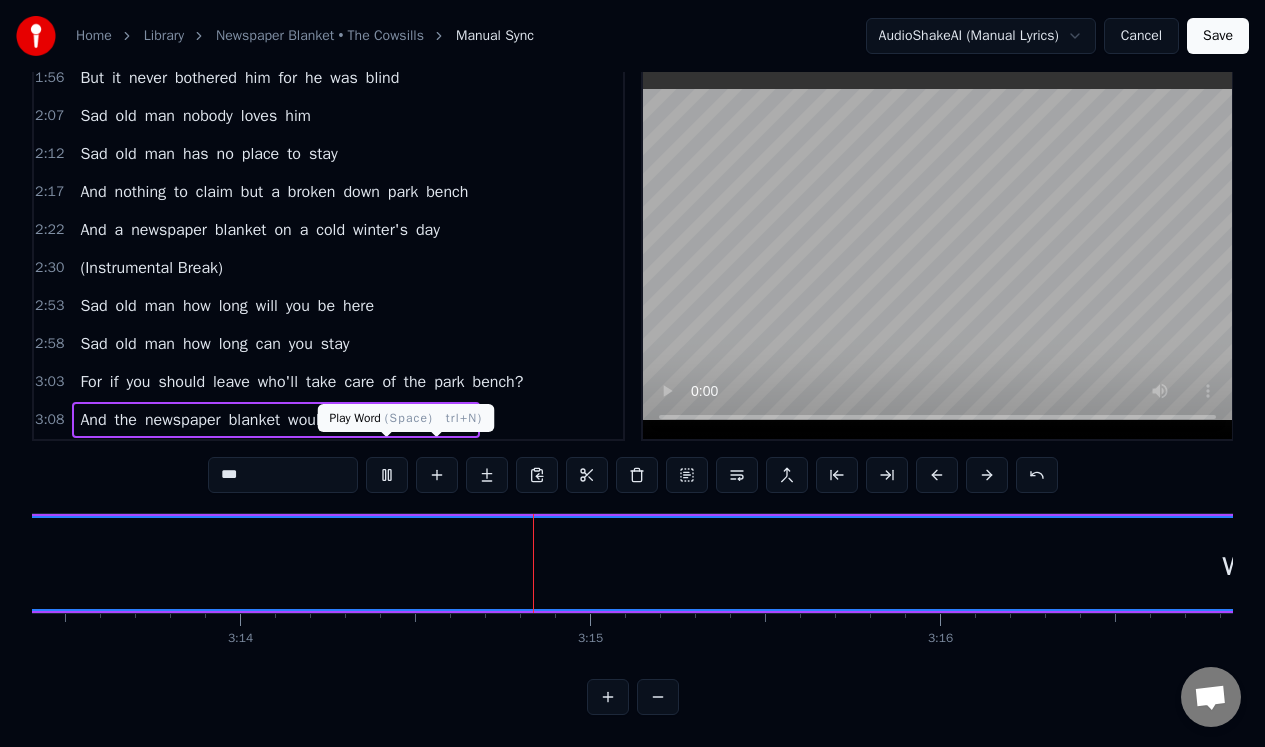 scroll, scrollTop: 0, scrollLeft: 67869, axis: horizontal 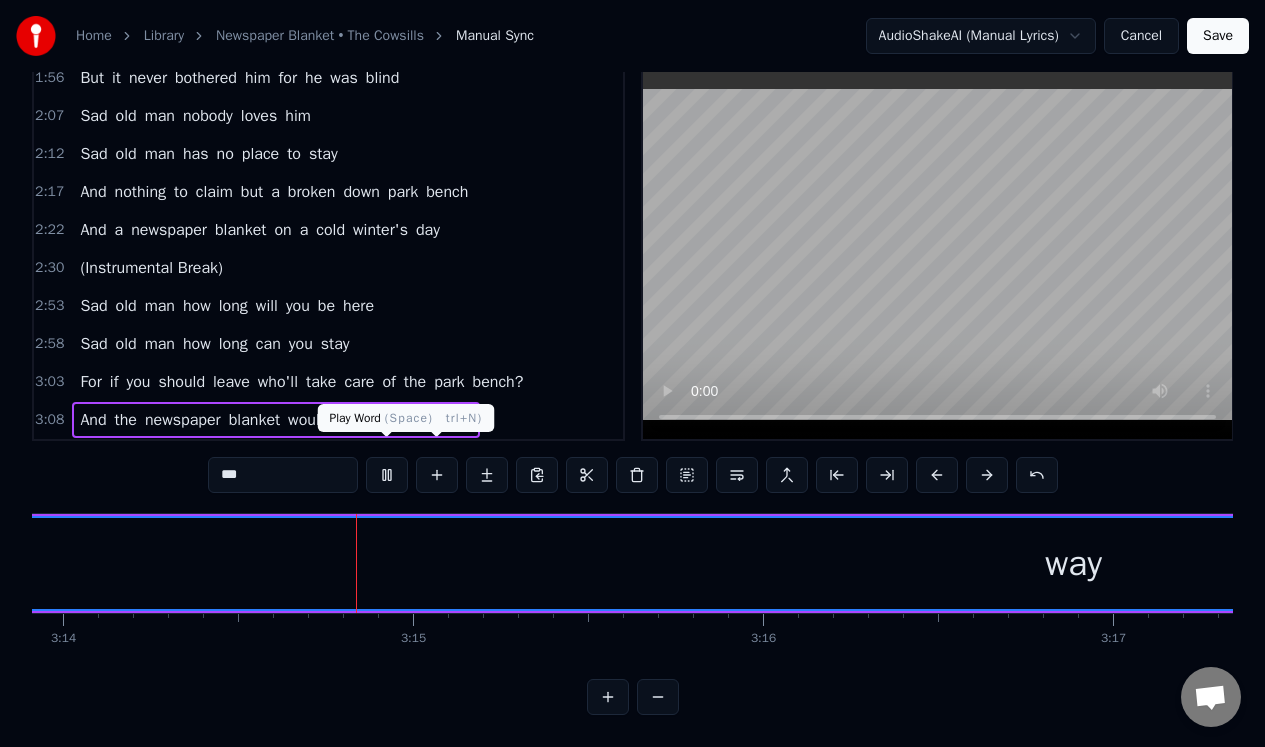 click at bounding box center (387, 475) 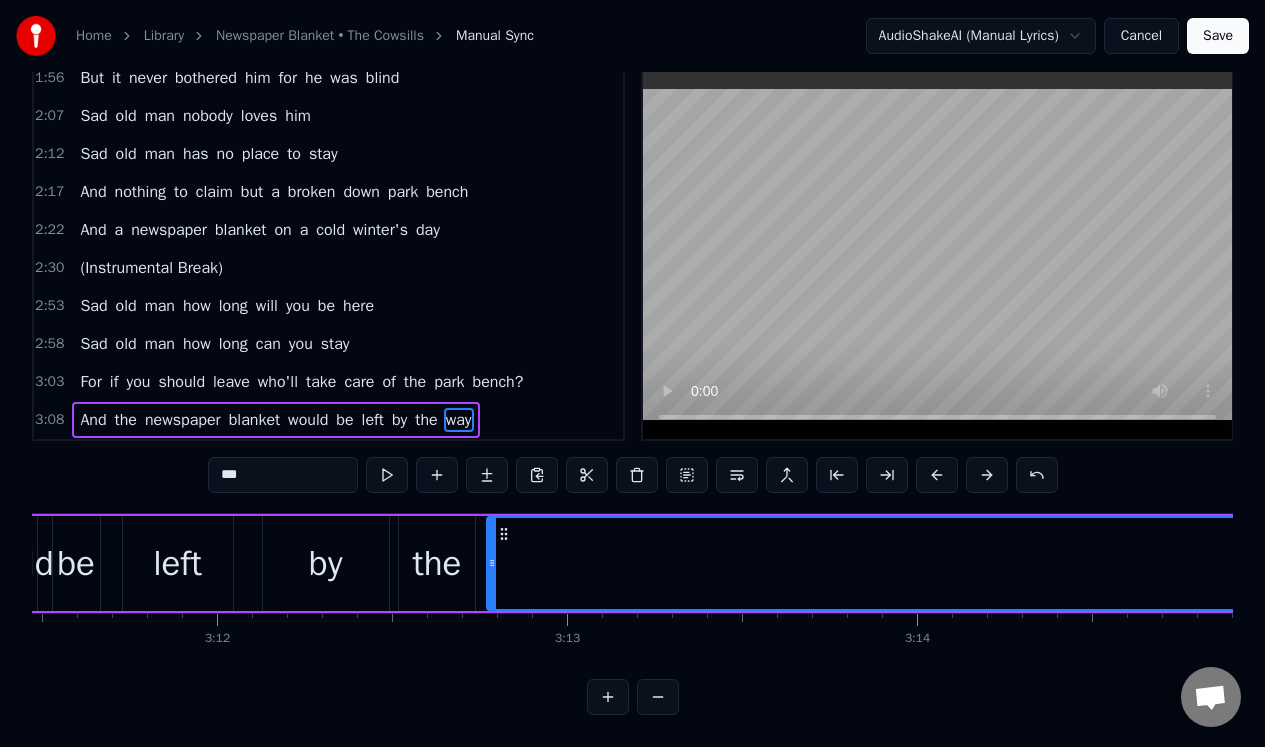 scroll, scrollTop: 0, scrollLeft: 66862, axis: horizontal 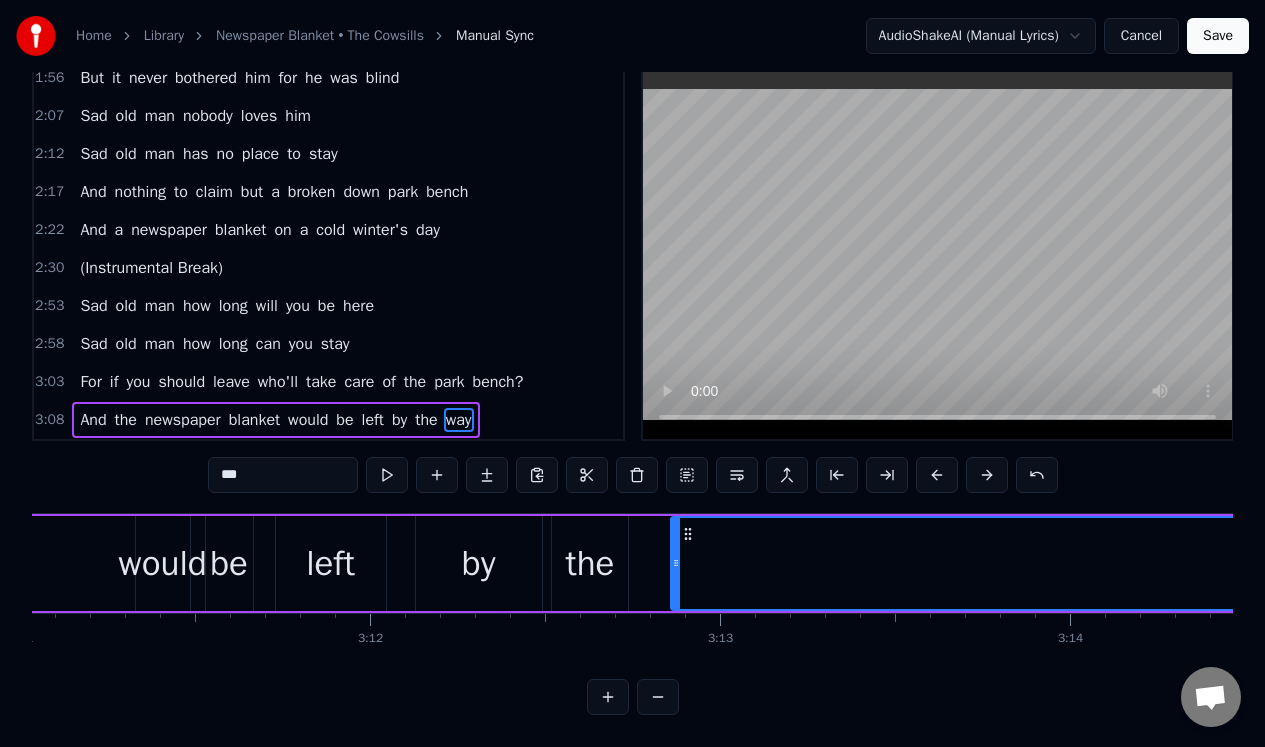 drag, startPoint x: 643, startPoint y: 572, endPoint x: 674, endPoint y: 568, distance: 31.257 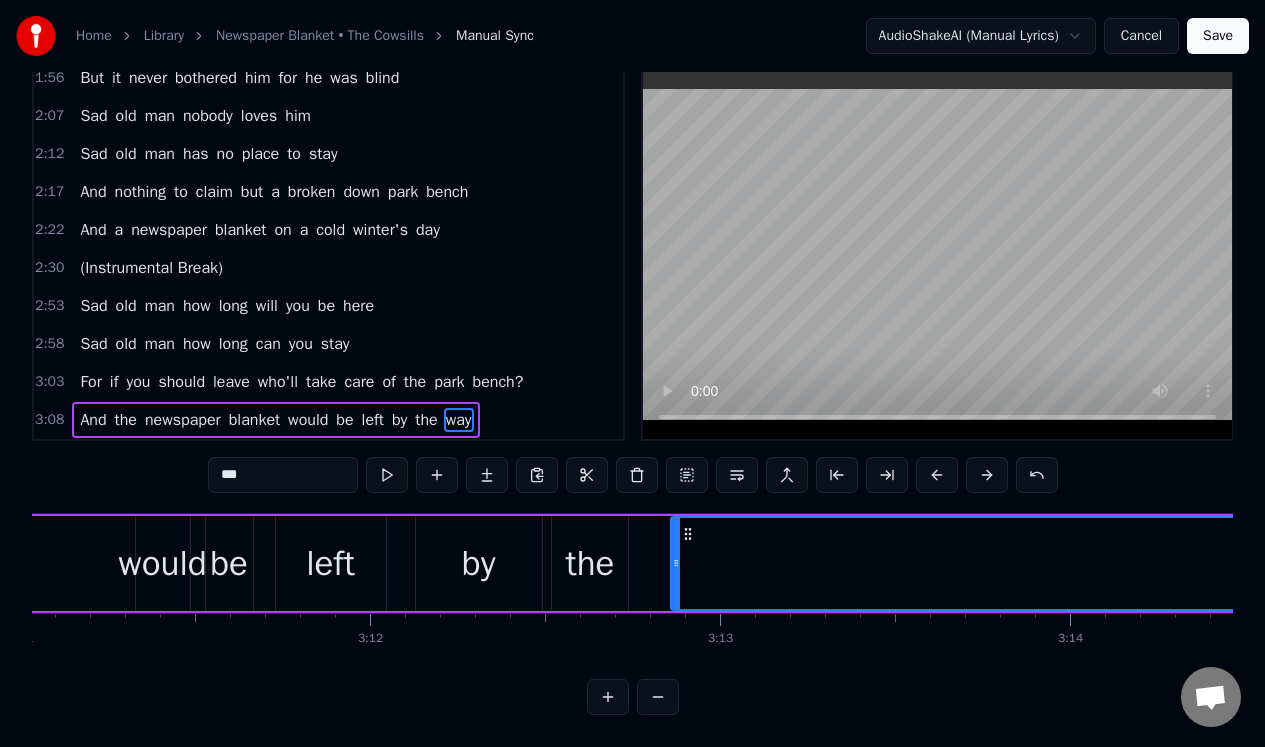 click on "the" at bounding box center [589, 563] 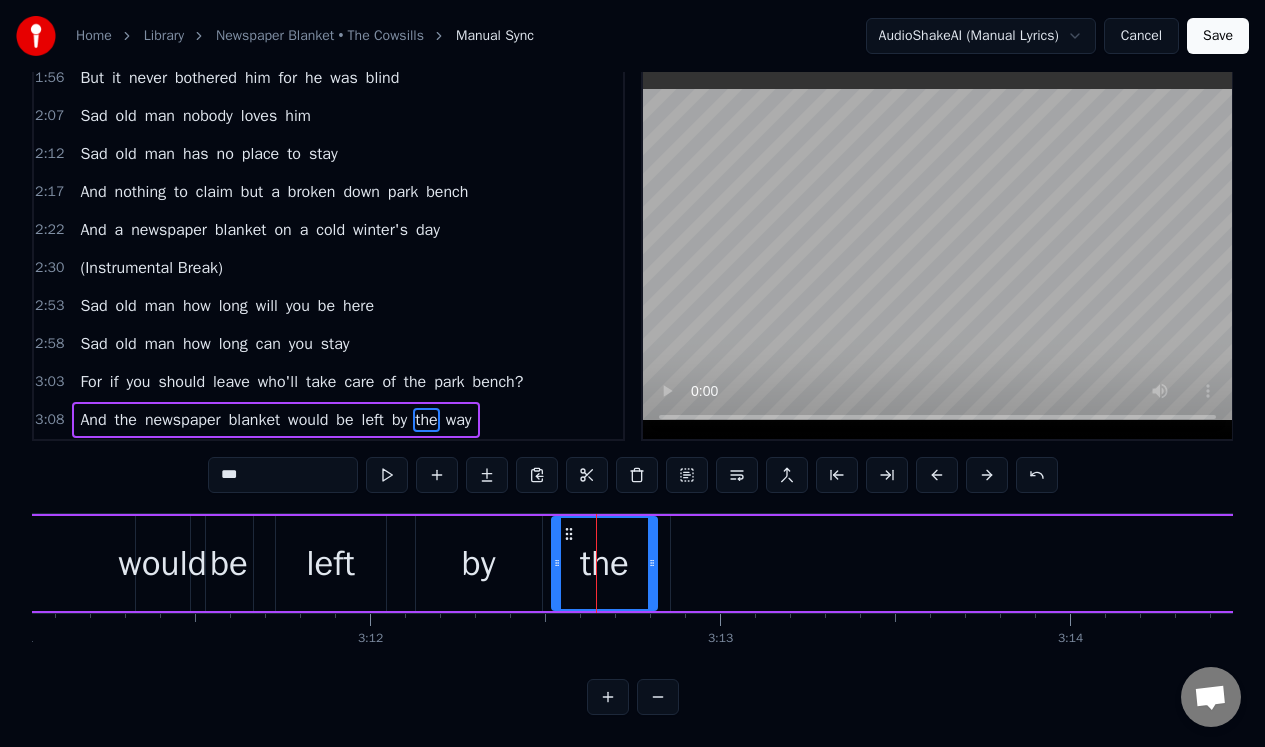 drag, startPoint x: 623, startPoint y: 528, endPoint x: 652, endPoint y: 526, distance: 29.068884 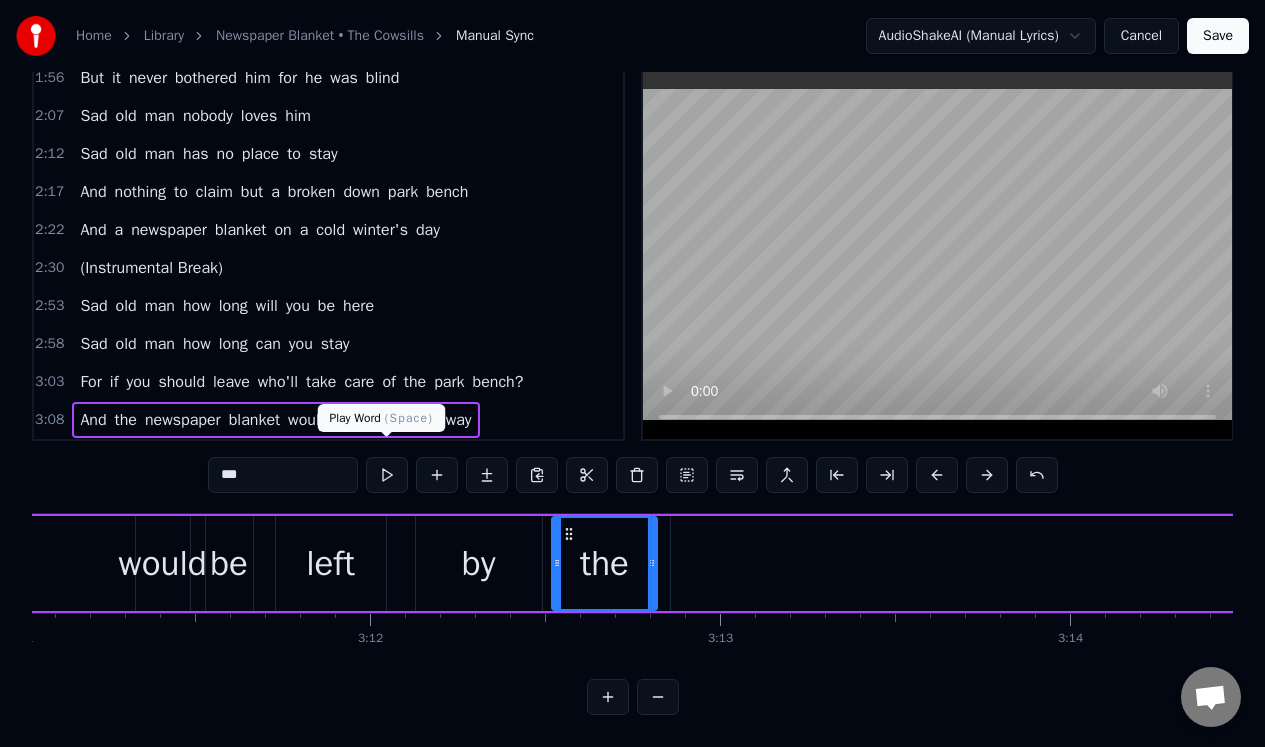 click at bounding box center (387, 475) 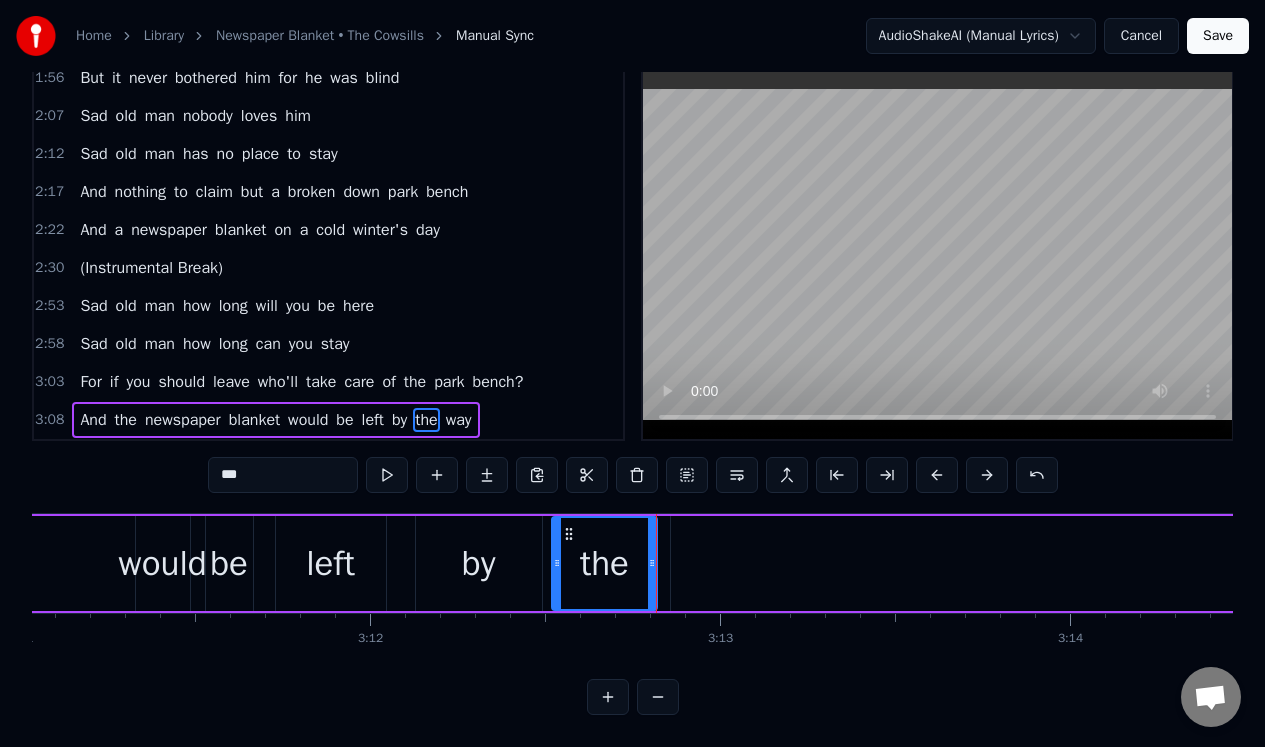 click on "way" at bounding box center (2096, 563) 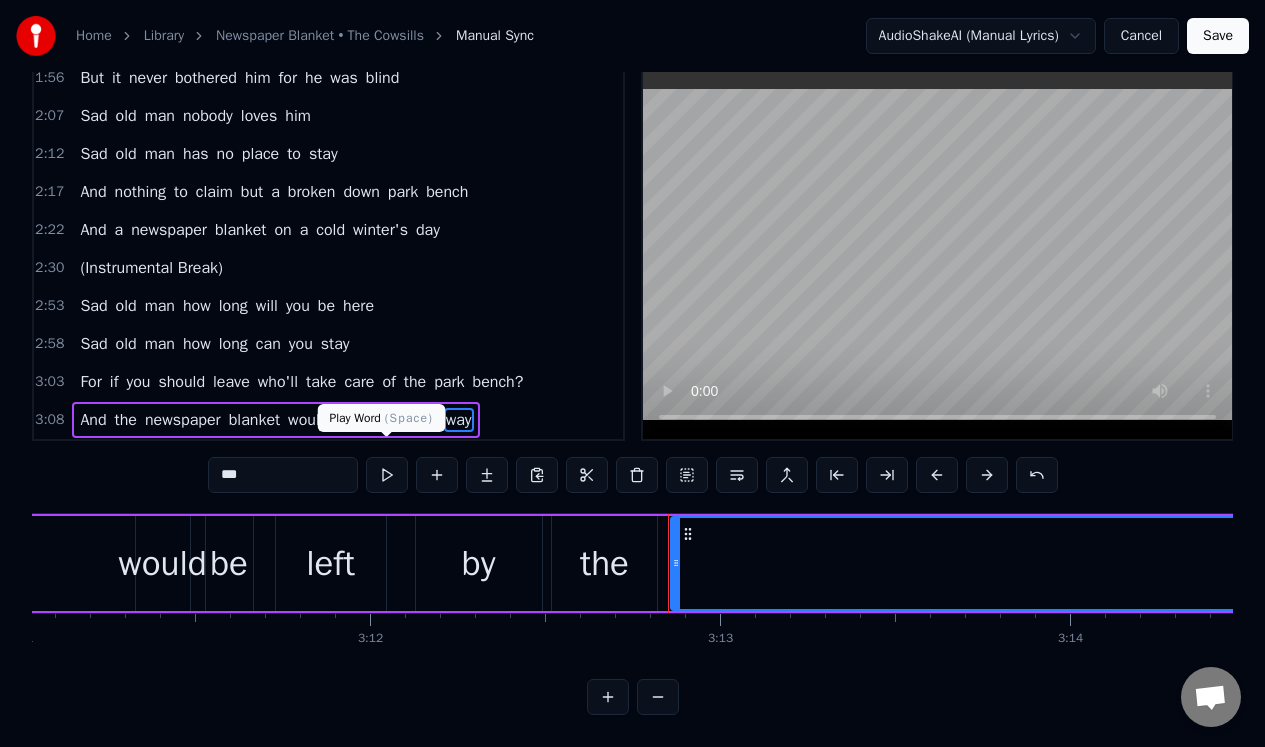 click at bounding box center (387, 475) 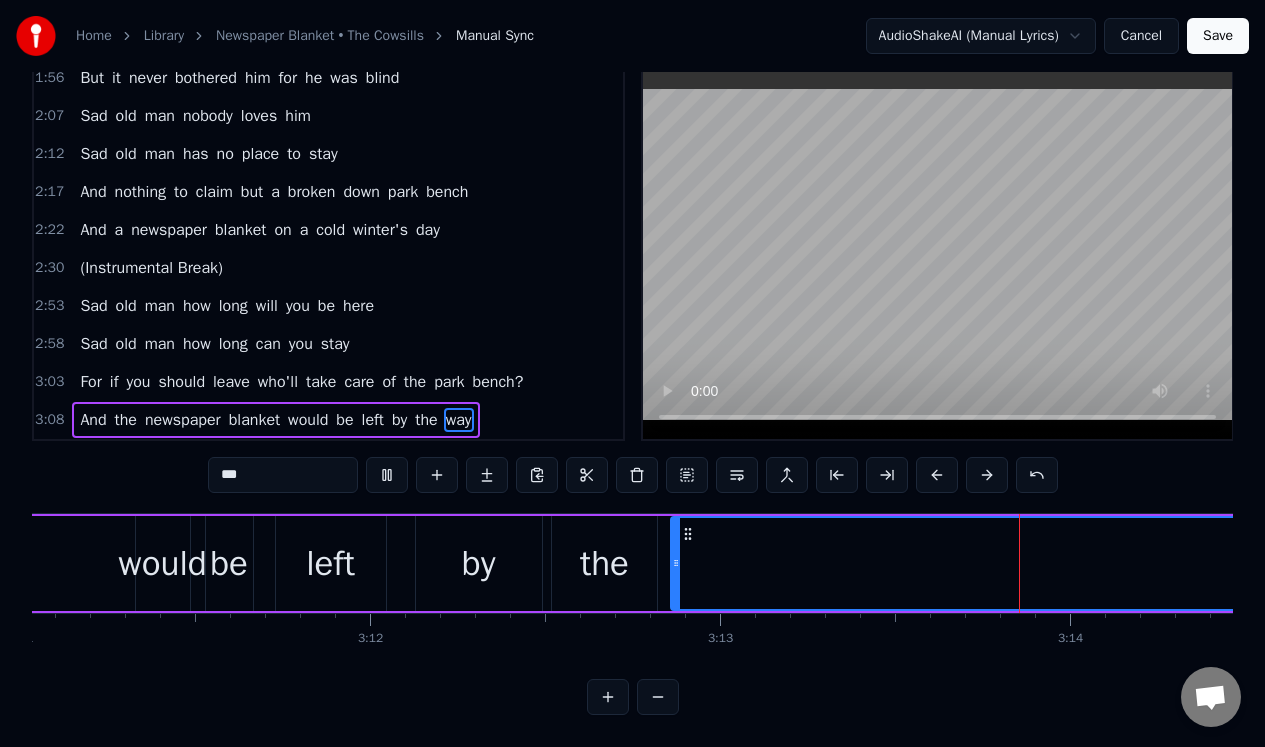 click at bounding box center [387, 475] 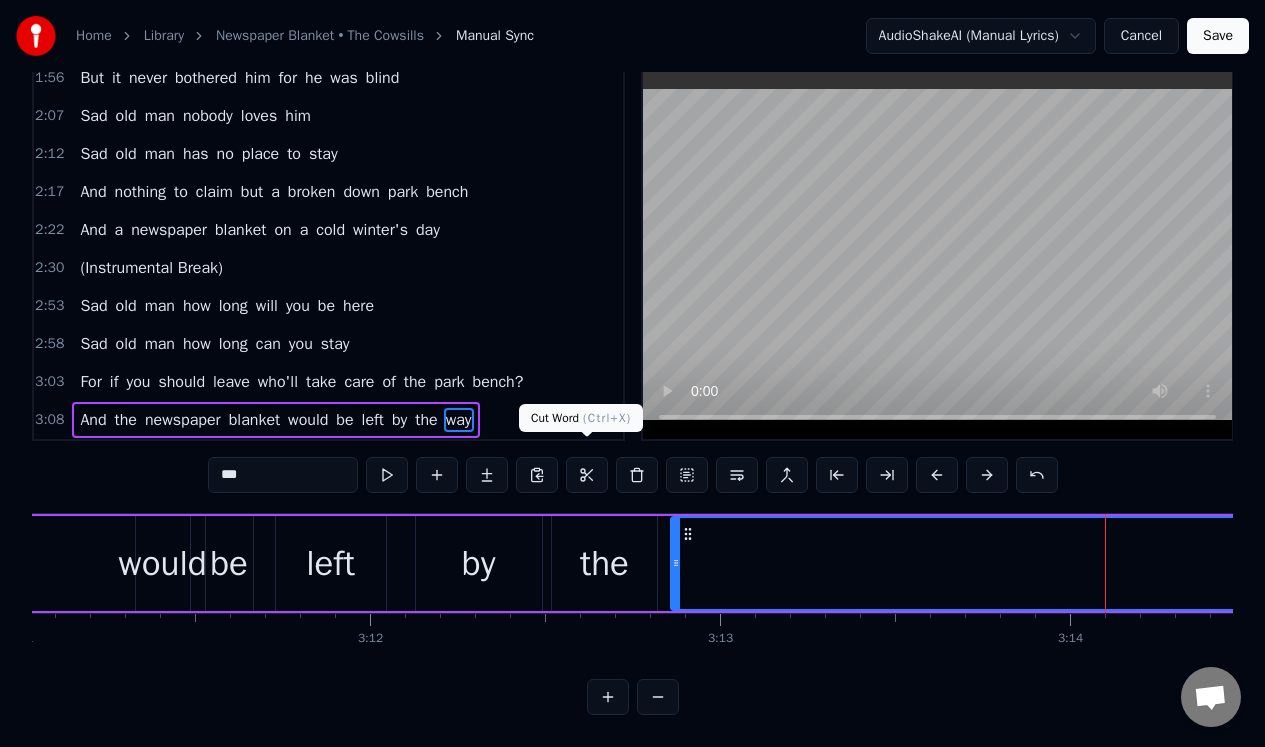 click on "Cut Word ( Ctrl+X ) Cut Word ( Ctrl+X )" at bounding box center (581, 418) 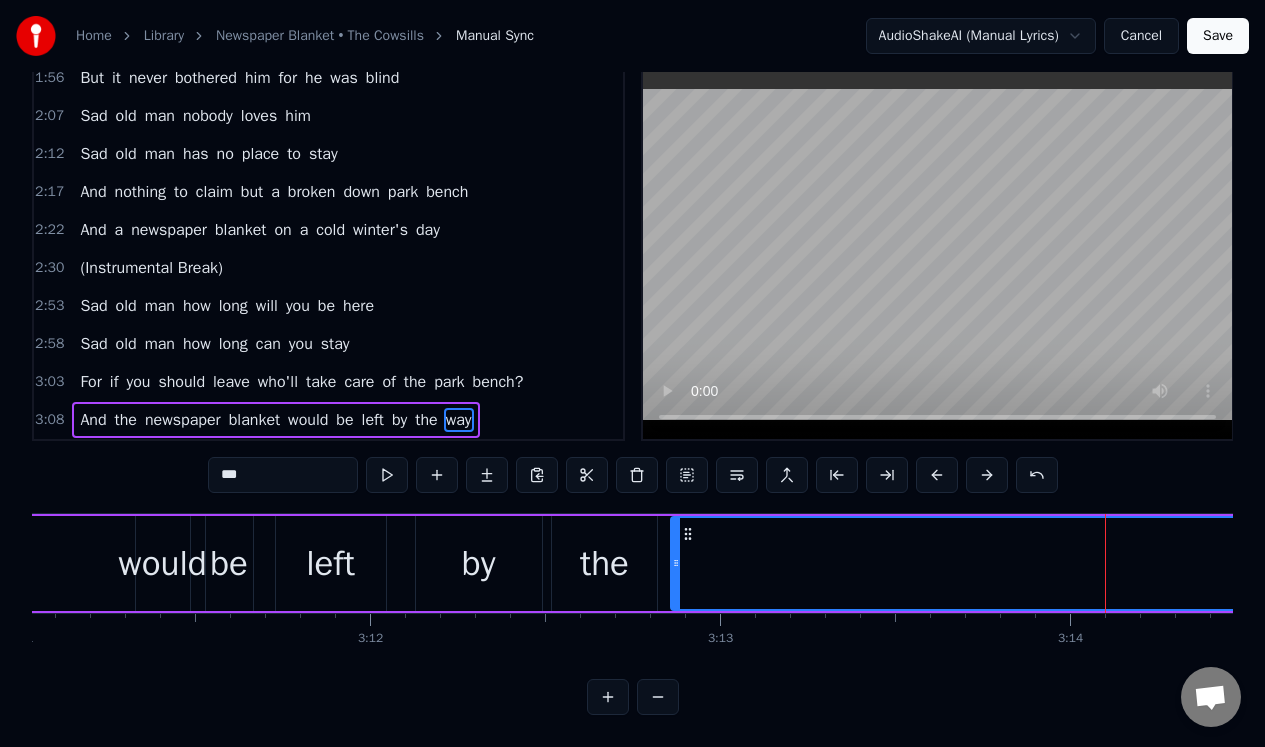 click on "3:08 And the newspaper blanket would be left by the way" at bounding box center (328, 420) 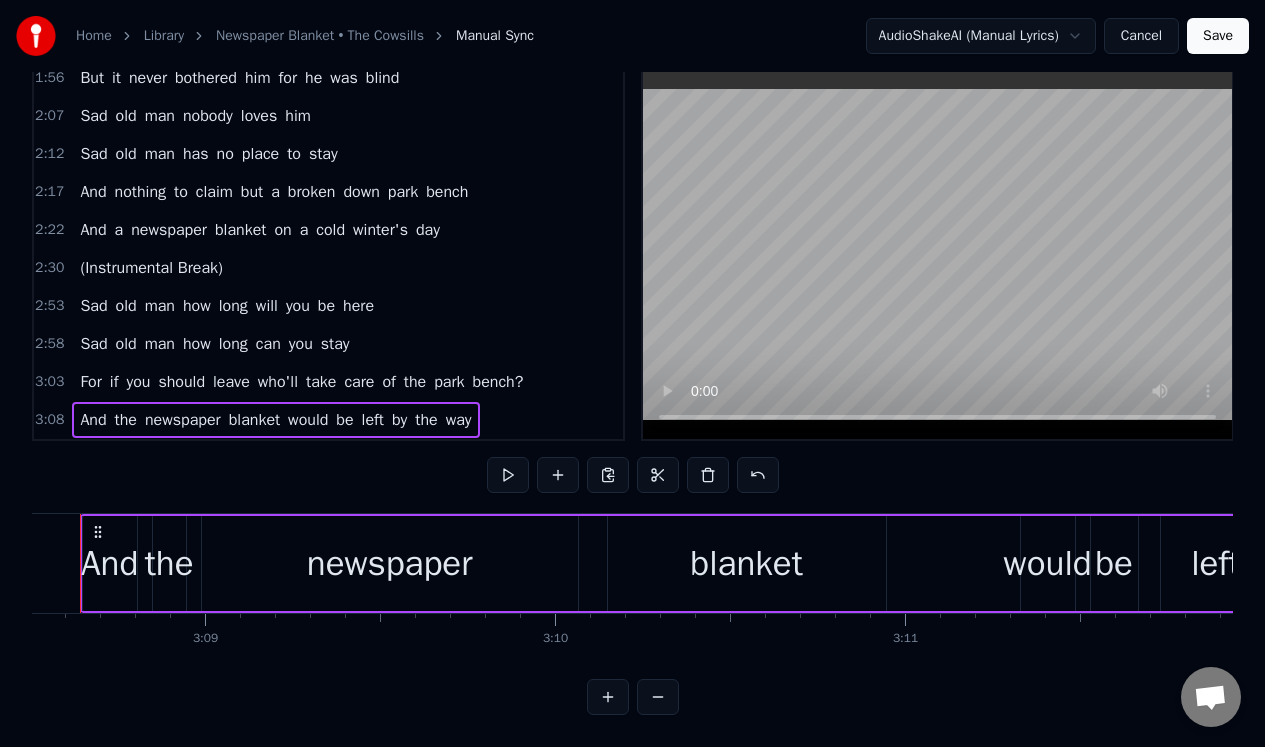 scroll, scrollTop: 0, scrollLeft: 65924, axis: horizontal 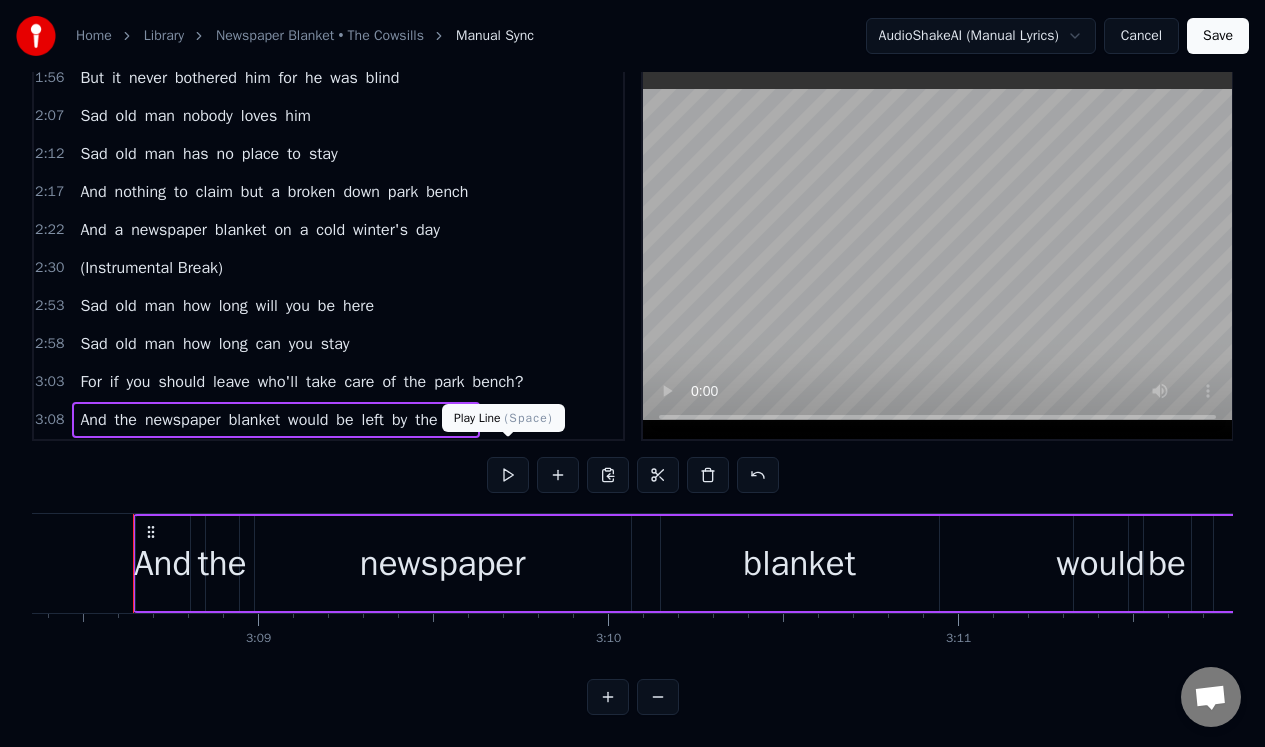click at bounding box center [508, 475] 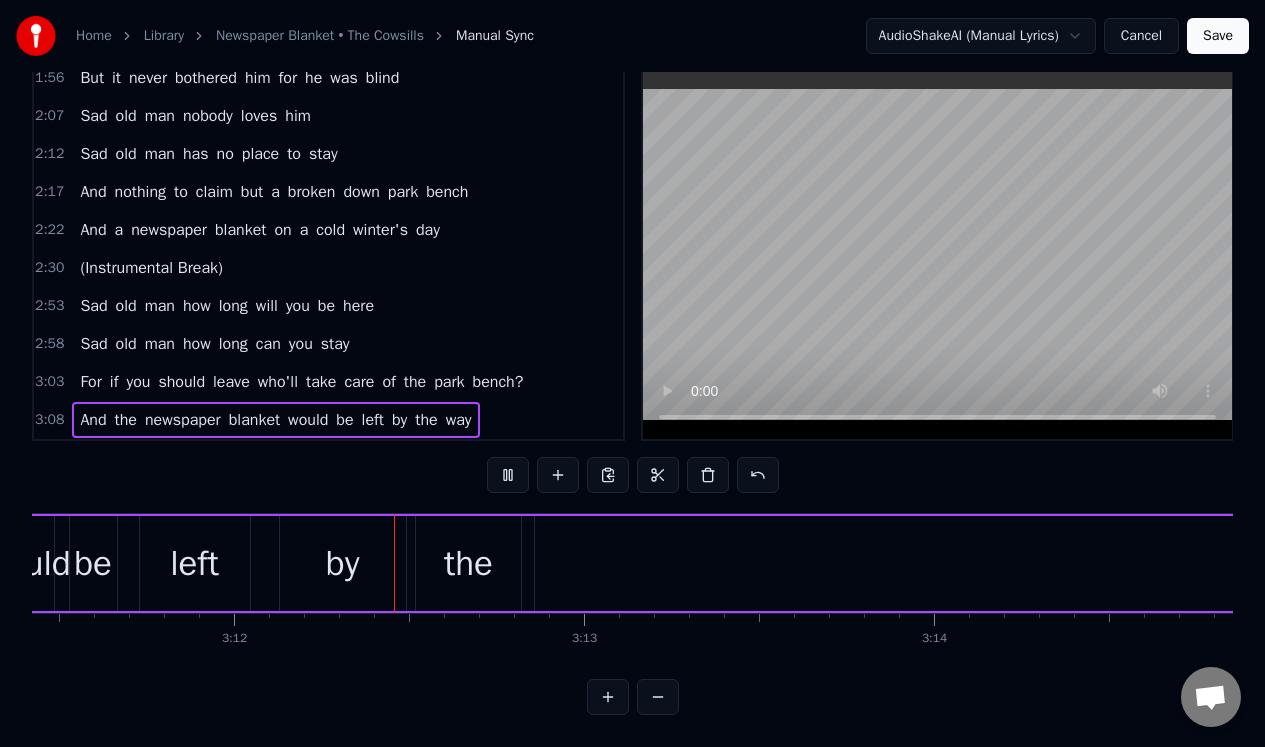 scroll, scrollTop: 0, scrollLeft: 67031, axis: horizontal 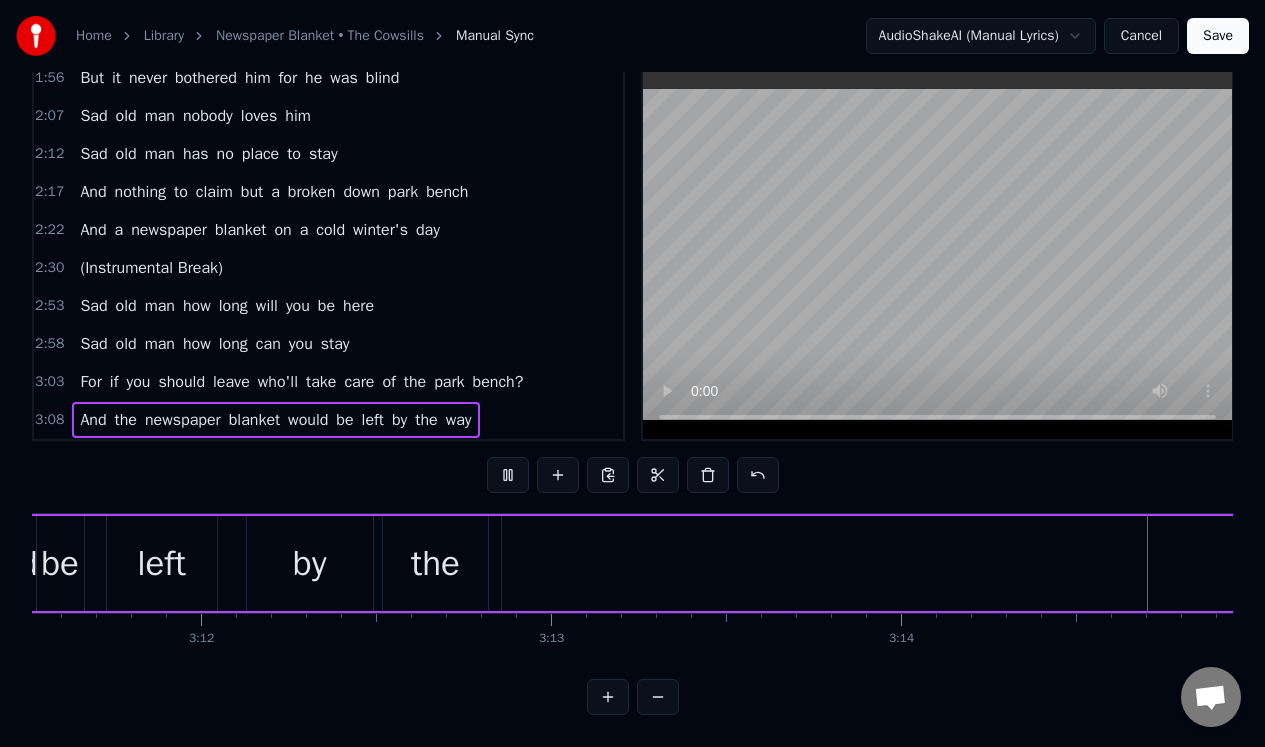 click at bounding box center [508, 475] 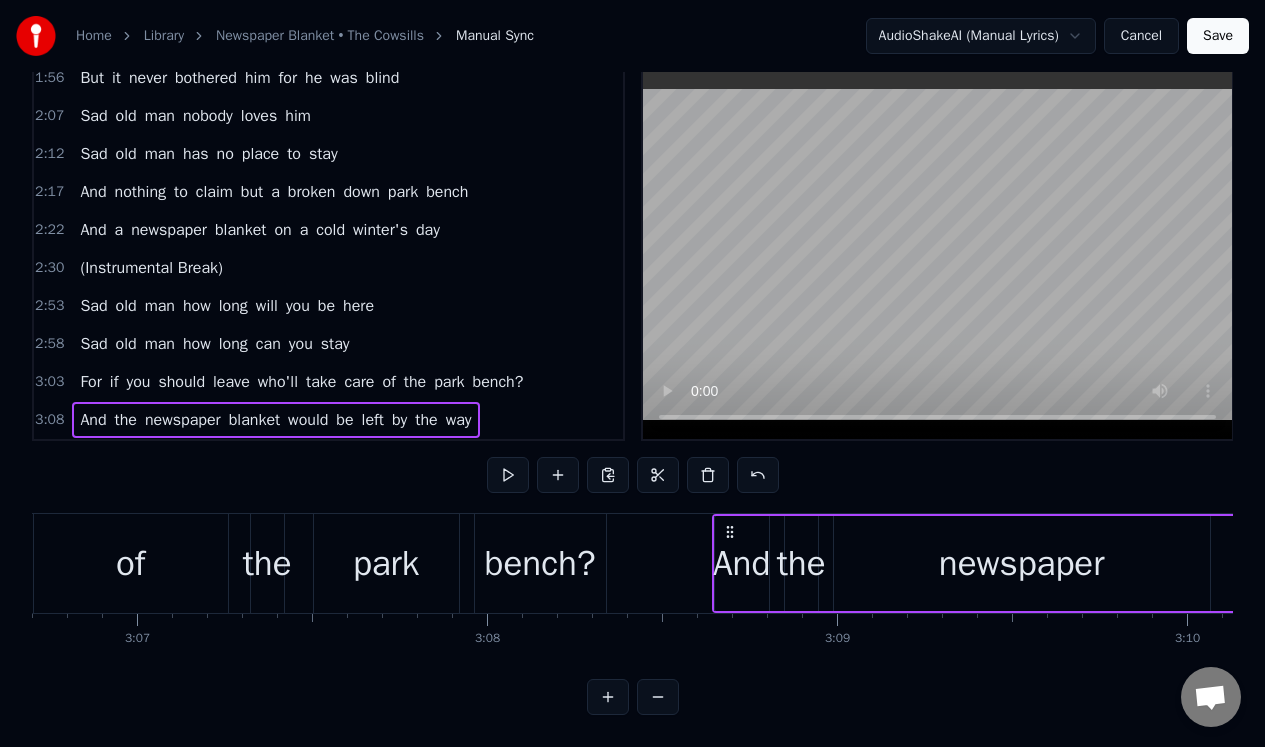scroll, scrollTop: 0, scrollLeft: 65375, axis: horizontal 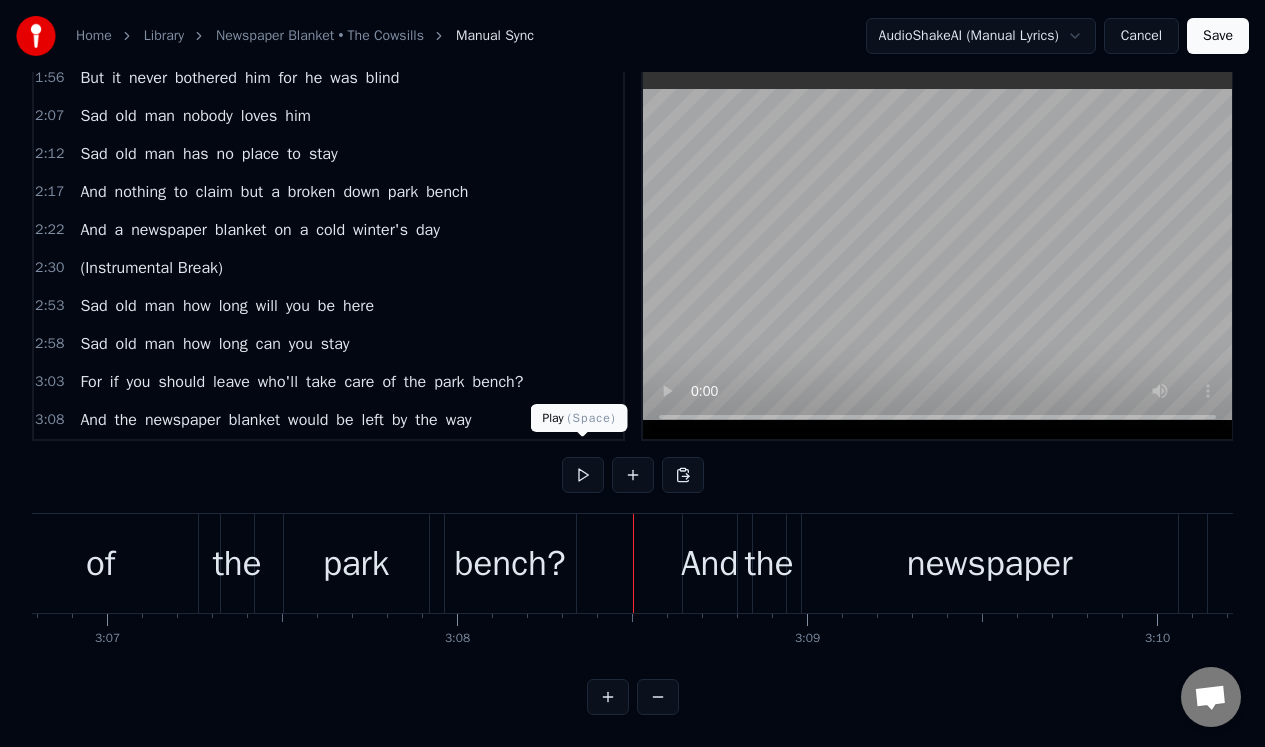 click at bounding box center [583, 475] 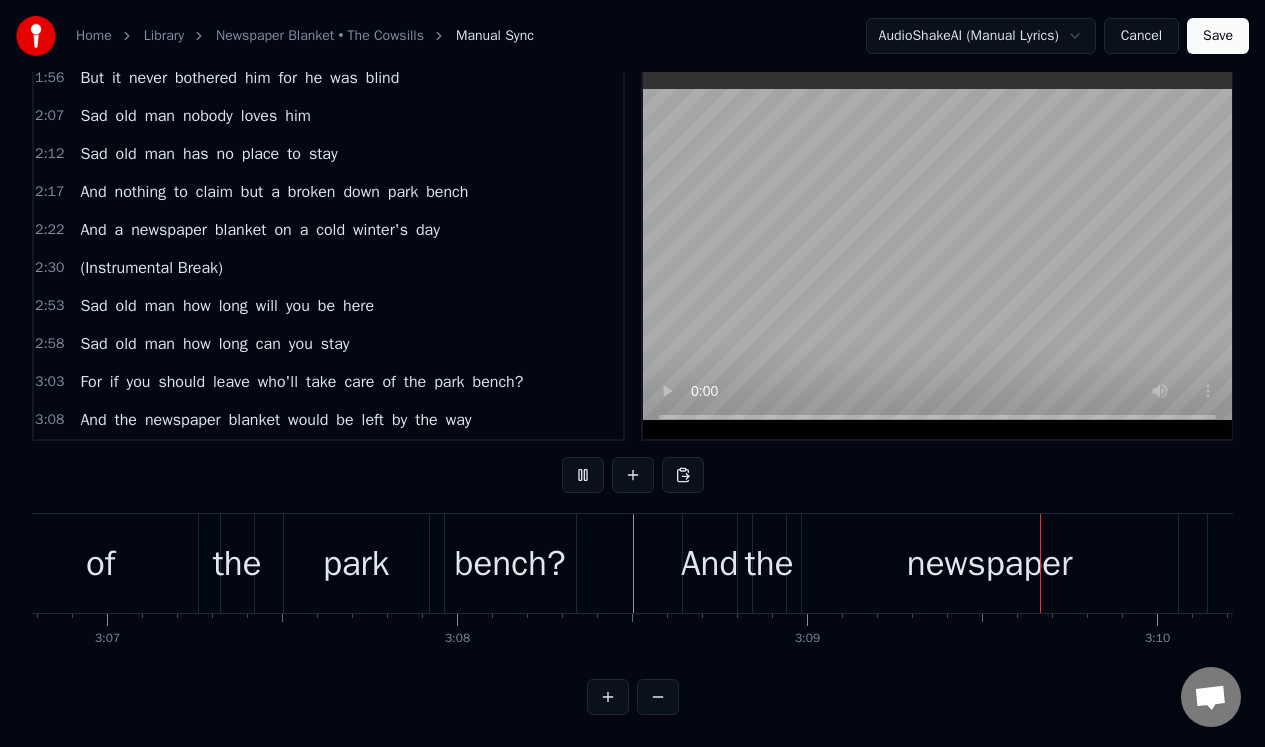 click at bounding box center [583, 475] 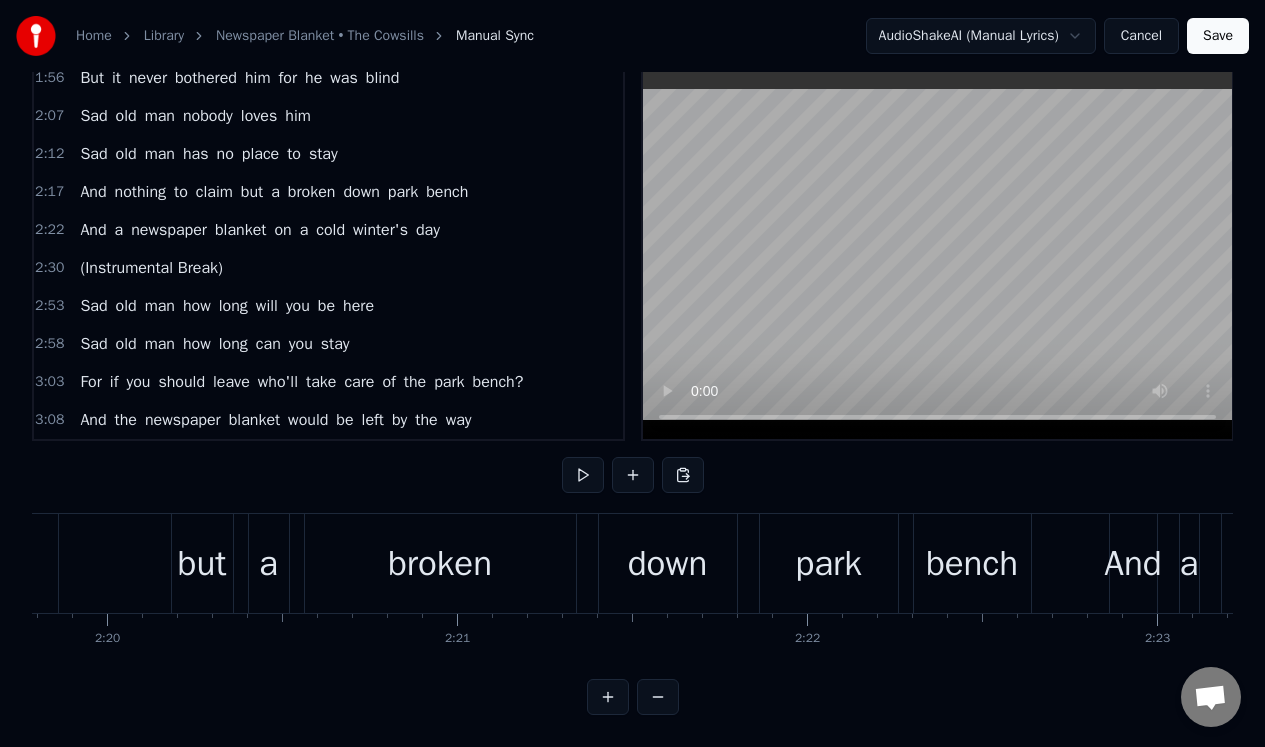scroll, scrollTop: 0, scrollLeft: 48986, axis: horizontal 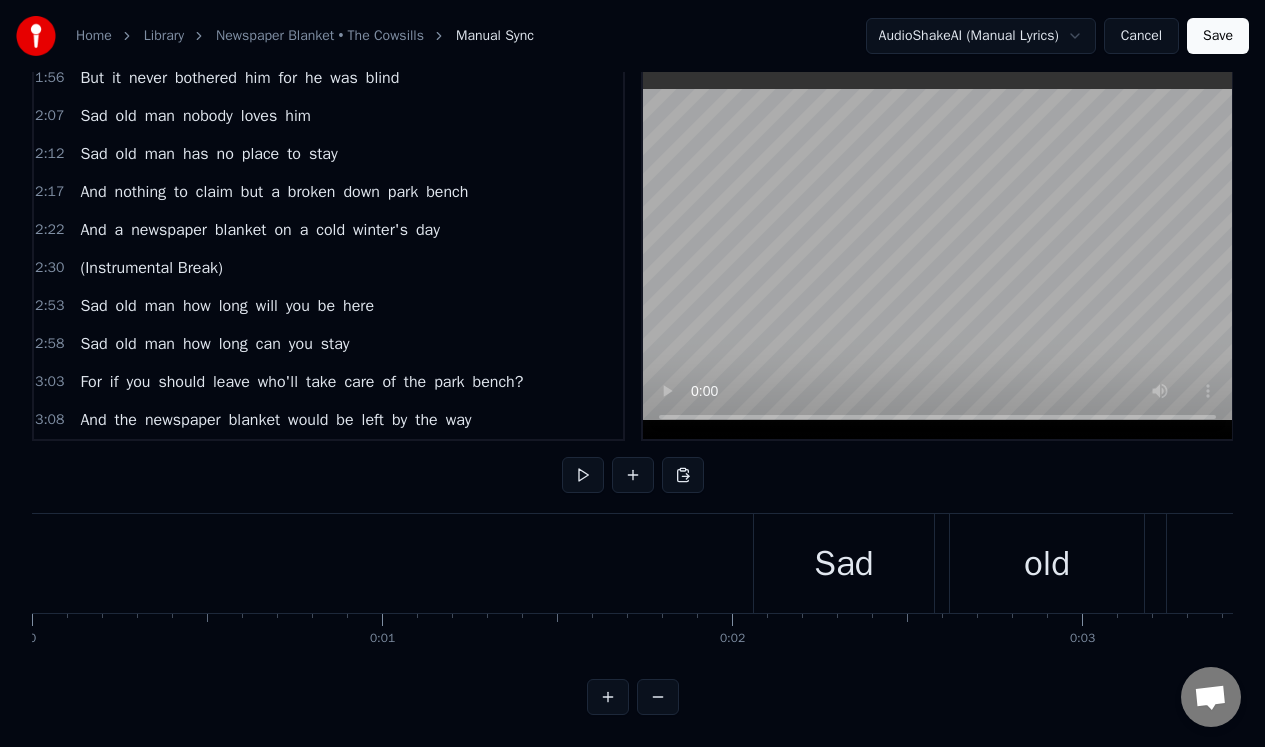 click at bounding box center [36691, 563] 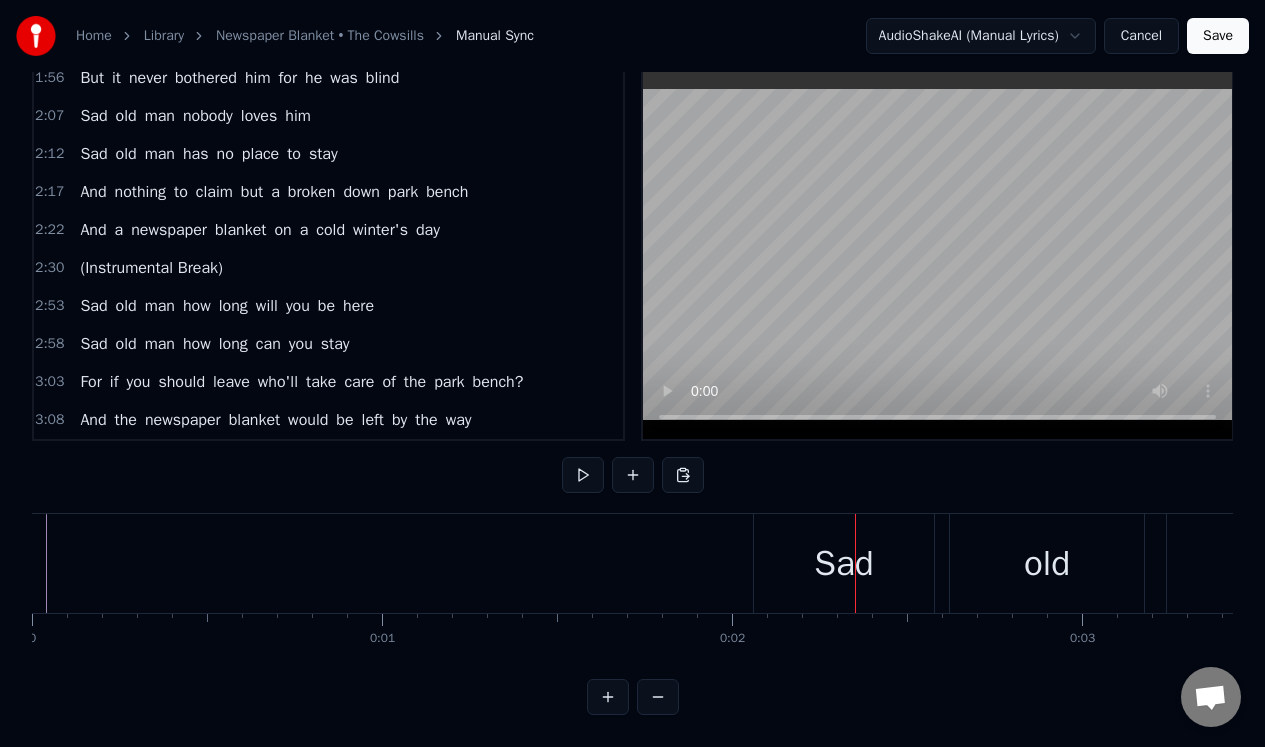 click on "Save" at bounding box center (1218, 36) 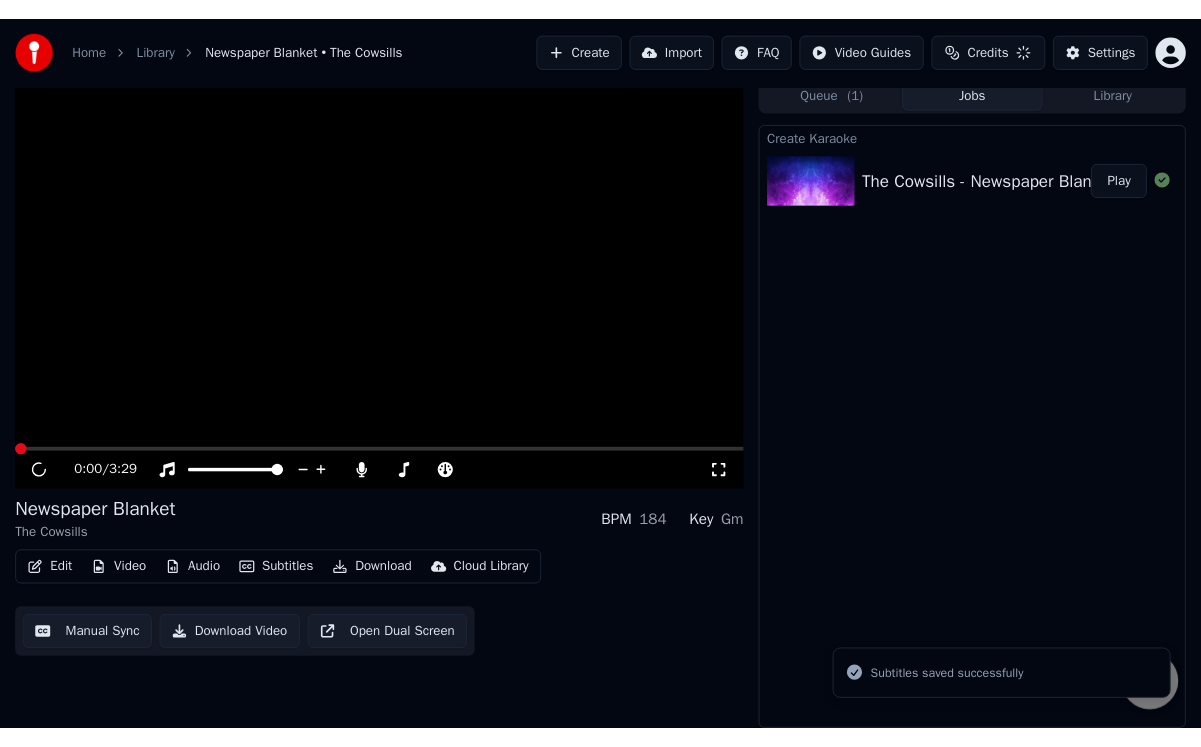 scroll, scrollTop: 8, scrollLeft: 0, axis: vertical 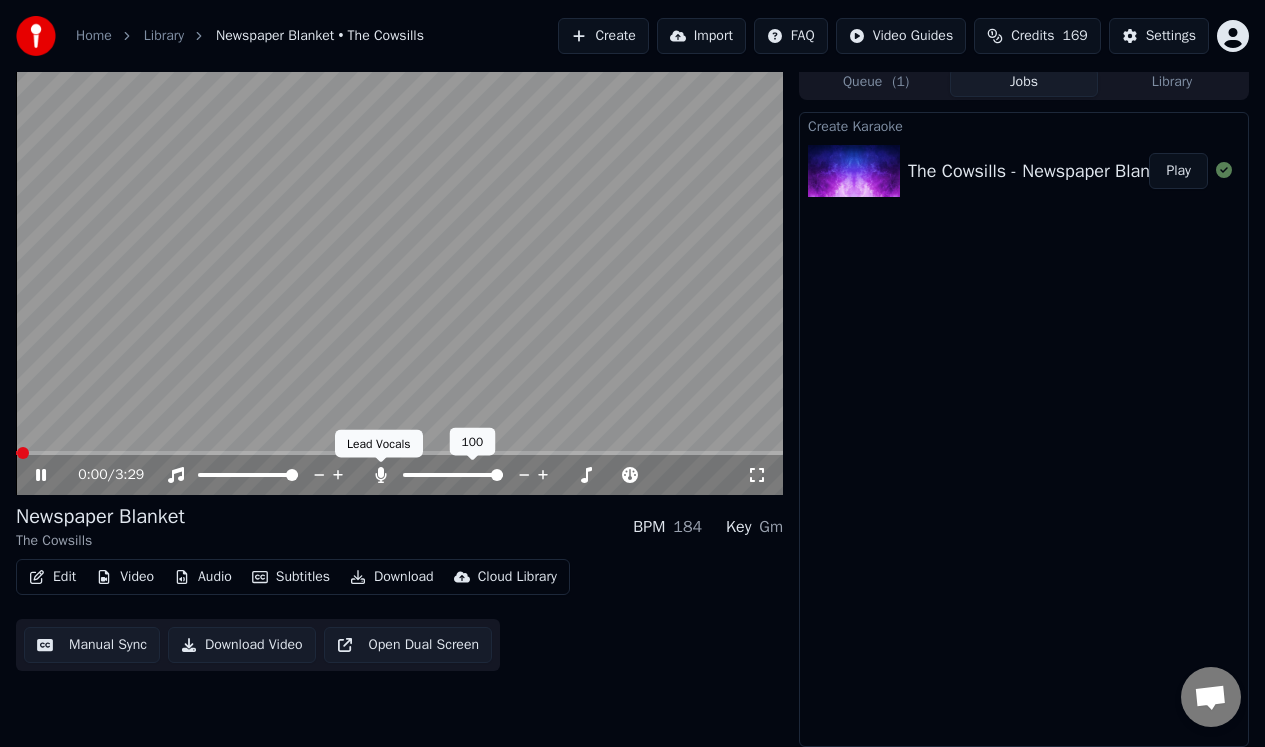 click 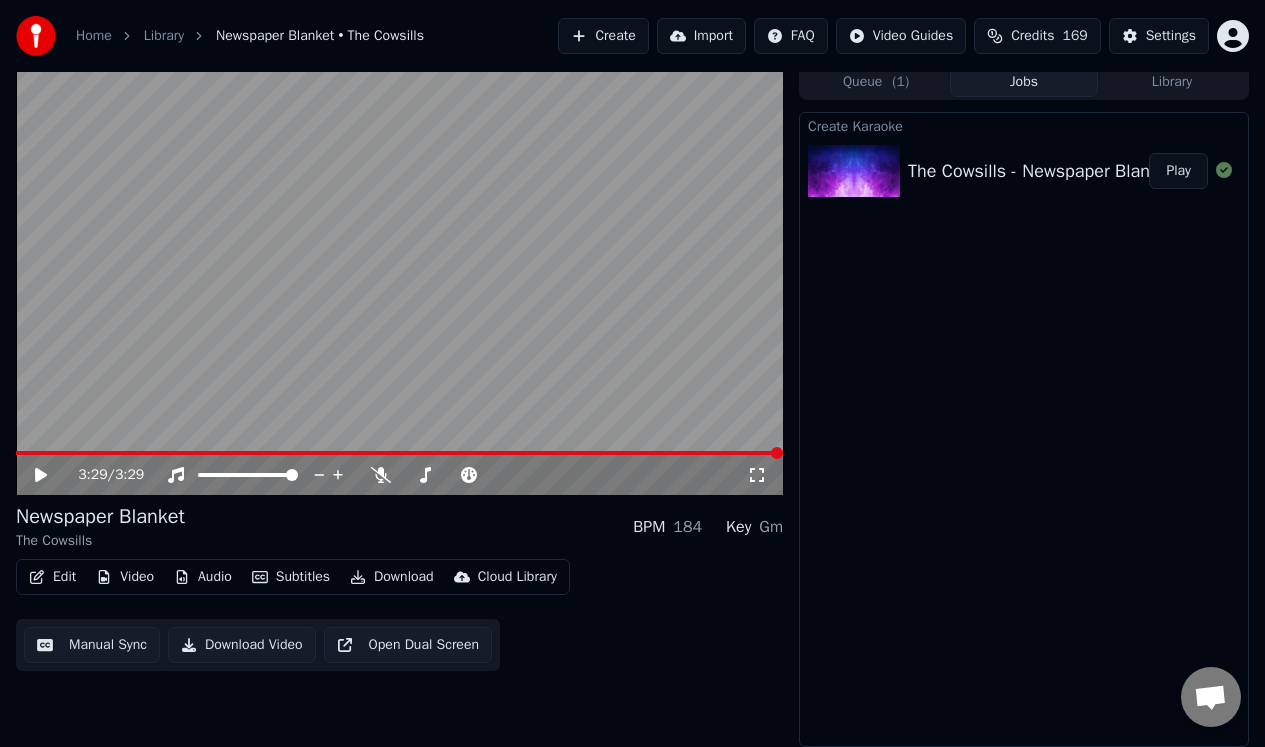 click on "Download Video" at bounding box center [242, 645] 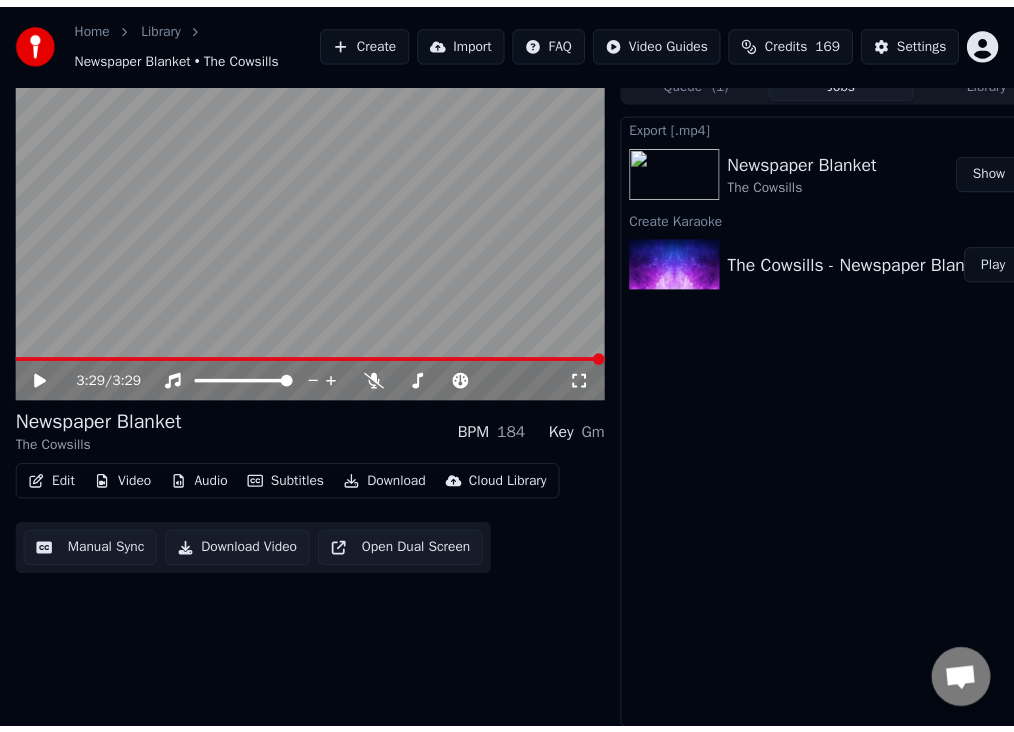 scroll, scrollTop: 38, scrollLeft: 0, axis: vertical 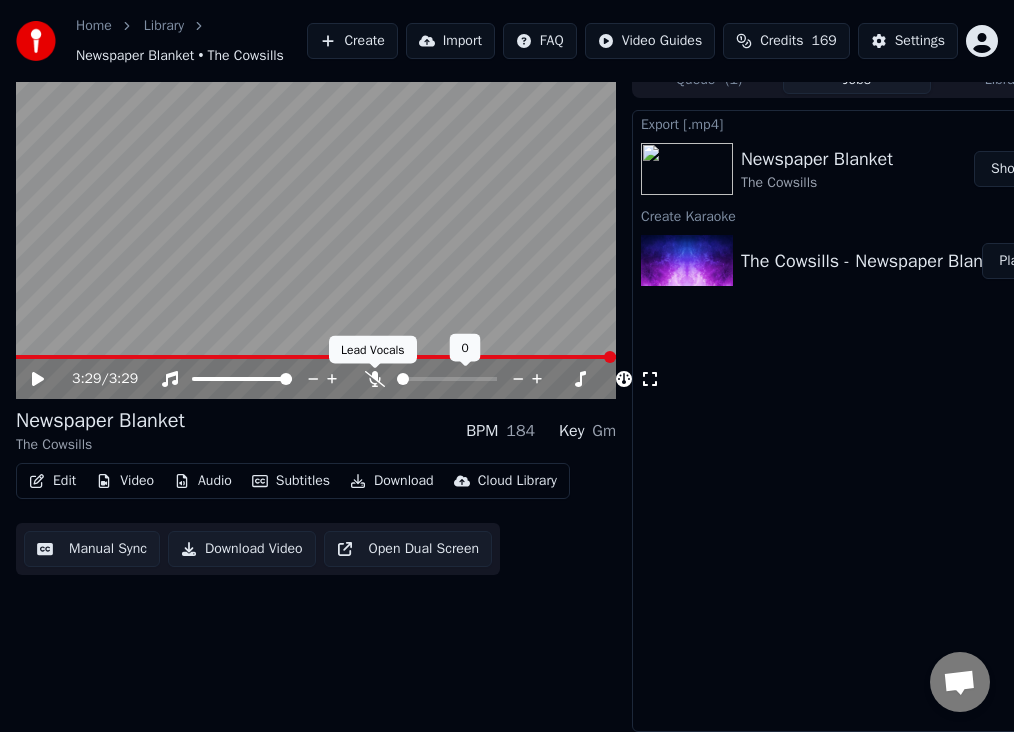 click 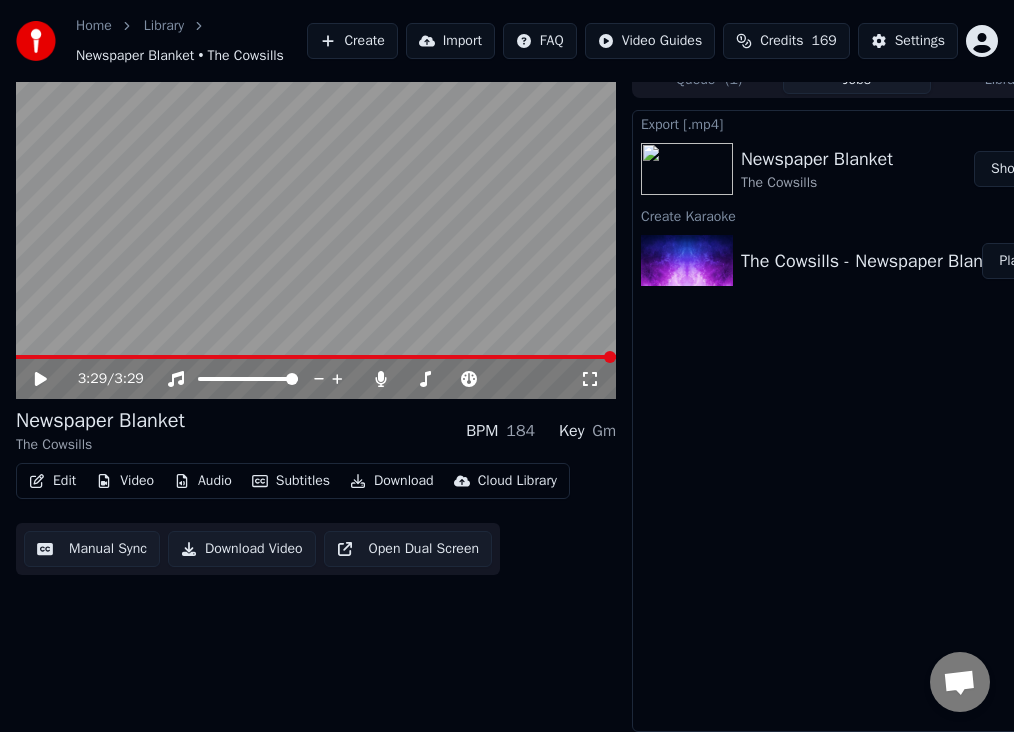 click on "Download Video" at bounding box center (242, 549) 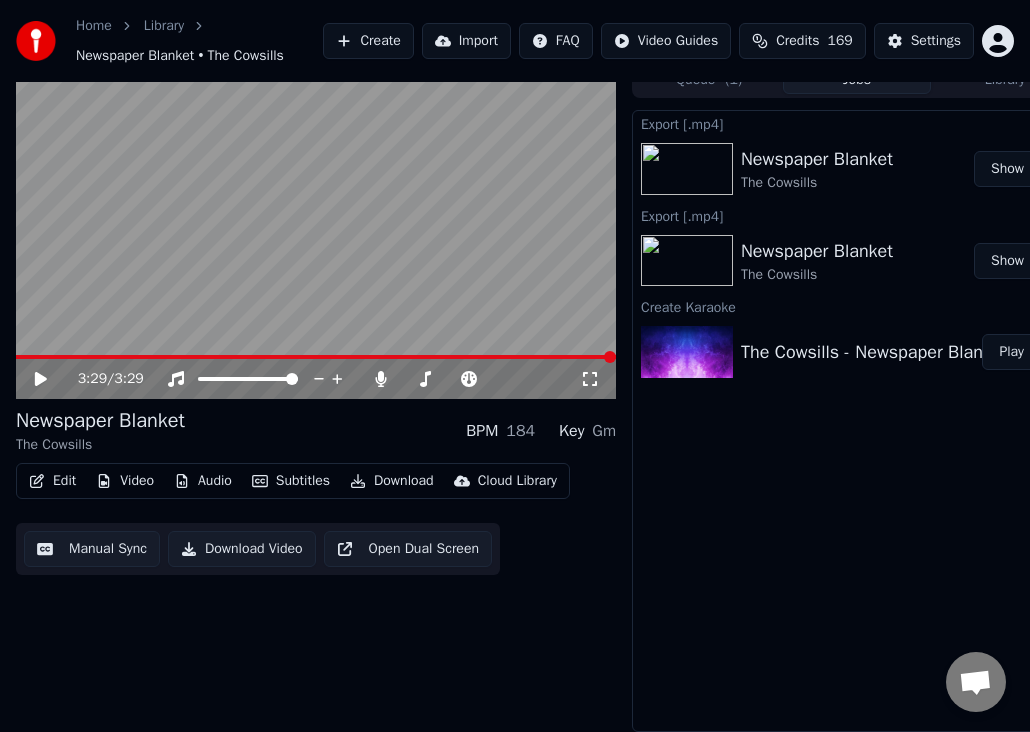 scroll, scrollTop: 53, scrollLeft: 0, axis: vertical 